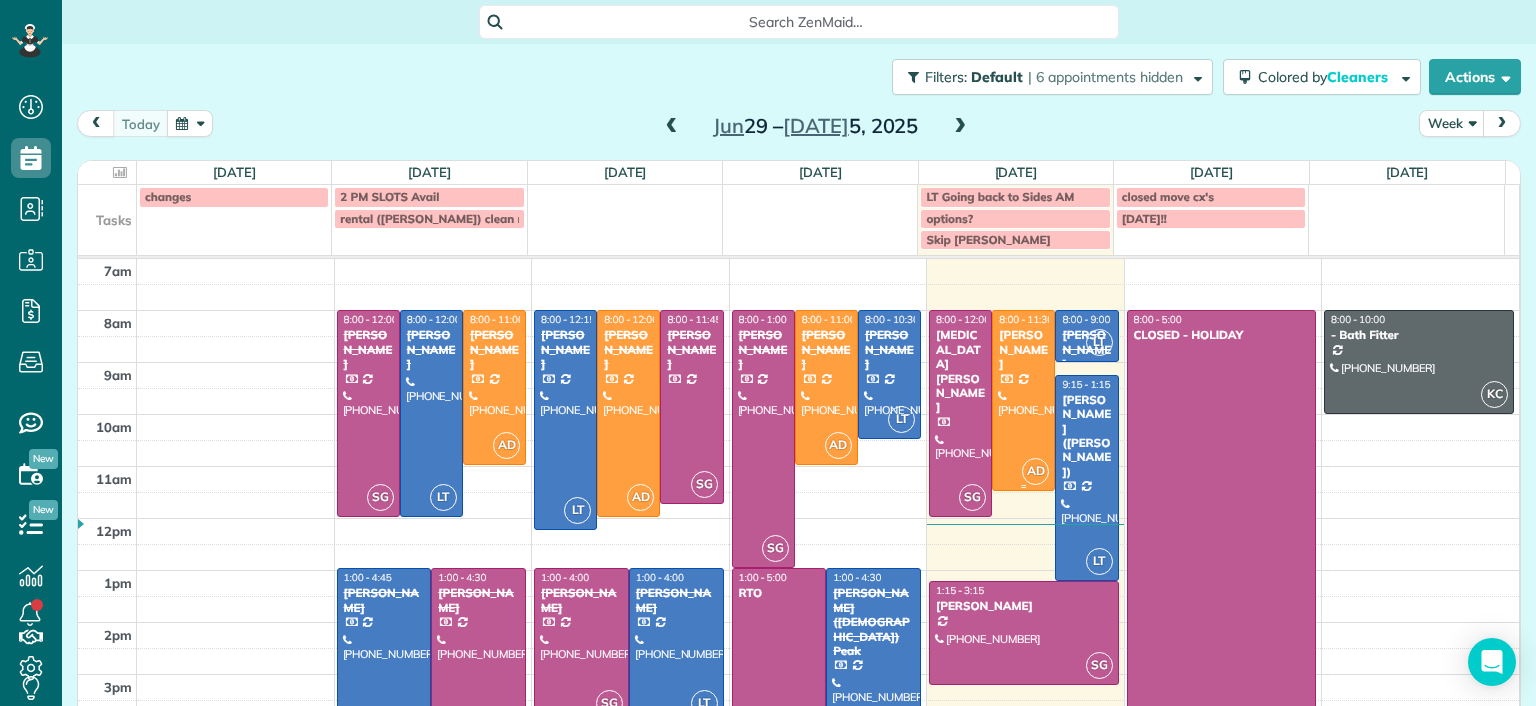 scroll, scrollTop: 0, scrollLeft: 0, axis: both 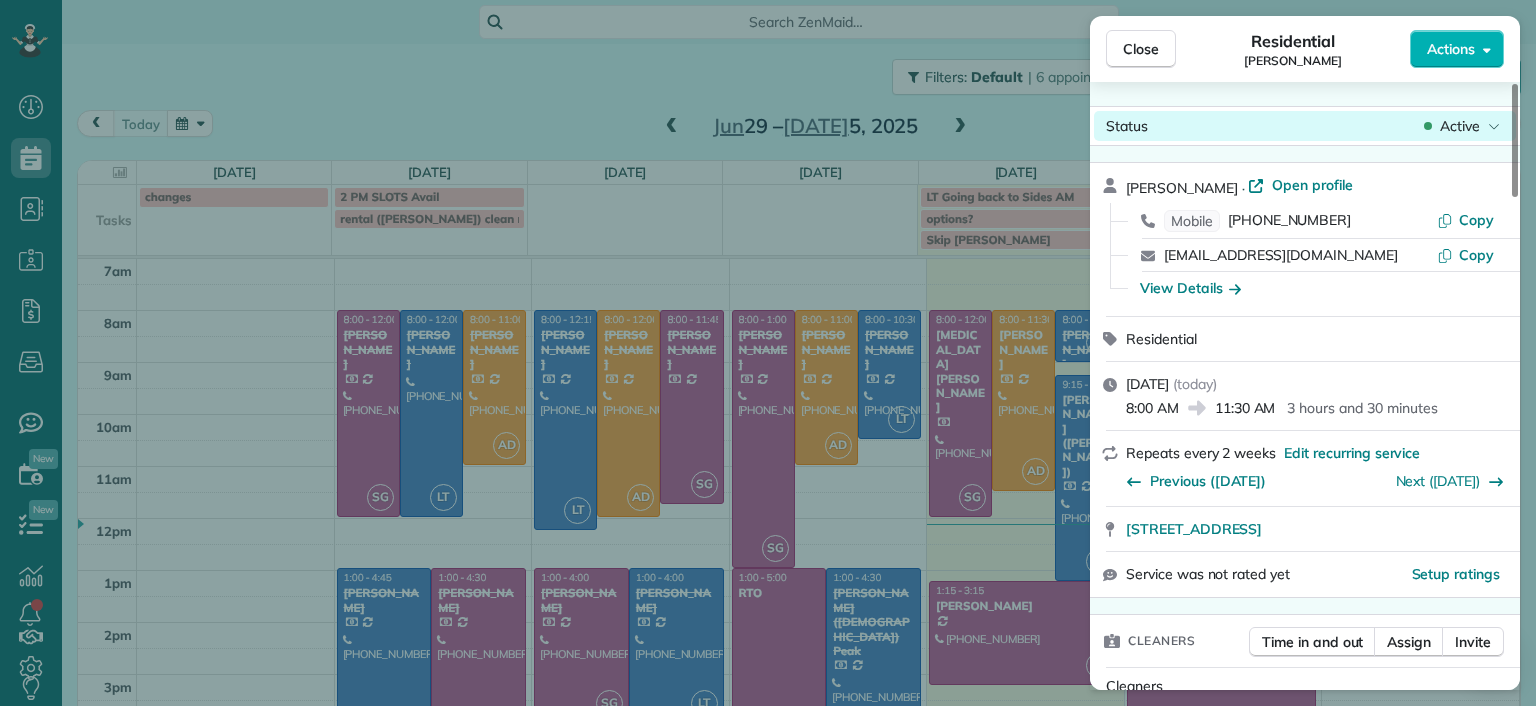 click on "Active" at bounding box center (1460, 126) 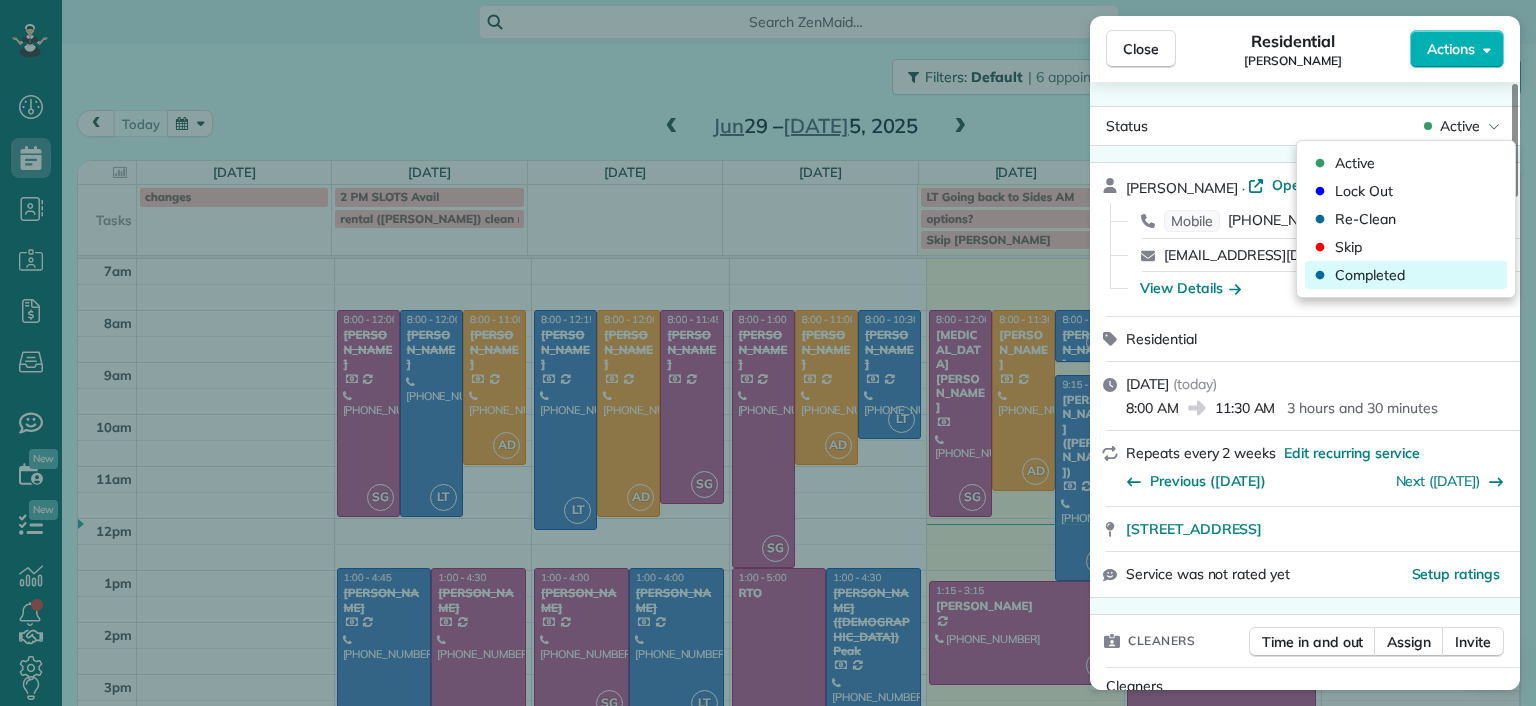click on "Completed" at bounding box center (1370, 275) 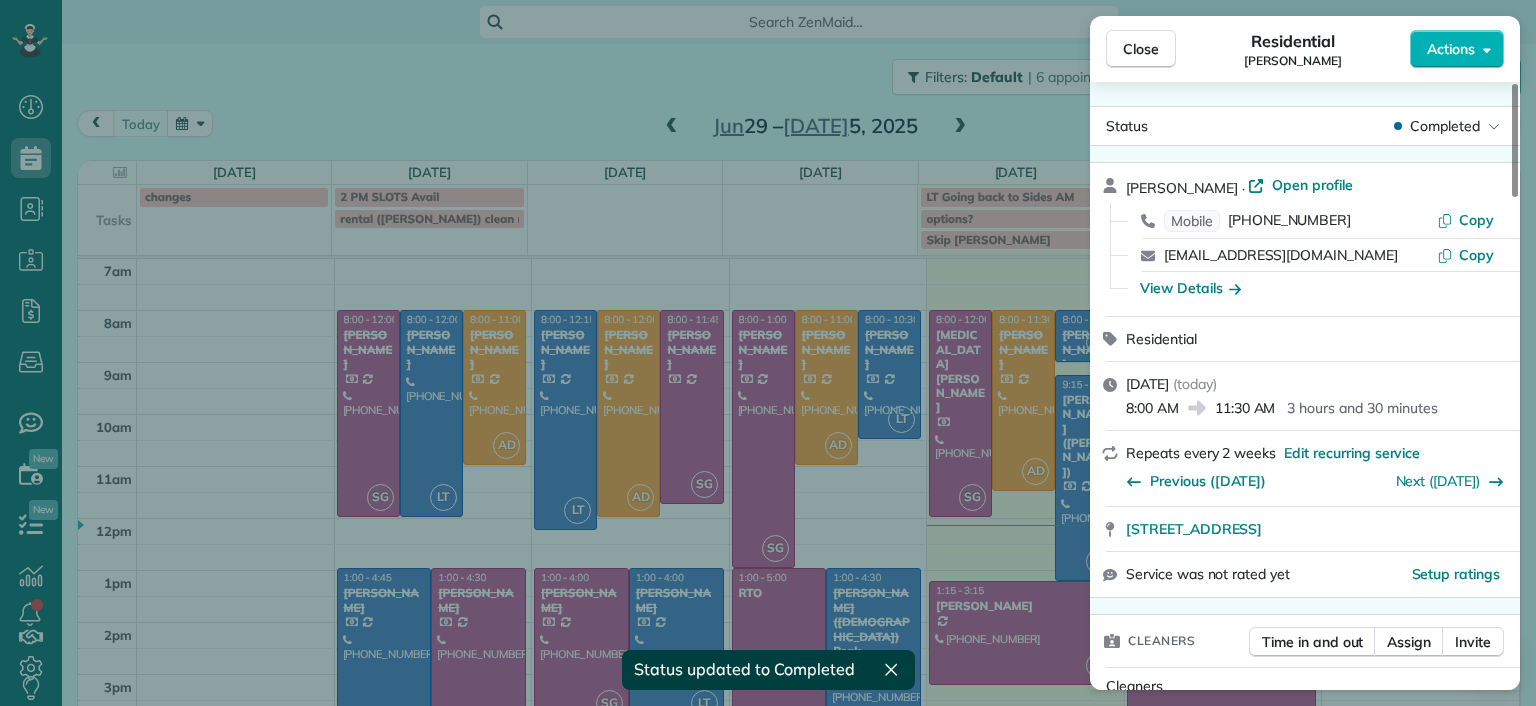 click on "Close Residential [PERSON_NAME] Actions Status Completed [PERSON_NAME] · Open profile Mobile [PHONE_NUMBER] Copy [EMAIL_ADDRESS][DOMAIN_NAME] Copy View Details Residential [DATE] ( [DATE] ) 8:00 AM 11:30 AM 3 hours and 30 minutes Repeats every 2 weeks Edit recurring service Previous ([DATE]) Next ([DATE]) [STREET_ADDRESS] Service was not rated yet Setup ratings Cleaners Time in and out Assign Invite Cleaners [PERSON_NAME] 8:00 AM 11:30 AM Checklist Try Now Keep this appointment up to your standards. Stay on top of every detail, keep your cleaners organised, and your client happy. Assign a checklist Watch a 5 min demo Billing Billing actions Price $179.00 Overcharge $0.00 Discount $0.00 Coupon discount - Primary tax - Secondary tax - Total appointment price $179.00 Tips collected New feature! $0.00 Paid by card Total including tip $179.00 Get paid online in no-time! Send an invoice and reward your cleaners with tips Charge customer credit card Appointment custom fields Man Hours - 4" at bounding box center (768, 353) 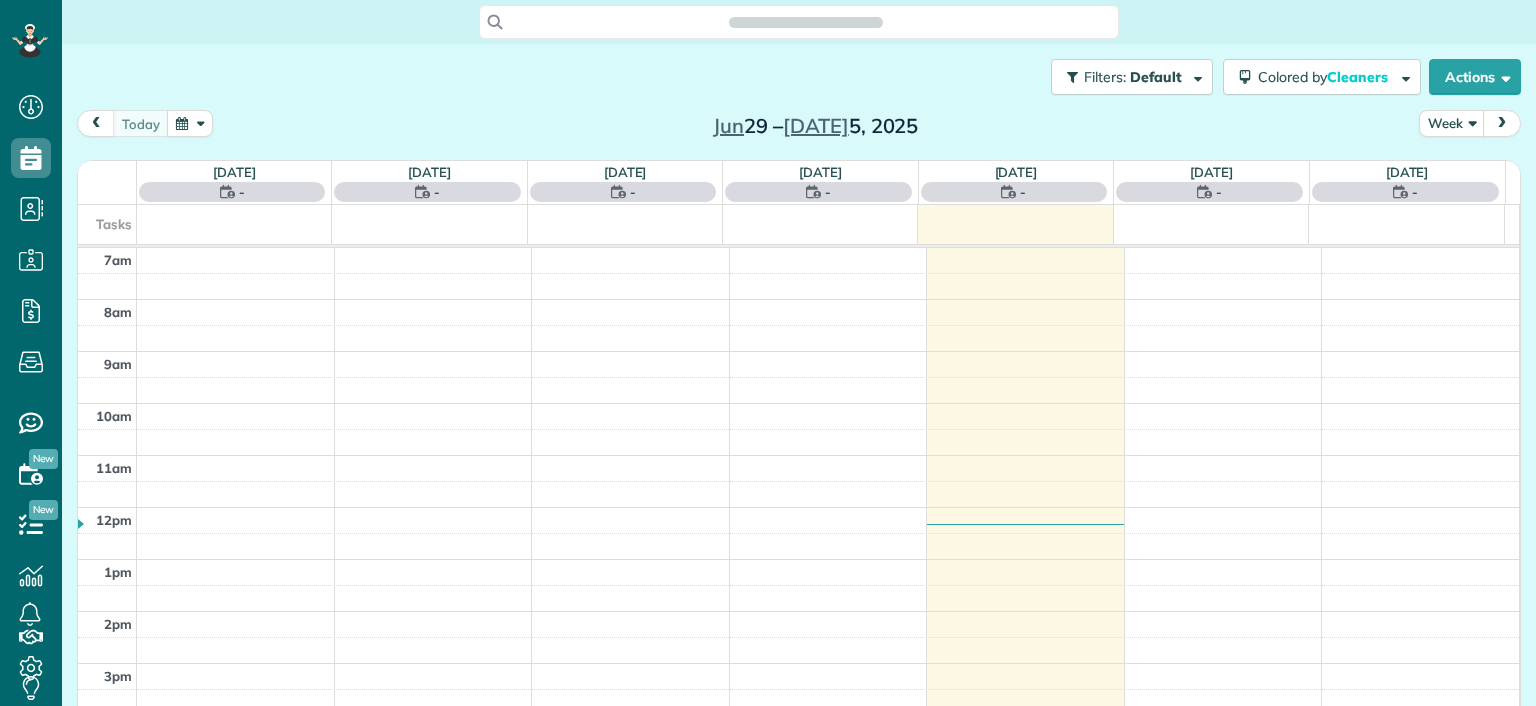 scroll, scrollTop: 0, scrollLeft: 0, axis: both 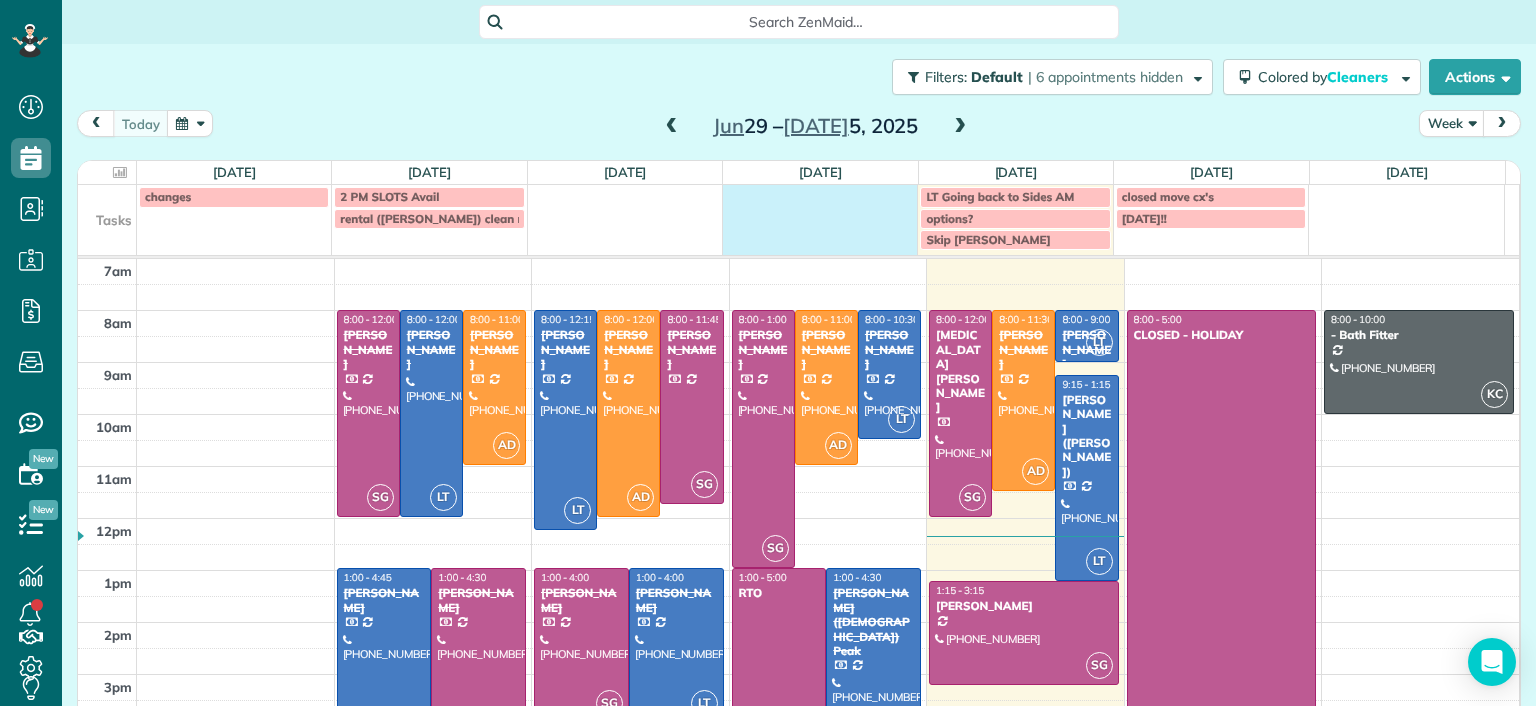 drag, startPoint x: 1004, startPoint y: 199, endPoint x: 762, endPoint y: 224, distance: 243.2879 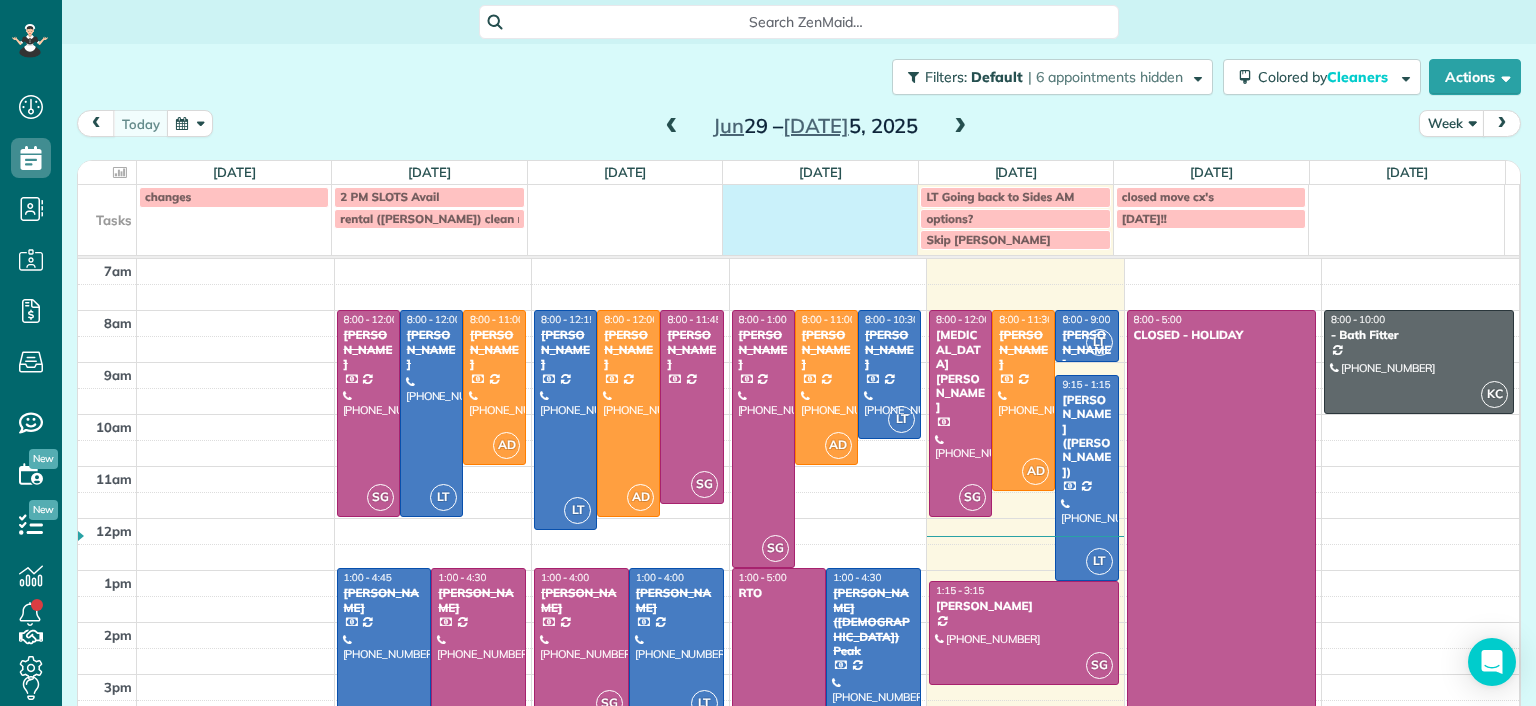 click at bounding box center [820, 217] 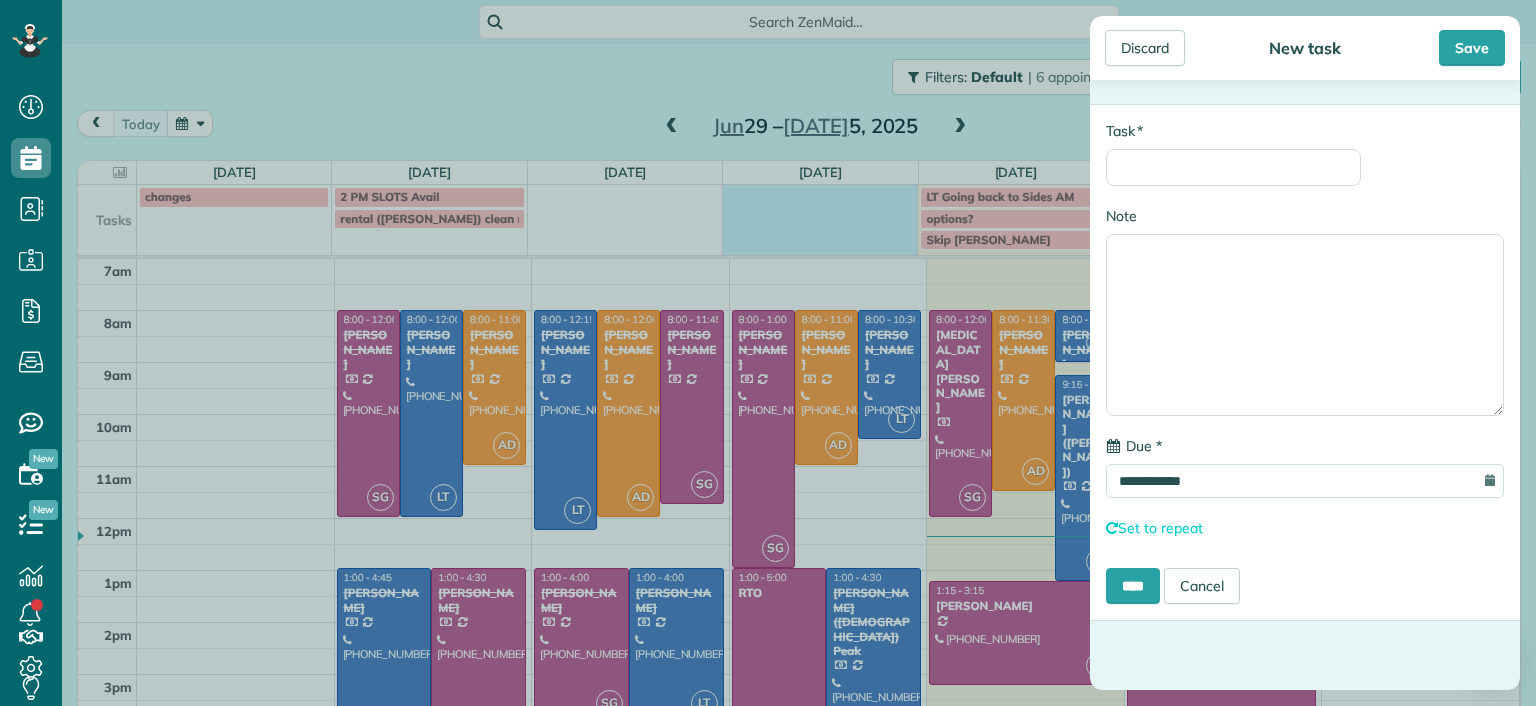 click on "**********" at bounding box center (768, 353) 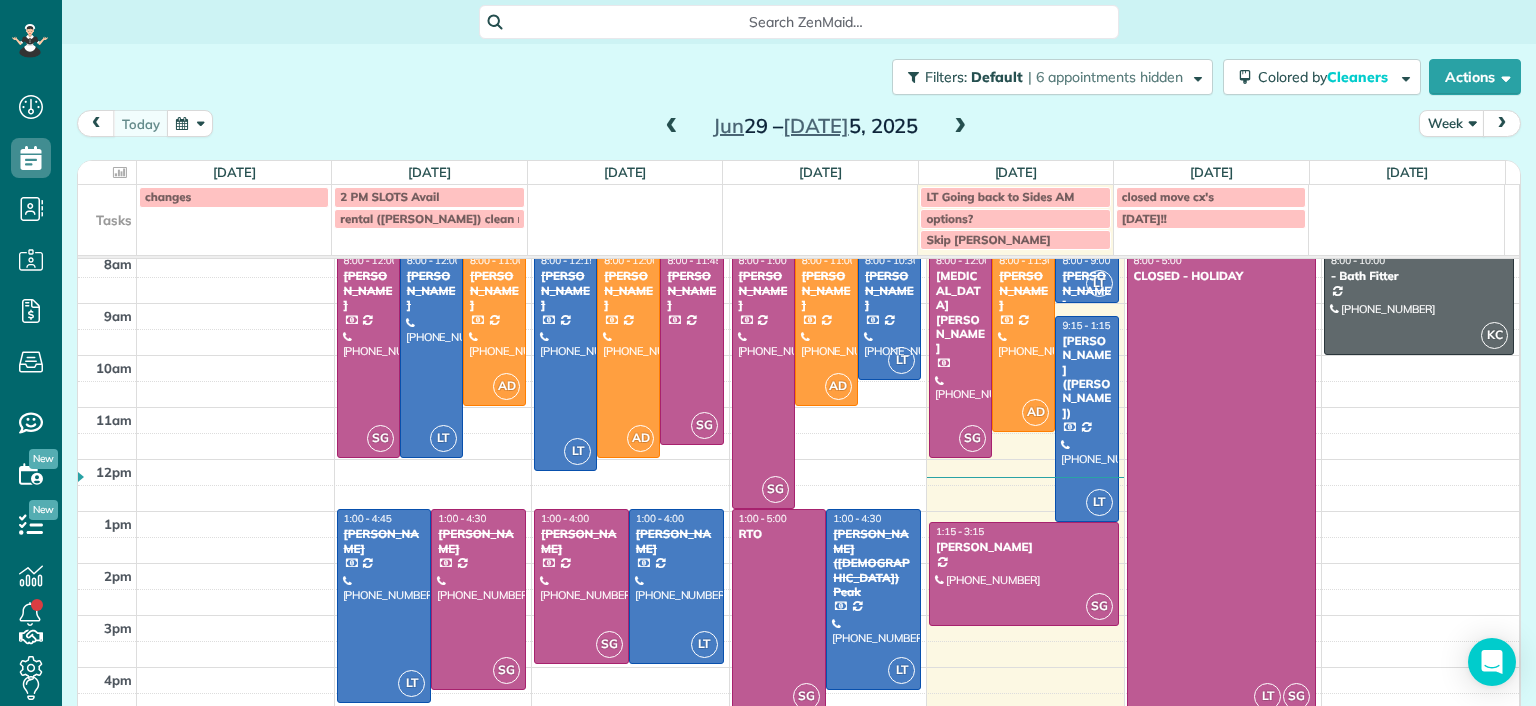 scroll, scrollTop: 115, scrollLeft: 0, axis: vertical 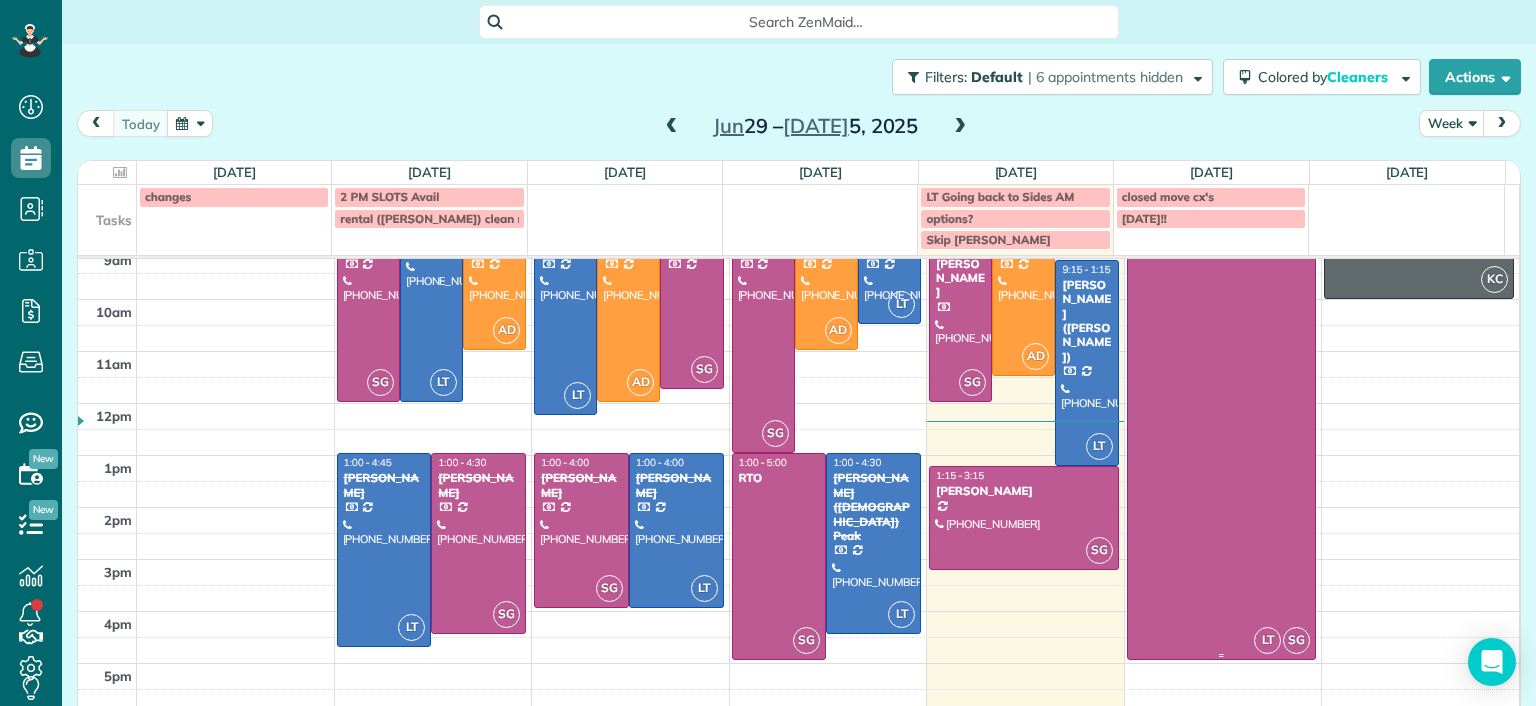 click at bounding box center (1222, 427) 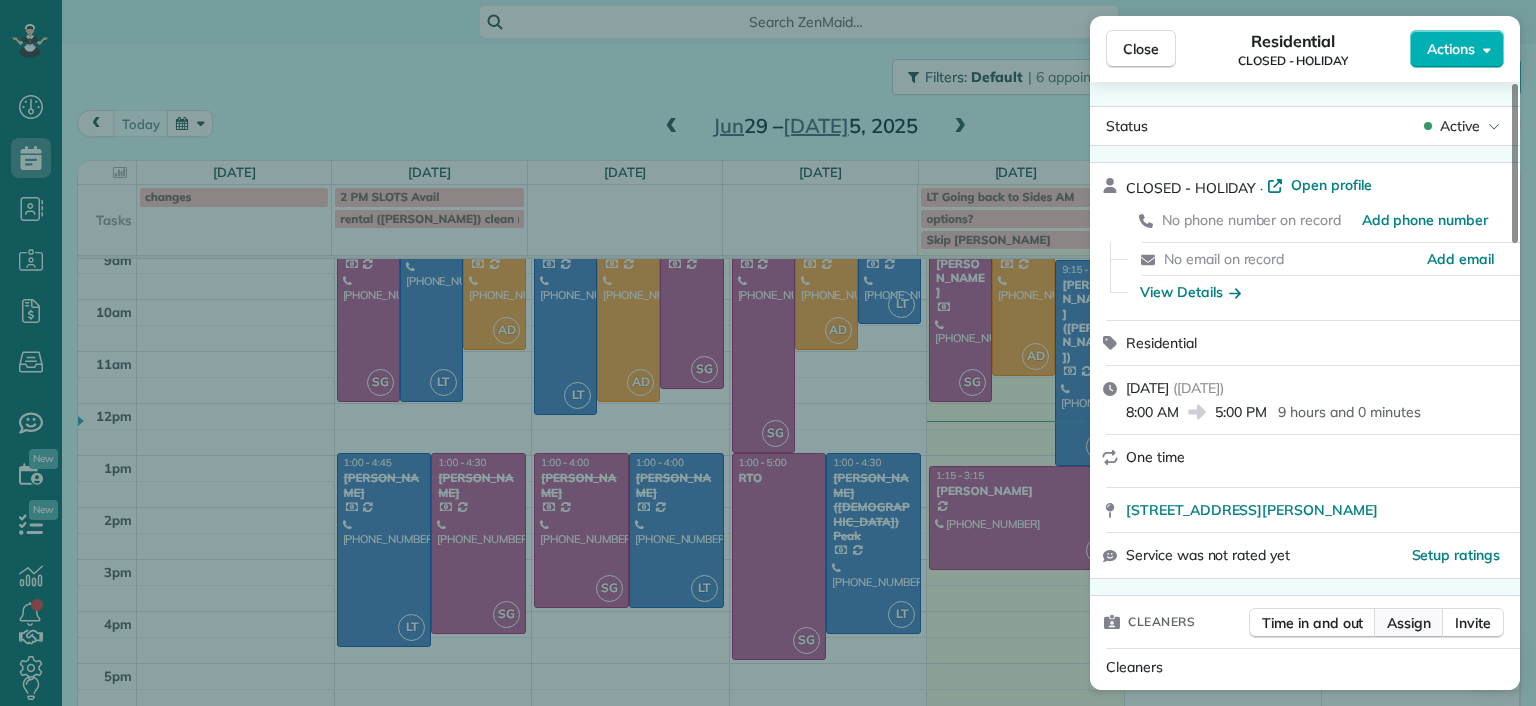click on "Assign" at bounding box center [1409, 623] 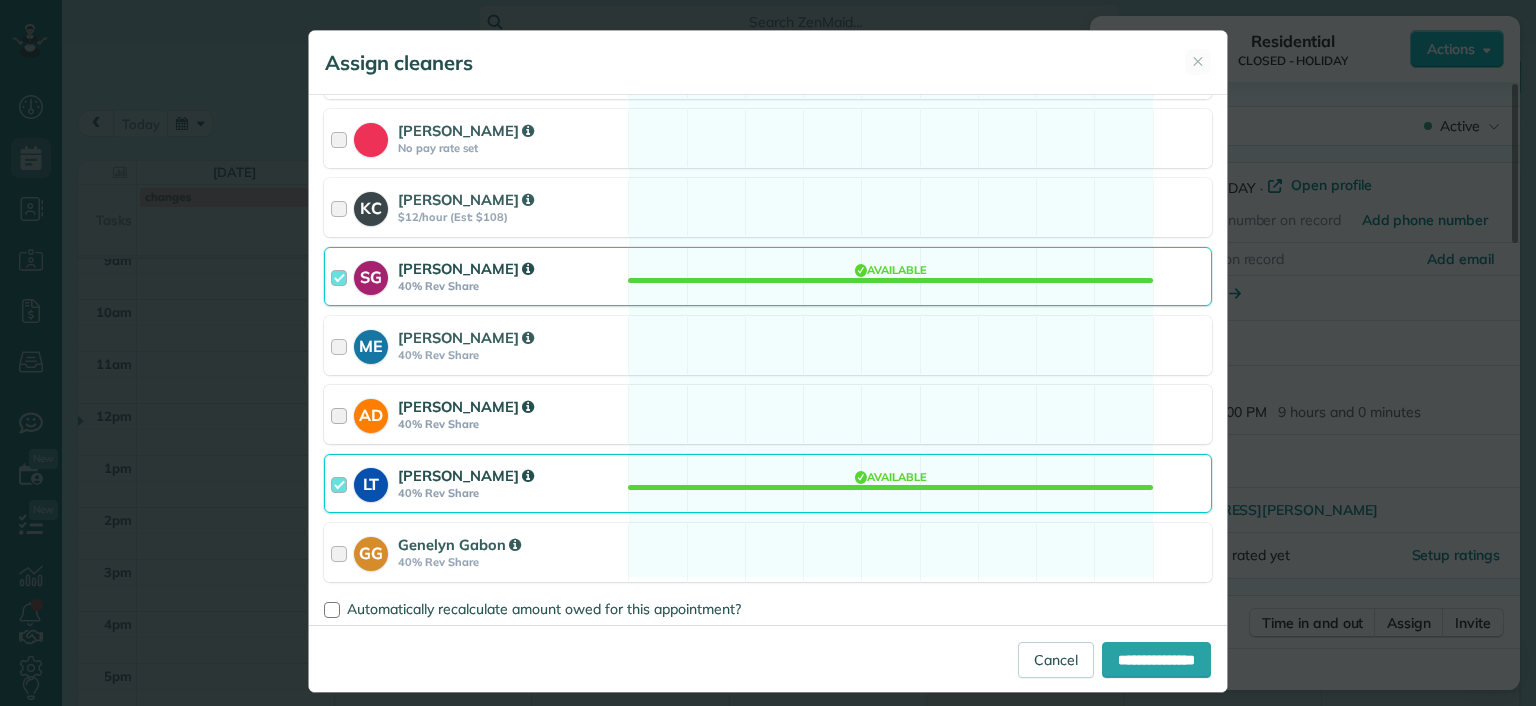 scroll, scrollTop: 309, scrollLeft: 0, axis: vertical 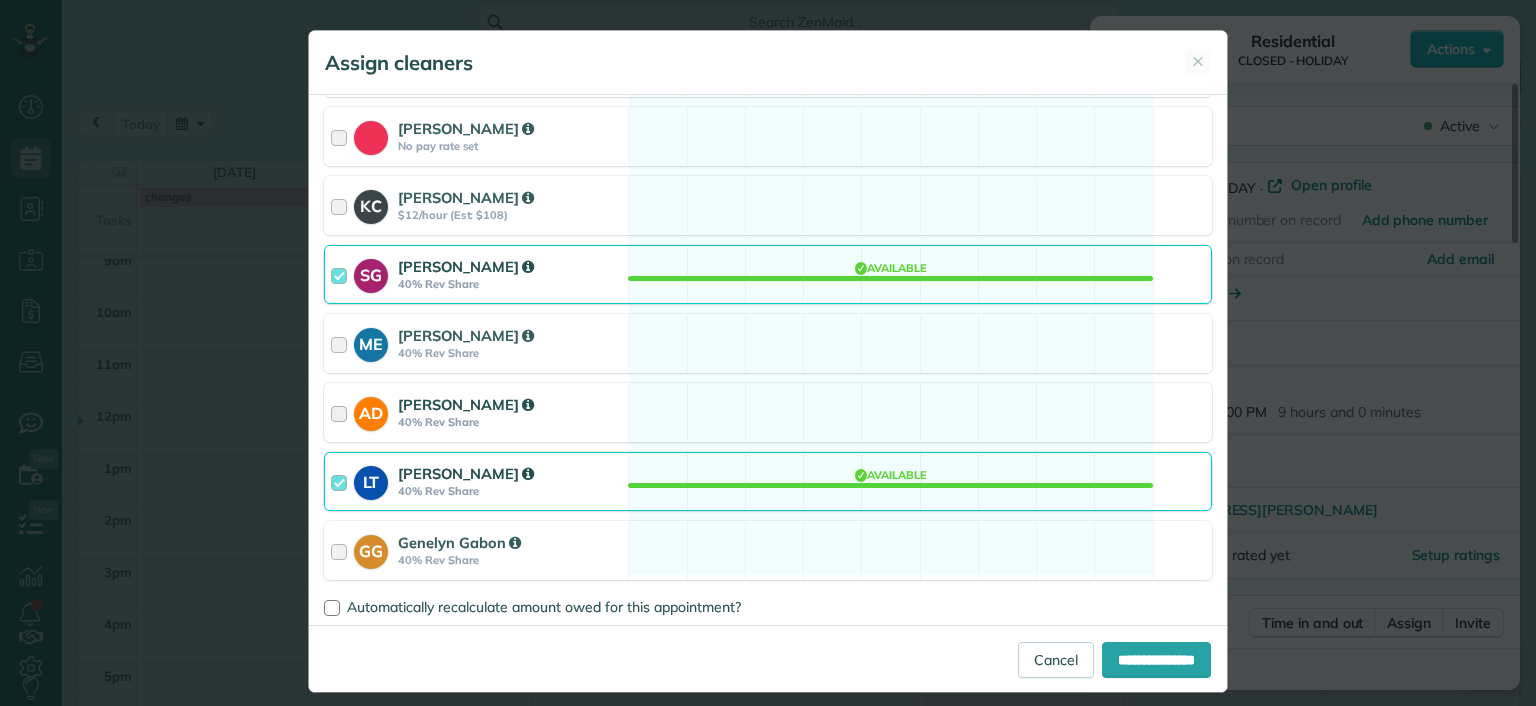 click on "AD
Ashley Davis
40% Rev Share
Available" at bounding box center [768, 412] 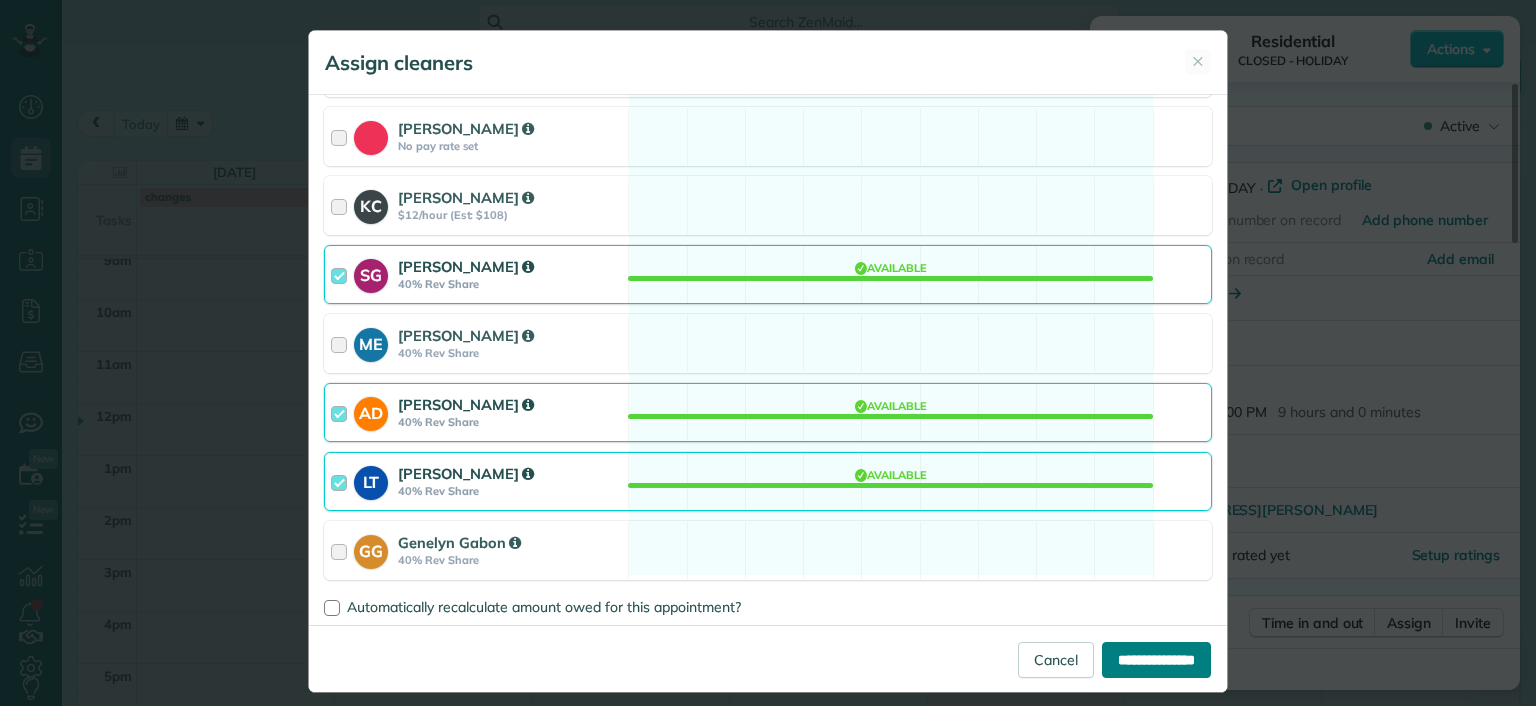 click on "**********" at bounding box center (1156, 660) 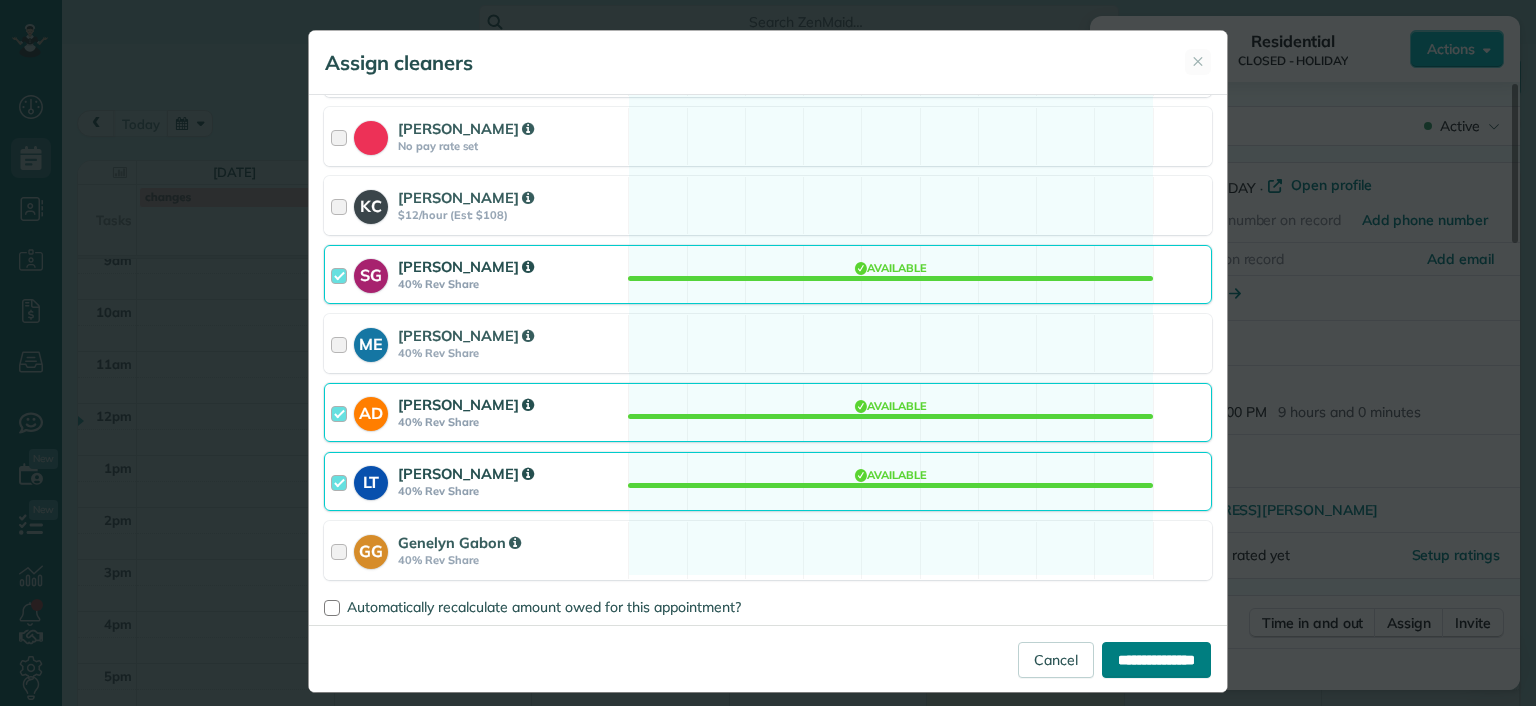 type on "**********" 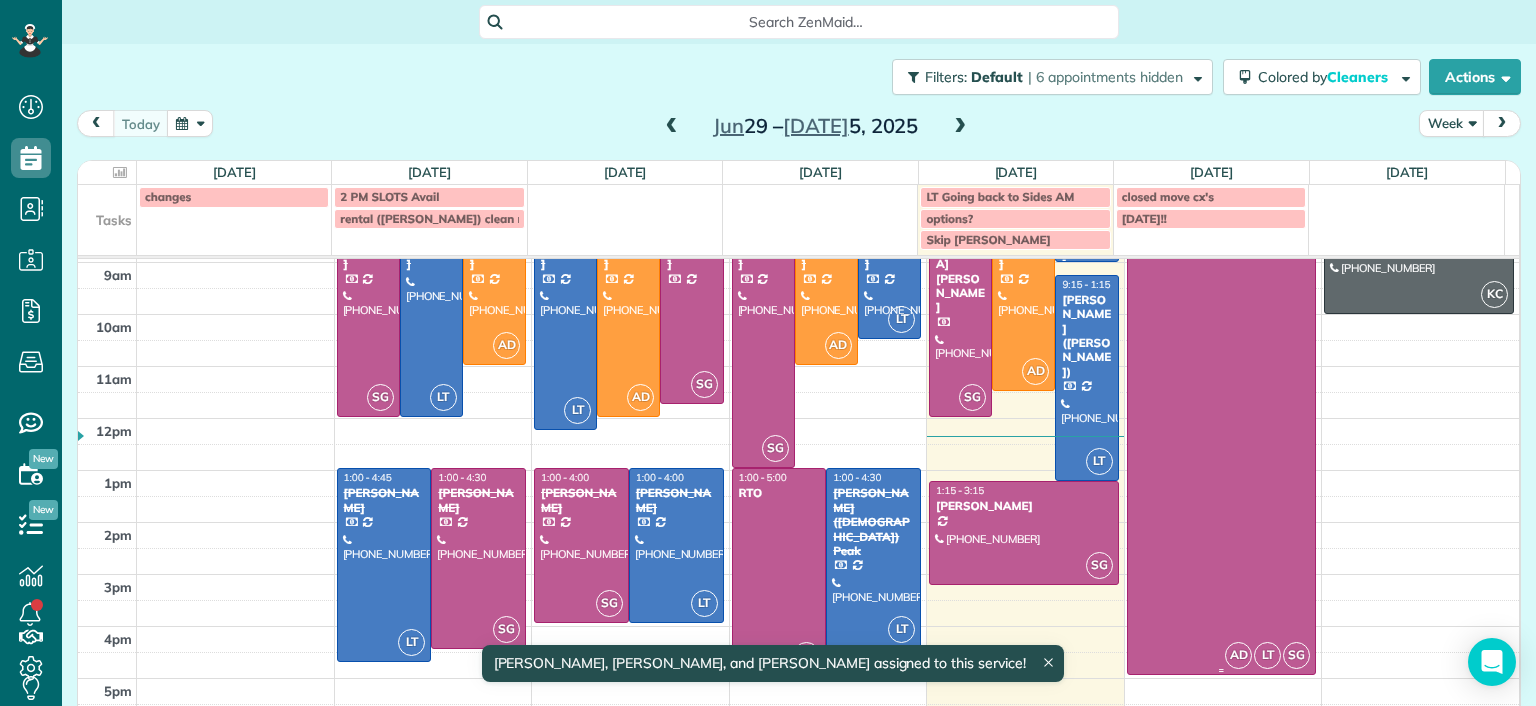scroll, scrollTop: 96, scrollLeft: 0, axis: vertical 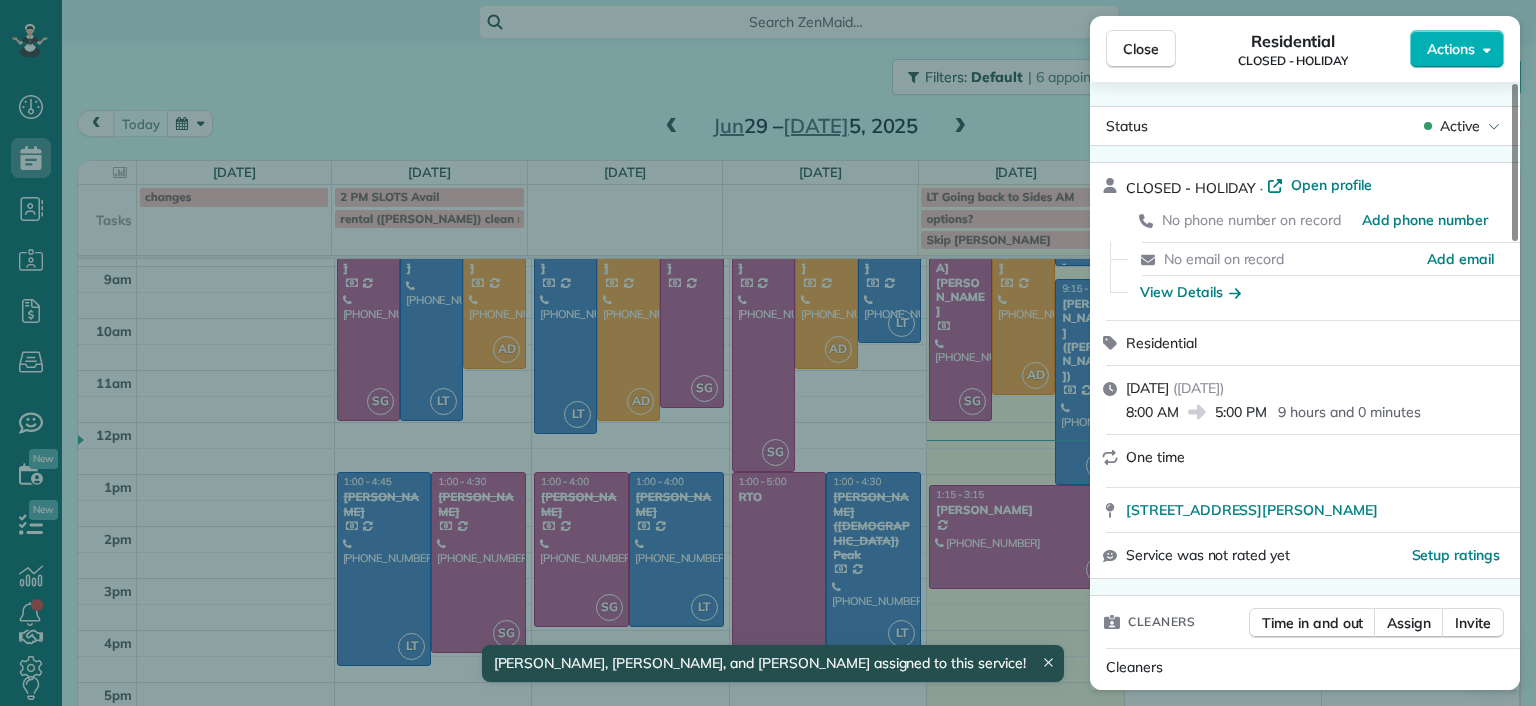 click on "Close Residential CLOSED - HOLIDAY Actions Status Active CLOSED - HOLIDAY · Open profile No phone number on record Add phone number No email on record Add email View Details Residential Friday, July 04, 2025 ( tomorrow ) 8:00 AM 5:00 PM 9 hours and 0 minutes One time 1123 GASKINS ROAD Richmond VA 23238 Service was not rated yet Setup ratings Cleaners Time in and out Assign Invite Cleaners Ashley   Davis 8:00 AM 5:00 PM Laura   Thaller 8:00 AM 5:00 PM Sophie   Gibbs 8:00 AM 5:00 PM Checklist Try Now Keep this appointment up to your standards. Stay on top of every detail, keep your cleaners organised, and your client happy. Assign a checklist Watch a 5 min demo Billing Billing actions Price $0.00 Overcharge $0.00 Discount $0.00 Coupon discount - Primary tax - Secondary tax - Total appointment price $0.00 Tips collected New feature! $0.00 Mark as paid Total including tip $0.00 Get paid online in no-time! Send an invoice and reward your cleaners with tips Charge customer credit card Appointment custom fields - -" at bounding box center (768, 353) 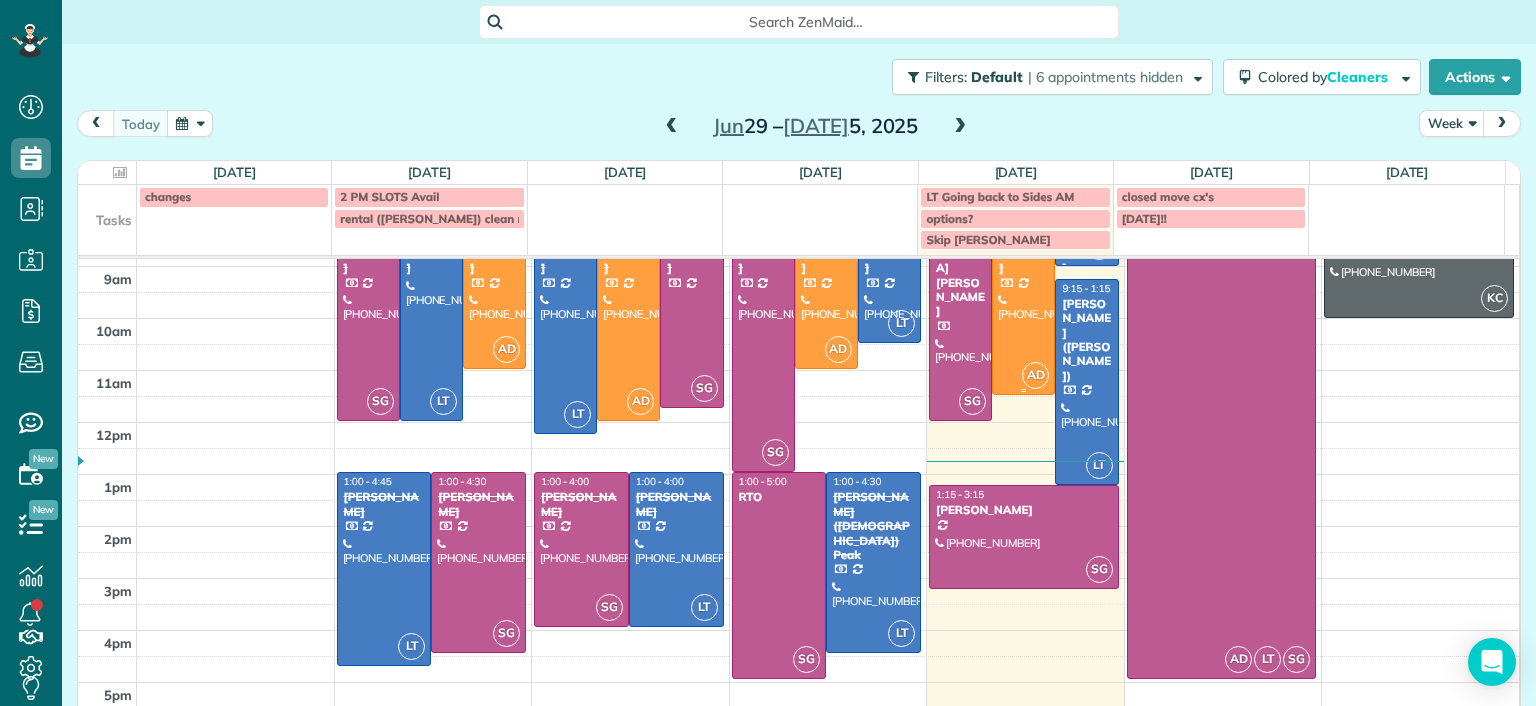click at bounding box center (1023, 304) 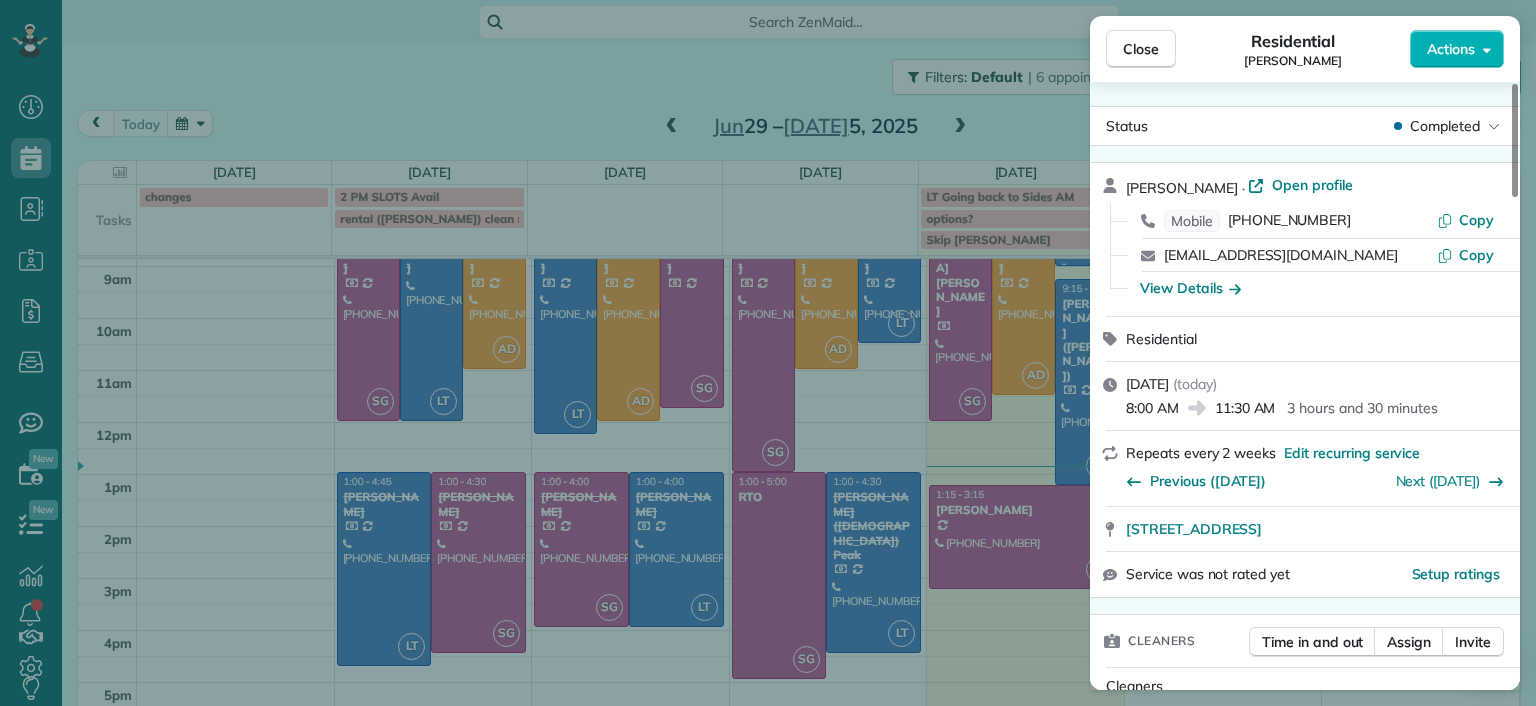 click on "Close Residential Imani Holmes Actions Status Completed Imani Holmes · Open profile Mobile (804) 245-9696 Copy ihholmes10@gmail.com Copy View Details Residential Thursday, July 03, 2025 ( today ) 8:00 AM 11:30 AM 3 hours and 30 minutes Repeats every 2 weeks Edit recurring service Previous (Jun 16) Next (Jul 14) 2816 North Avenue Richmond VA 23222 Service was not rated yet Setup ratings Cleaners Time in and out Assign Invite Cleaners Ashley   Davis 8:00 AM 11:30 AM Checklist Try Now Keep this appointment up to your standards. Stay on top of every detail, keep your cleaners organised, and your client happy. Assign a checklist Watch a 5 min demo Billing Billing actions Price $179.00 Overcharge $0.00 Discount $0.00 Coupon discount - Primary tax - Secondary tax - Total appointment price $179.00 Tips collected New feature! $0.00 Paid by card Total including tip $179.00 Get paid online in no-time! Send an invoice and reward your cleaners with tips Charge customer credit card Appointment custom fields Man Hours - 4" at bounding box center [768, 353] 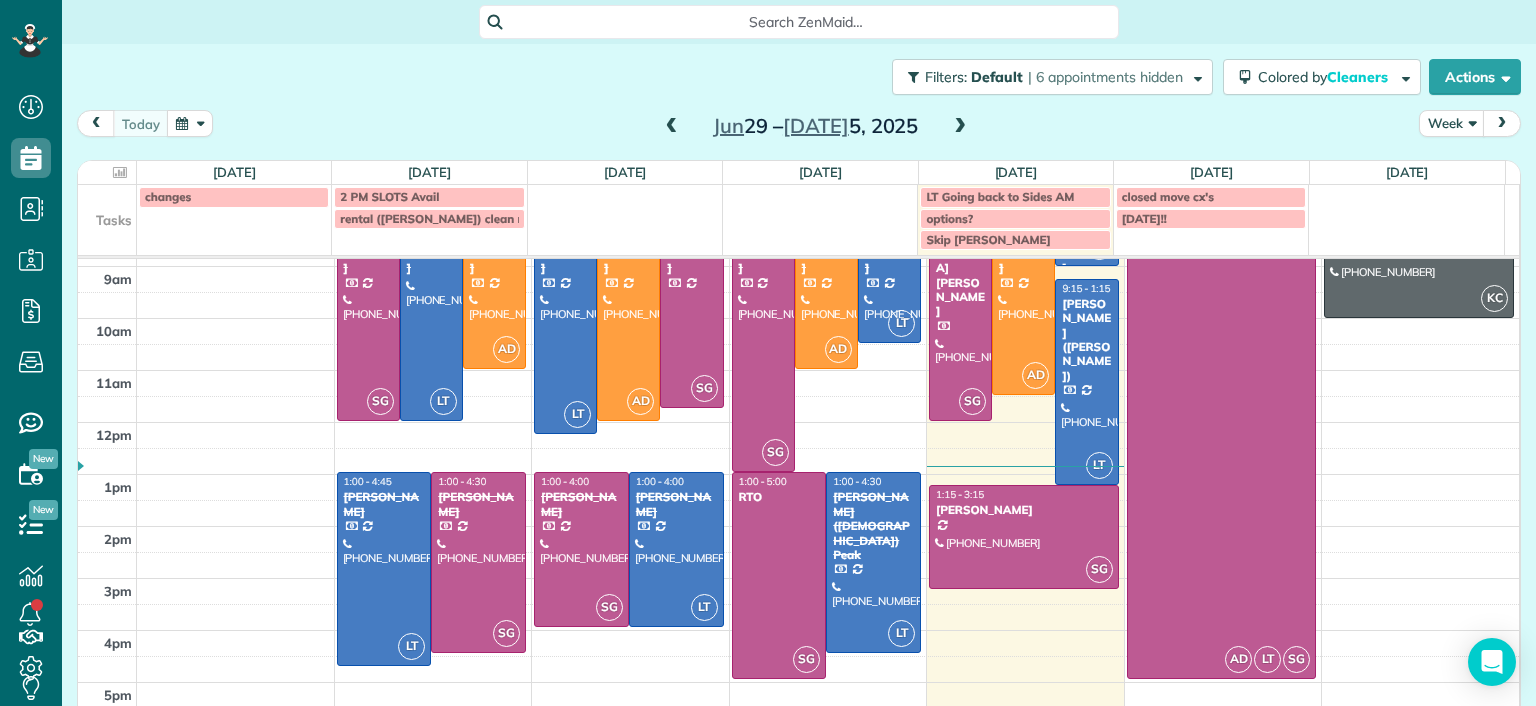 click at bounding box center [494, 291] 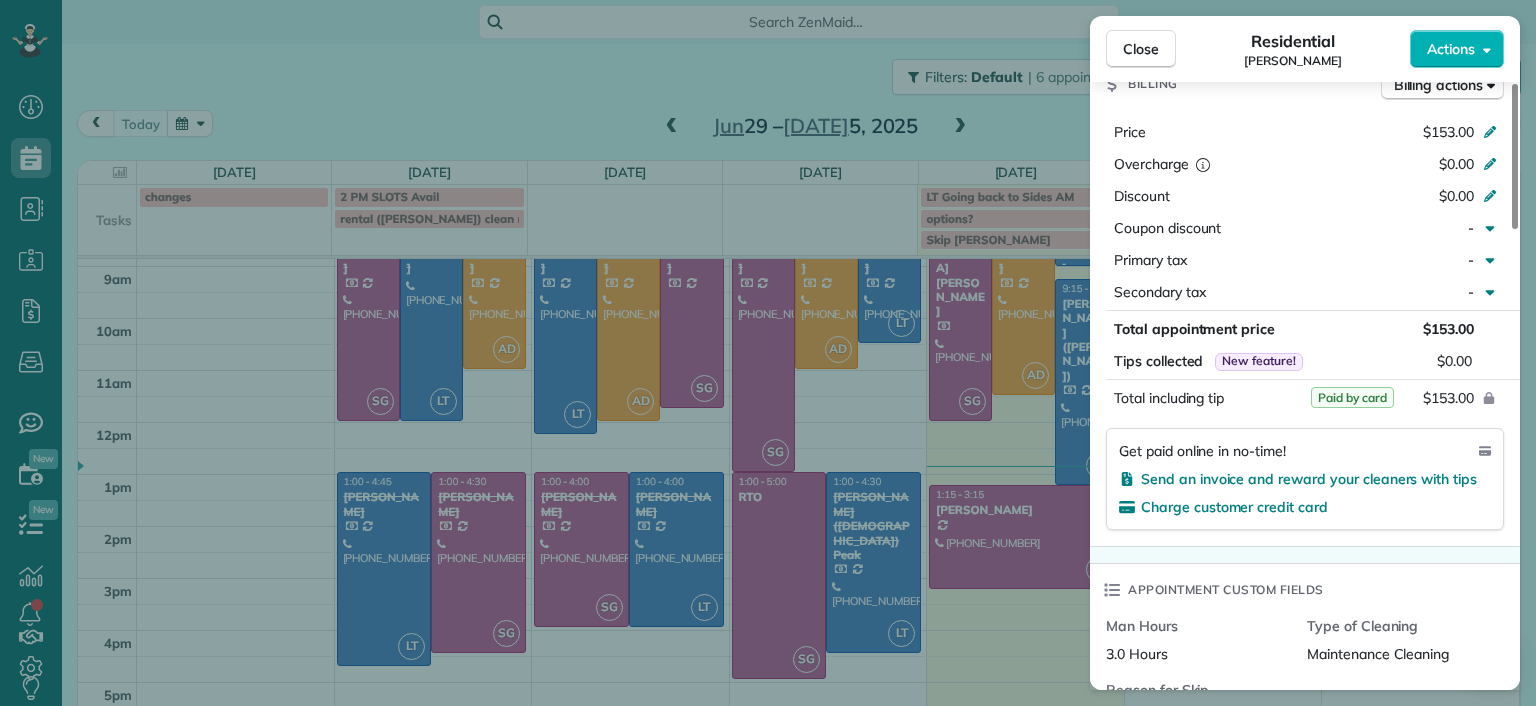 scroll, scrollTop: 1100, scrollLeft: 0, axis: vertical 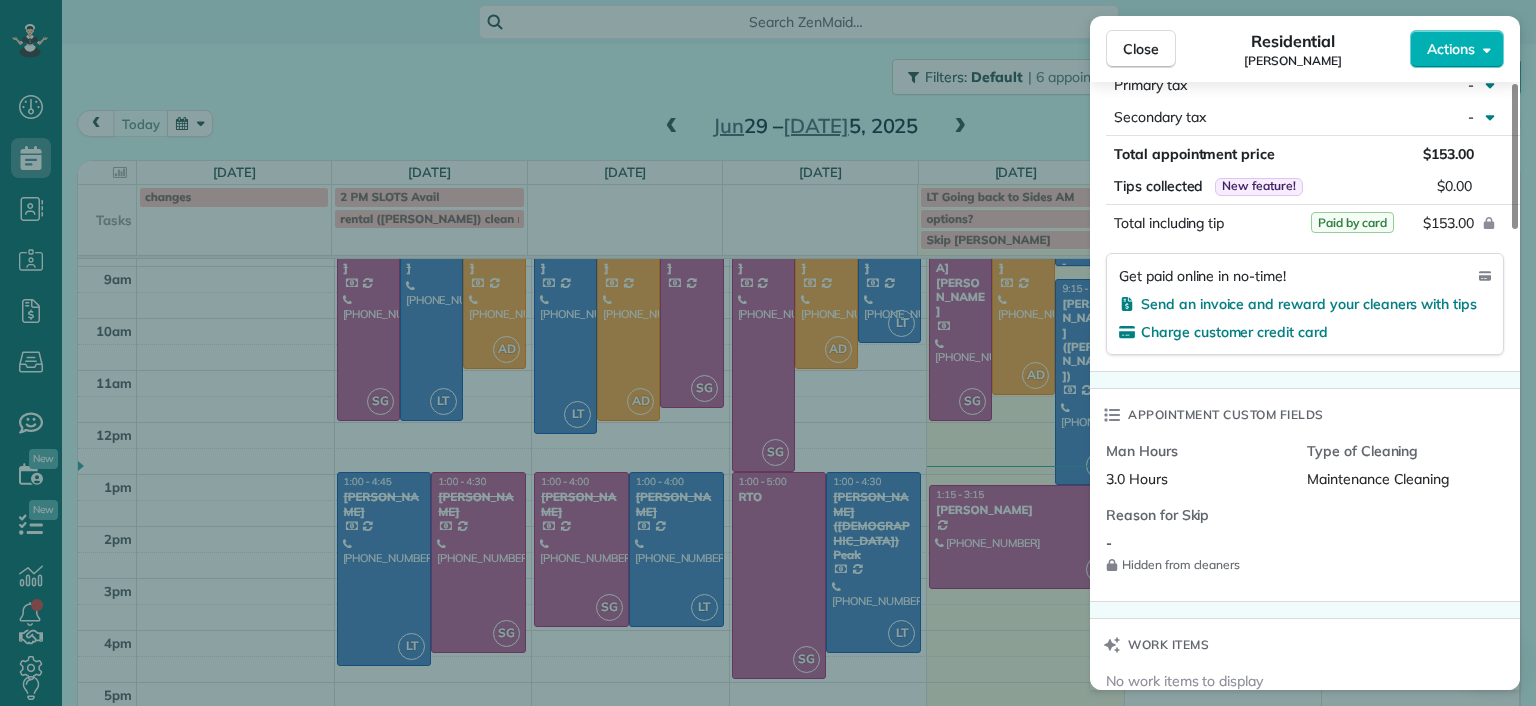 click on "Close Residential [PERSON_NAME] Actions Status Completed [PERSON_NAME] · Open profile Mobile [PHONE_NUMBER] Copy [PERSON_NAME][EMAIL_ADDRESS][DOMAIN_NAME] Copy View Details Residential [DATE] ( [DATE] ) 8:00 AM 11:00 AM 3 hours and 0 minutes Repeats every 4 weeks Edit recurring service Previous ([DATE]) Next ([DATE]) [STREET_ADDRESS] Service was not rated yet Setup ratings Cleaners Time in and out Assign Invite Cleaners [PERSON_NAME] 8:00 AM 11:00 AM Checklist Try Now Keep this appointment up to your standards. Stay on top of every detail, keep your cleaners organised, and your client happy. Assign a checklist Watch a 5 min demo Billing Billing actions Price $153.00 Overcharge $0.00 Discount $0.00 Coupon discount - Primary tax - Secondary tax - Total appointment price $153.00 Tips collected New feature! $0.00 Paid by card Total including tip $153.00 Get paid online in no-time! Send an invoice and reward your cleaners with tips Charge customer credit card Man Hours 3.0 Hours -" at bounding box center [768, 353] 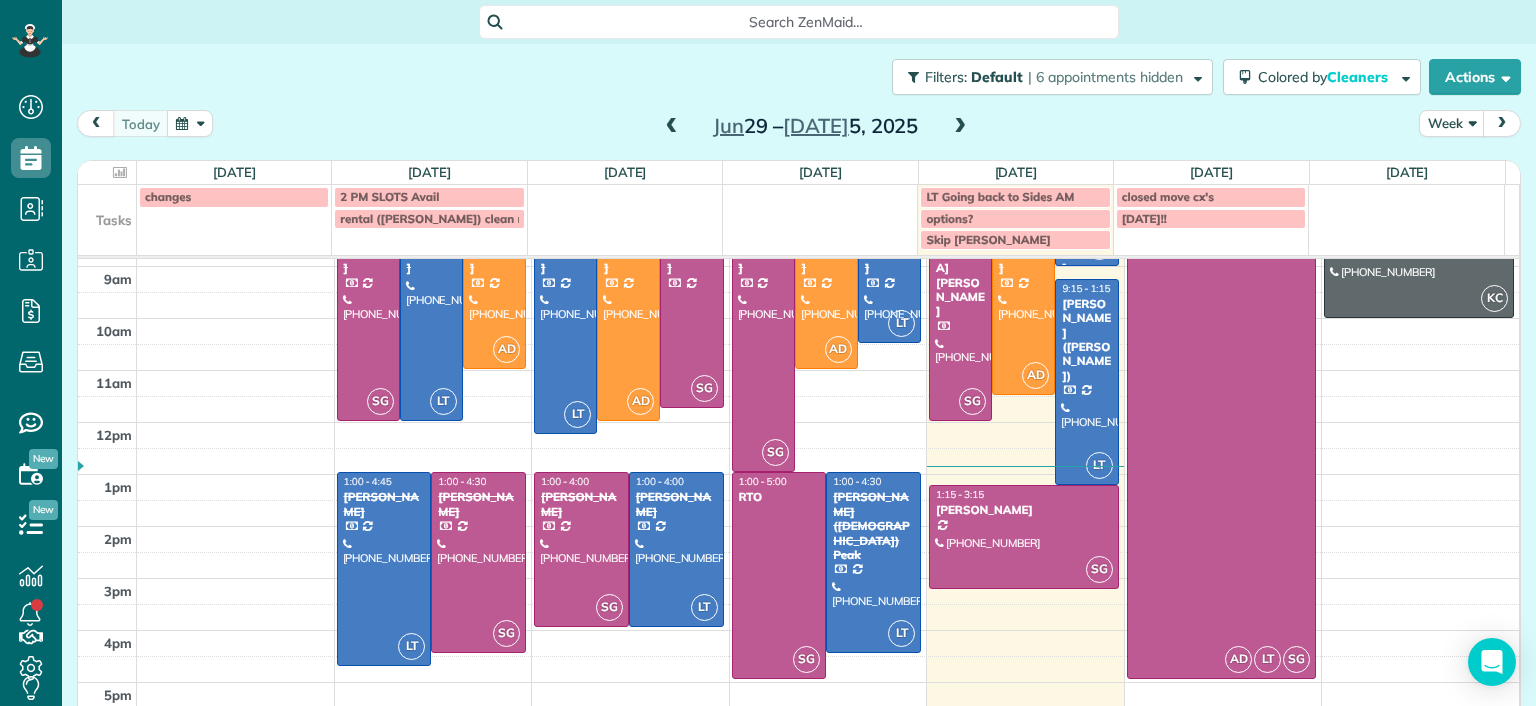 click at bounding box center [628, 317] 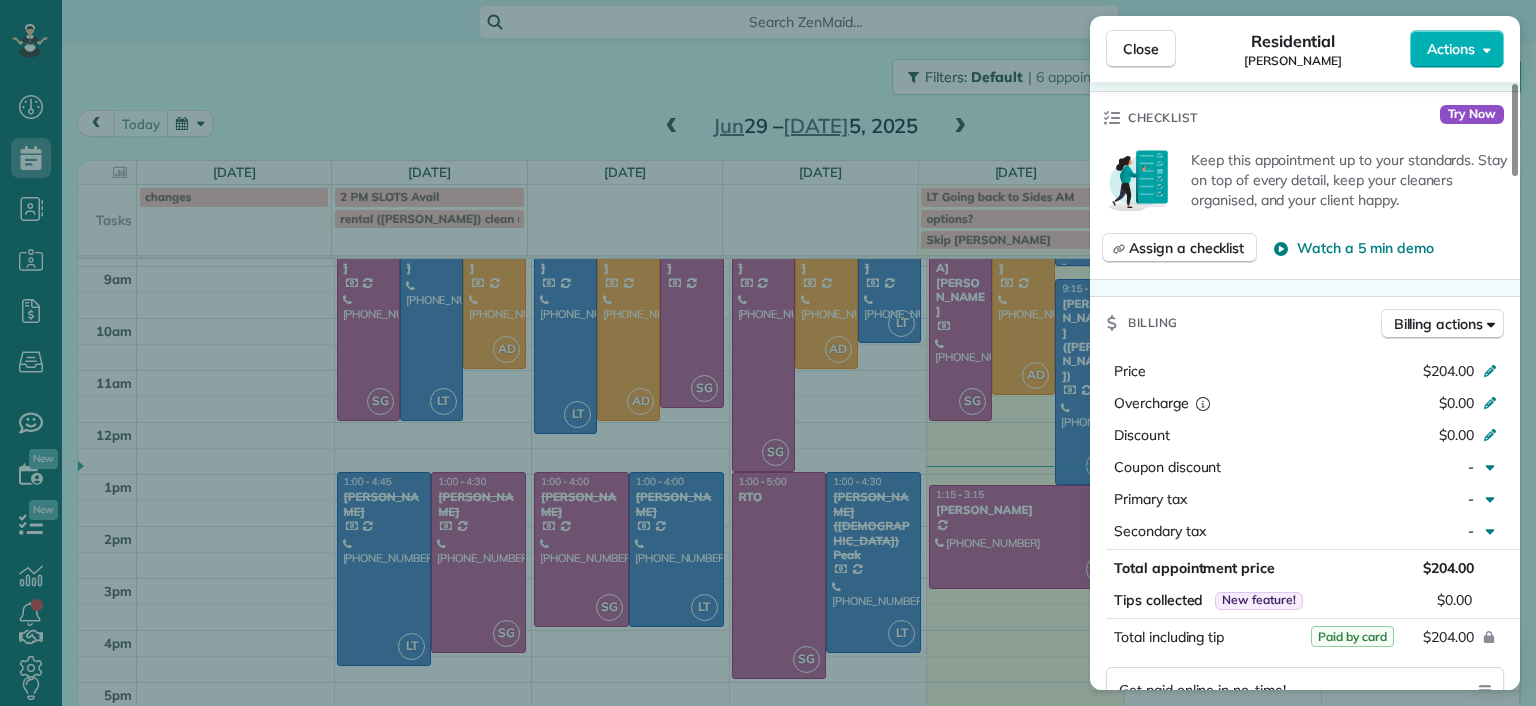 scroll, scrollTop: 1100, scrollLeft: 0, axis: vertical 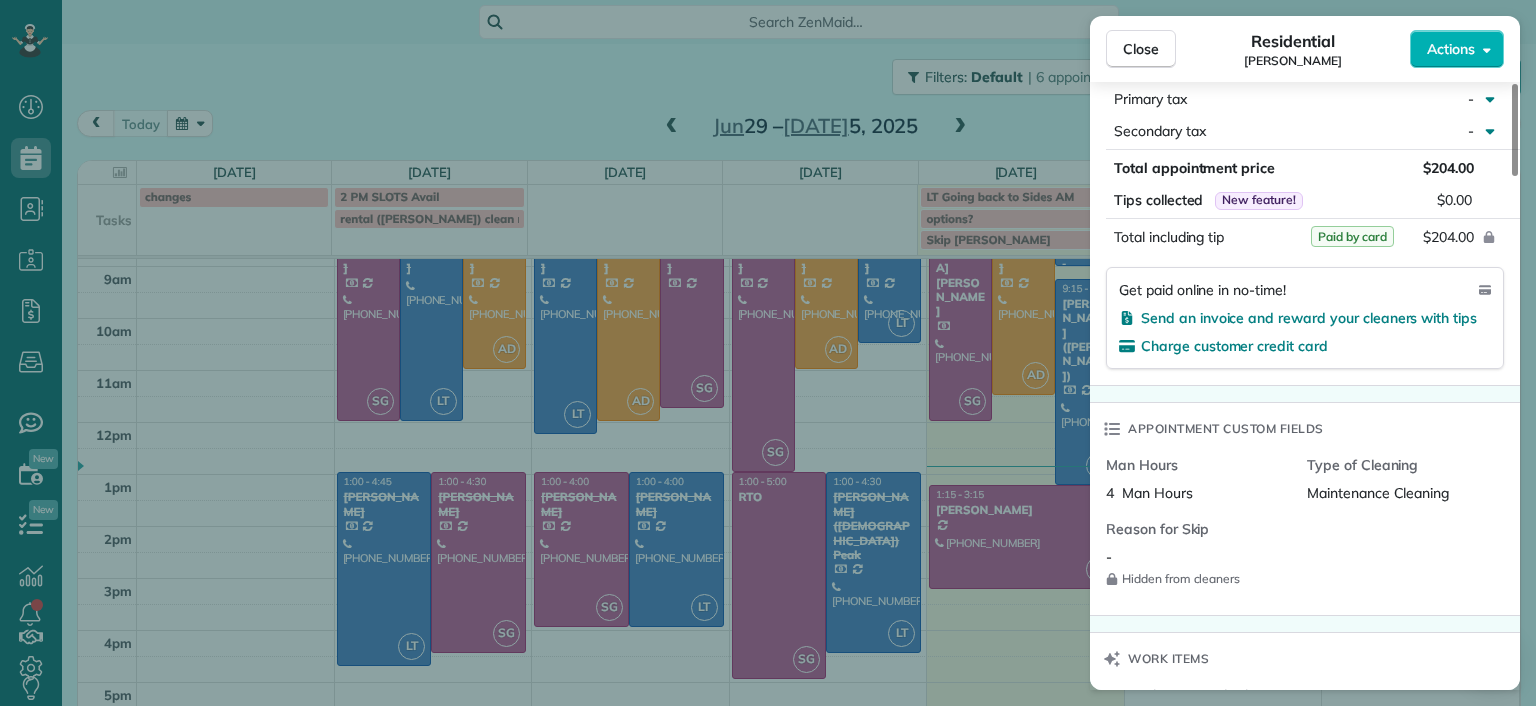 click on "Close Residential [PERSON_NAME] Actions Status Completed [PERSON_NAME] · Open profile Mobile [PHONE_NUMBER] Copy [EMAIL_ADDRESS][DOMAIN_NAME] Copy [EMAIL_ADDRESS][DOMAIN_NAME] Copy View Details Residential [DATE] ( [DATE] ) 8:00 AM 12:00 PM 4 hours and 0 minutes Repeats every 4 weeks Edit recurring service Previous ([DATE]) Next ([DATE]) [STREET_ADDRESS] Service was not rated yet Setup ratings Cleaners Time in and out Assign Invite Cleaners [PERSON_NAME] 8:00 AM 12:00 PM Checklist Try Now Keep this appointment up to your standards. Stay on top of every detail, keep your cleaners organised, and your client happy. Assign a checklist Watch a 5 min demo Billing Billing actions Price $204.00 Overcharge $0.00 Discount $0.00 Coupon discount - Primary tax - Secondary tax - Total appointment price $204.00 Tips collected New feature! $0.00 Paid by card Total including tip $204.00 Get paid online in no-time! Send an invoice and reward your cleaners with tips Charge customer credit card" at bounding box center (768, 353) 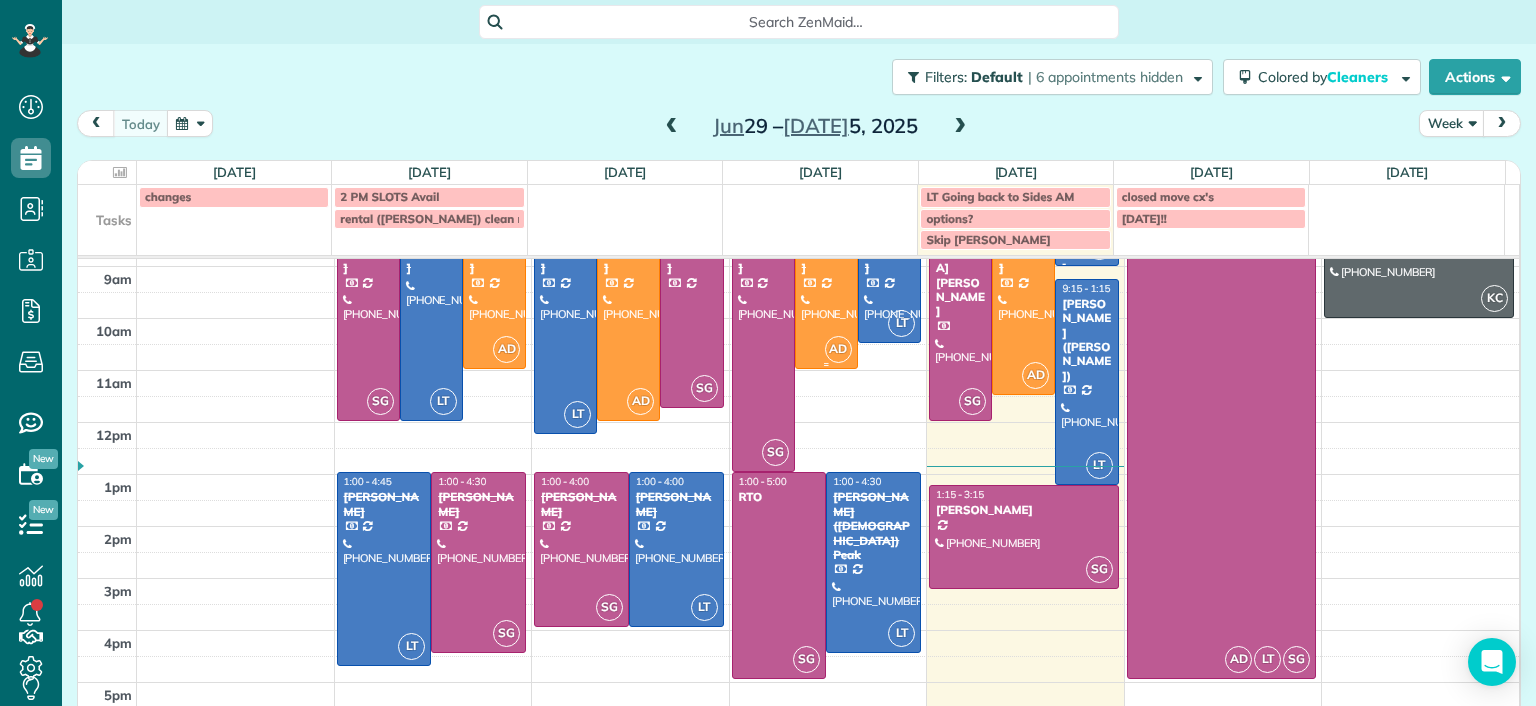 click at bounding box center (826, 291) 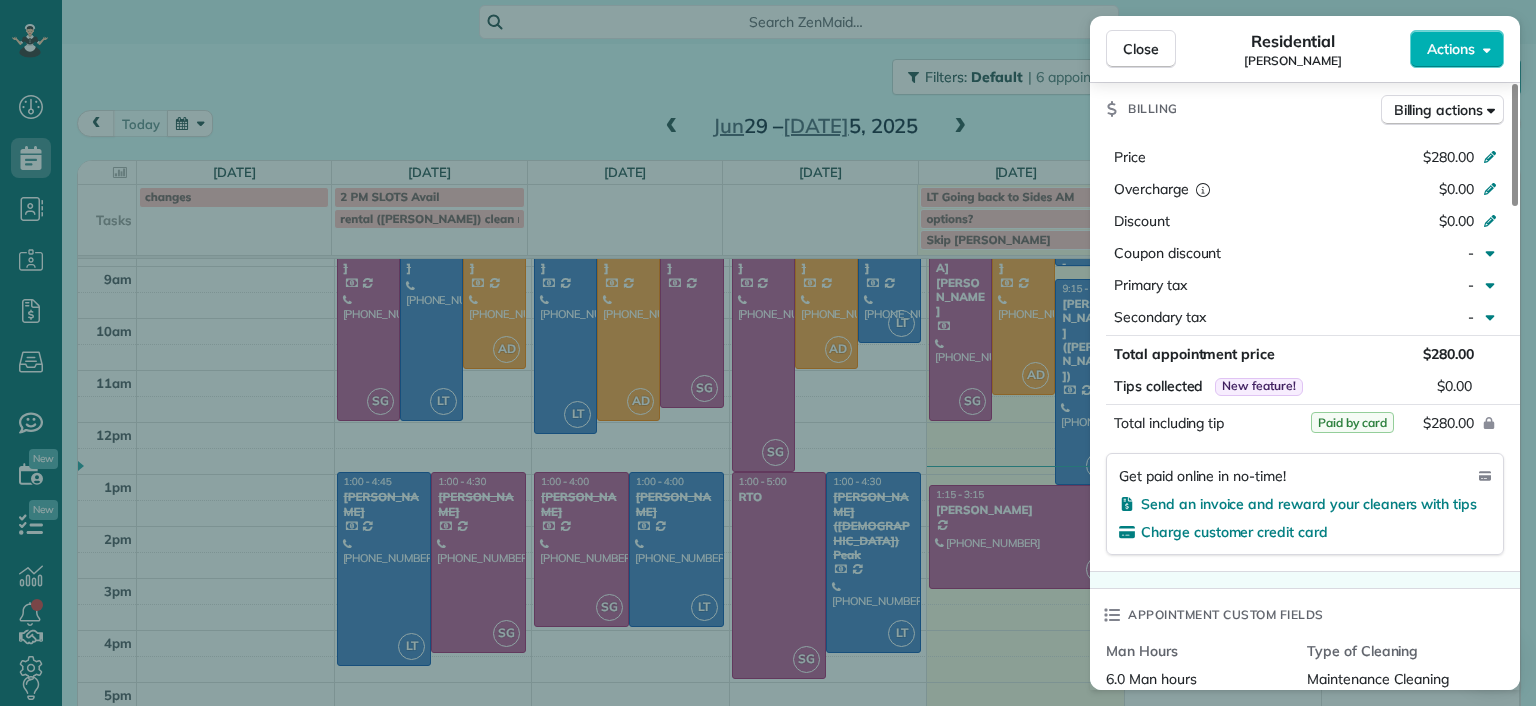 scroll, scrollTop: 1000, scrollLeft: 0, axis: vertical 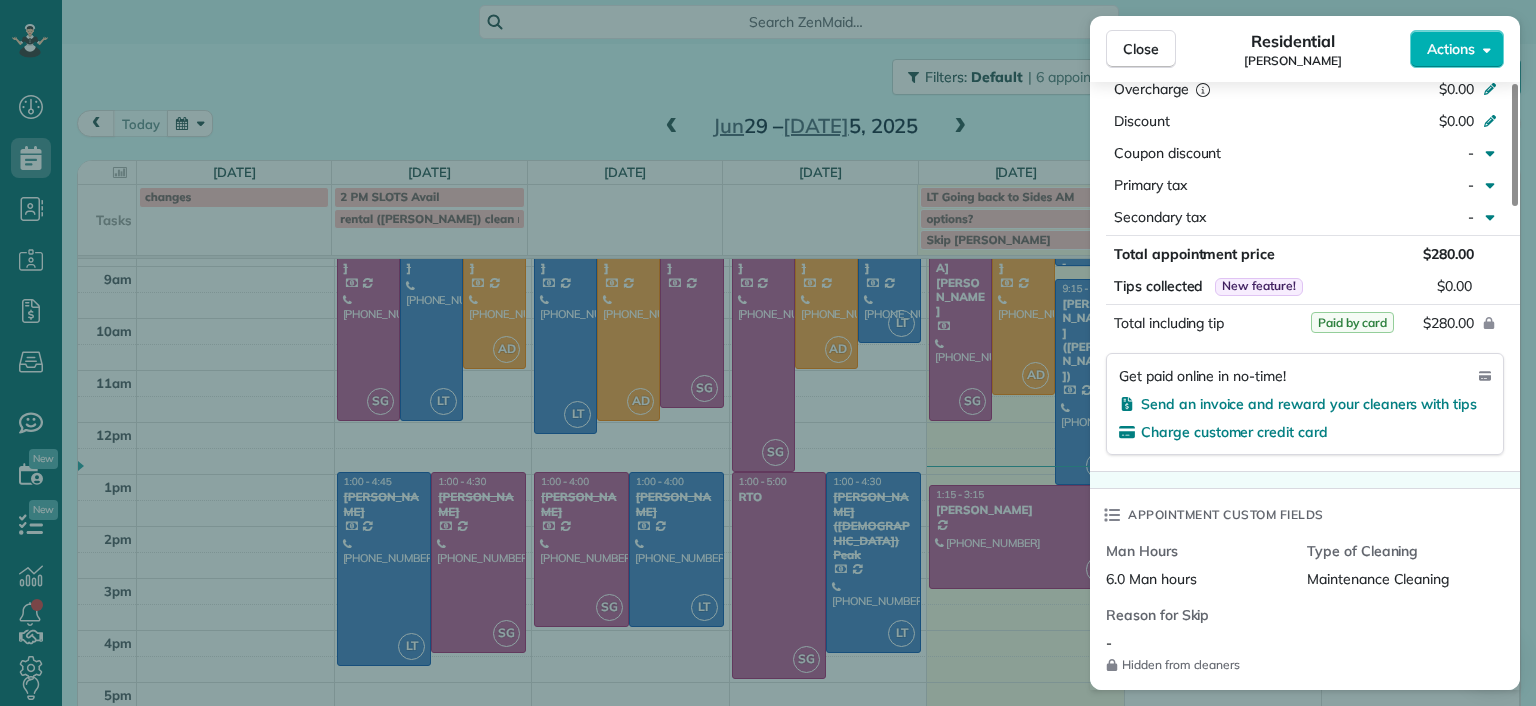 click on "Close Residential [PERSON_NAME] Actions Status Completed [PERSON_NAME] · Open profile Mobile [PHONE_NUMBER] Copy [PERSON_NAME][EMAIL_ADDRESS][DOMAIN_NAME] Copy View Details Residential [DATE] ( [DATE] ) 8:00 AM 11:00 AM 3 hours and 0 minutes Repeats every 2 weeks Edit recurring service Previous ([DATE]) Next ([DATE]) [STREET_ADDRESS] Service was not rated yet Setup ratings Cleaners Time in and out Assign Invite Cleaners [PERSON_NAME] 8:00 AM 11:00 AM Checklist Try Now Keep this appointment up to your standards. Stay on top of every detail, keep your cleaners organised, and your client happy. Assign a checklist Watch a 5 min demo Billing Billing actions Price $280.00 Overcharge $0.00 Discount $0.00 Coupon discount - Primary tax - Secondary tax - Total appointment price $280.00 Tips collected New feature! $0.00 Paid by card Total including tip $280.00 Get paid online in no-time! Send an invoice and reward your cleaners with tips Charge customer credit card Appointment custom fields -" at bounding box center (768, 353) 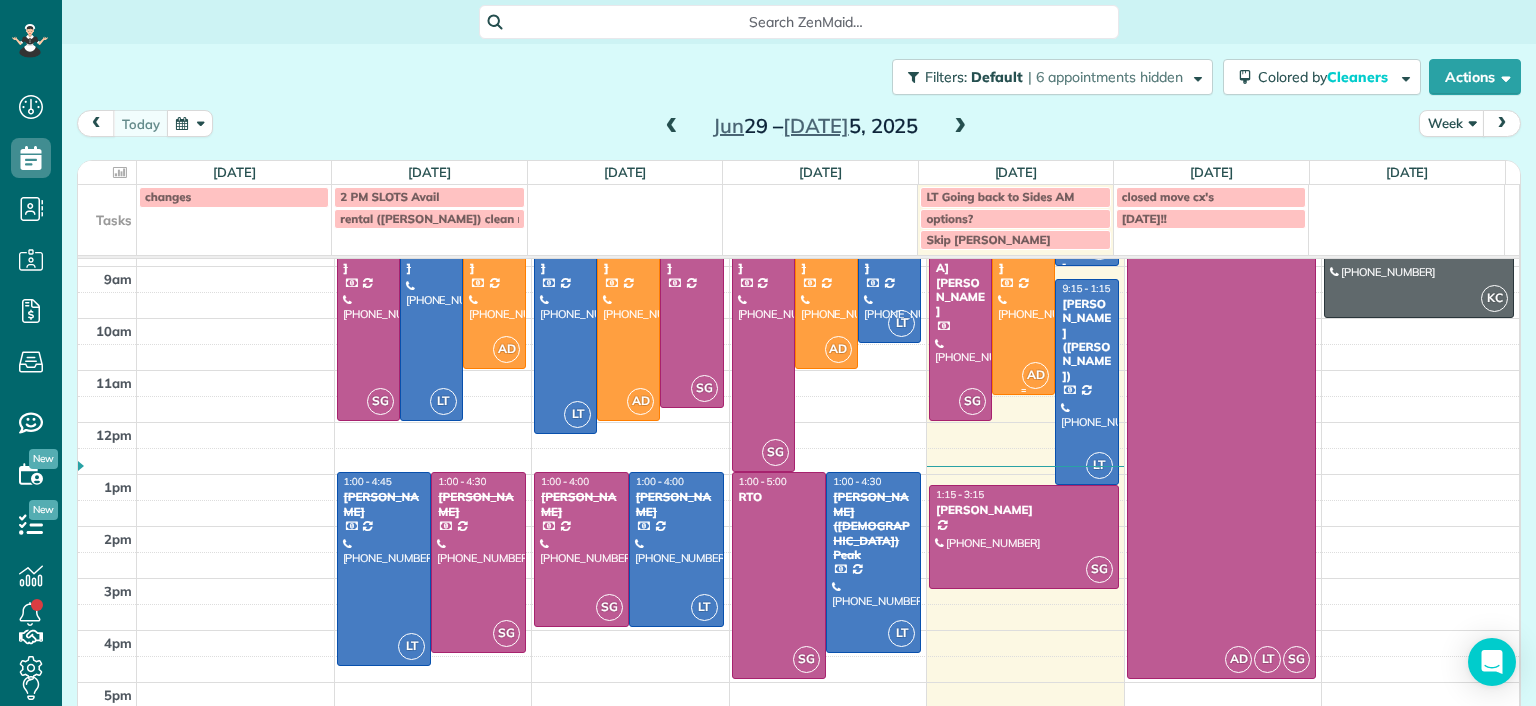 click at bounding box center [1023, 304] 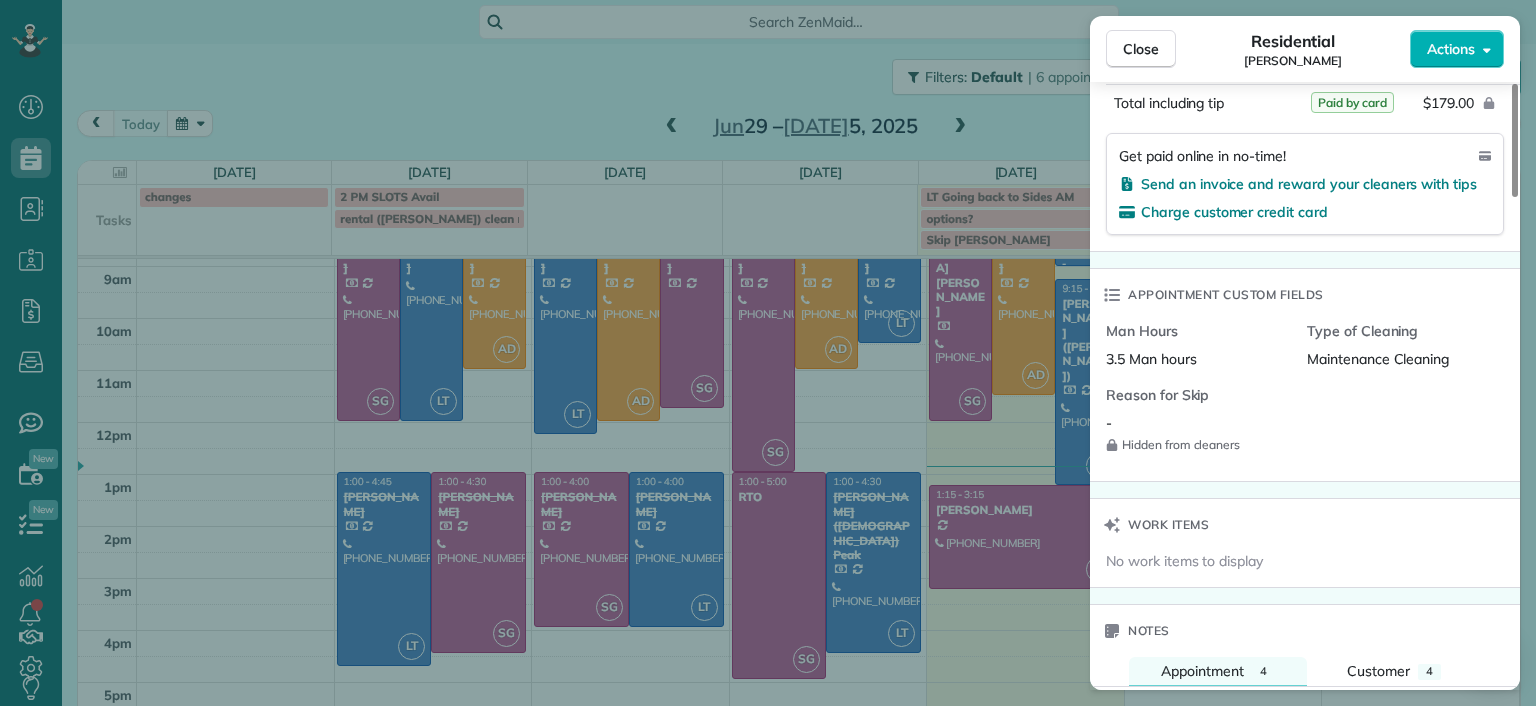 scroll, scrollTop: 1300, scrollLeft: 0, axis: vertical 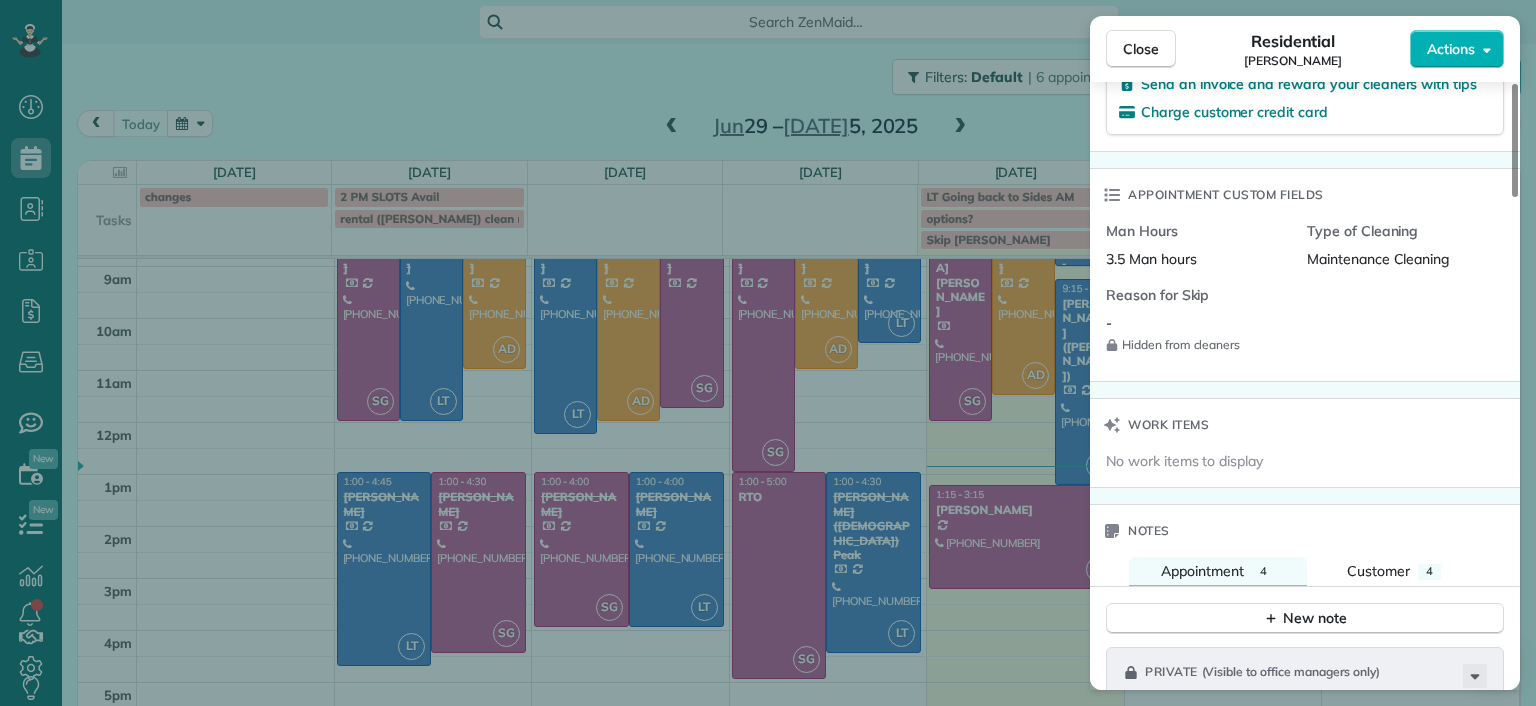 click on "Close Residential Imani Holmes Actions Status Completed Imani Holmes · Open profile Mobile (804) 245-9696 Copy ihholmes10@gmail.com Copy View Details Residential Thursday, July 03, 2025 ( today ) 8:00 AM 11:30 AM 3 hours and 30 minutes Repeats every 2 weeks Edit recurring service Previous (Jun 16) Next (Jul 14) 2816 North Avenue Richmond VA 23222 Service was not rated yet Setup ratings Cleaners Time in and out Assign Invite Cleaners Ashley   Davis 8:00 AM 11:30 AM Checklist Try Now Keep this appointment up to your standards. Stay on top of every detail, keep your cleaners organised, and your client happy. Assign a checklist Watch a 5 min demo Billing Billing actions Price $179.00 Overcharge $0.00 Discount $0.00 Coupon discount - Primary tax - Secondary tax - Total appointment price $179.00 Tips collected New feature! $0.00 Paid by card Total including tip $179.00 Get paid online in no-time! Send an invoice and reward your cleaners with tips Charge customer credit card Appointment custom fields Man Hours - 4" at bounding box center [768, 353] 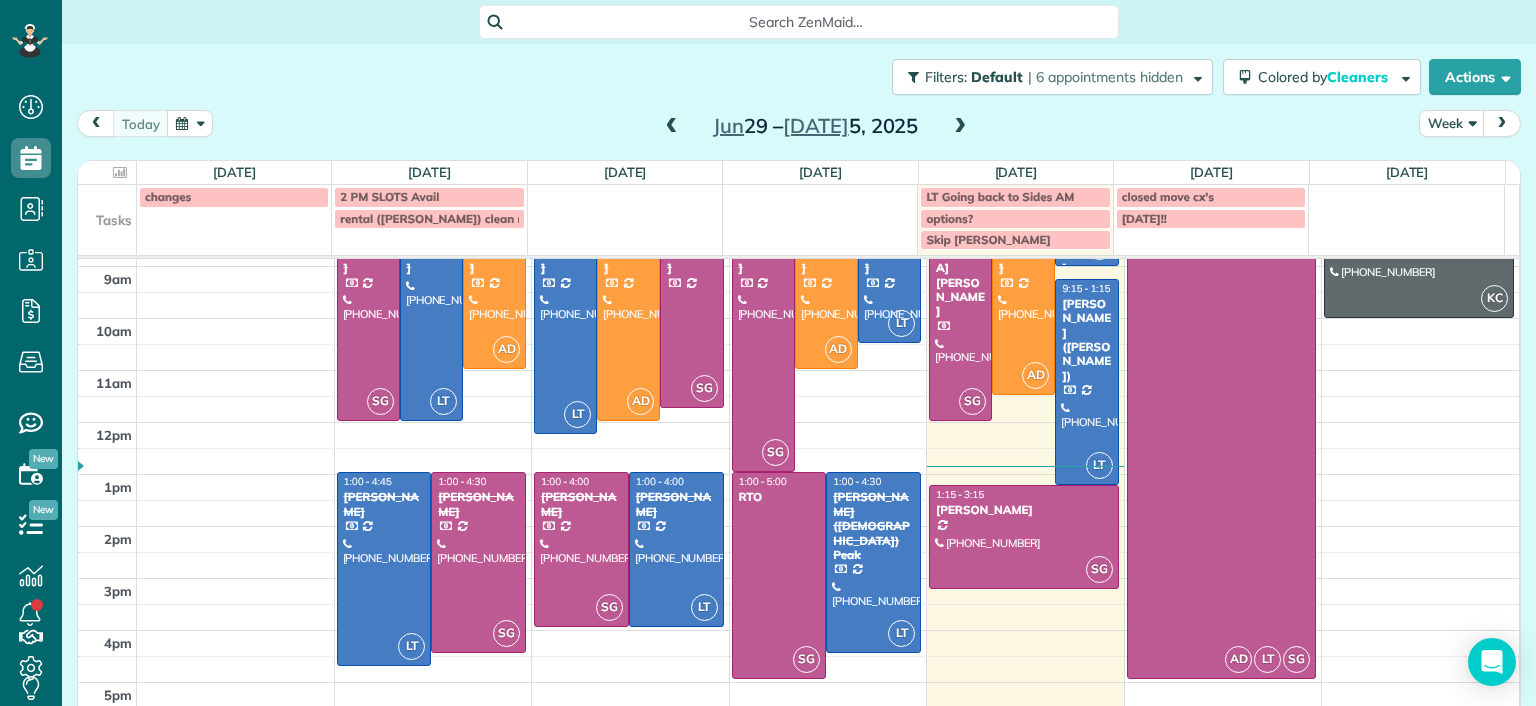 click at bounding box center [672, 127] 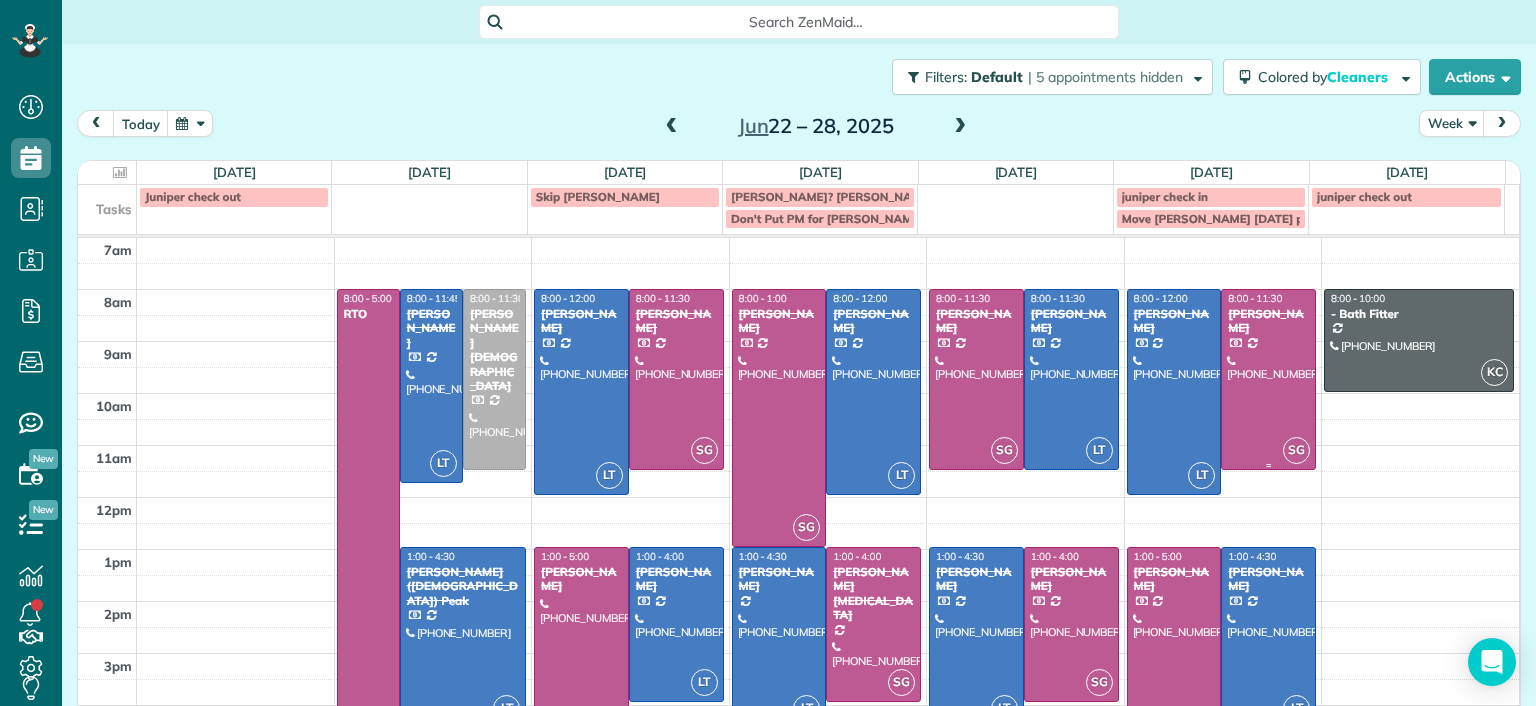 click at bounding box center [1268, 379] 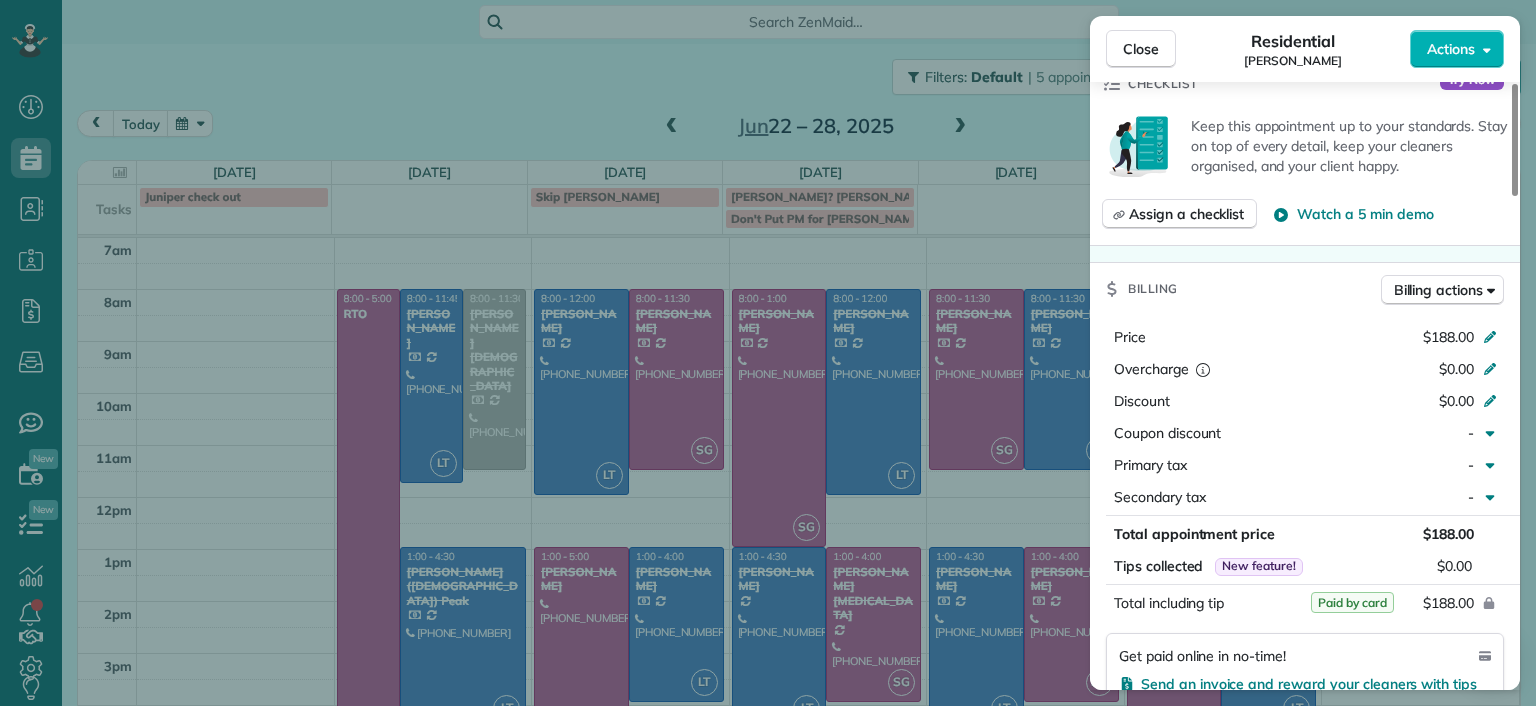 scroll, scrollTop: 1200, scrollLeft: 0, axis: vertical 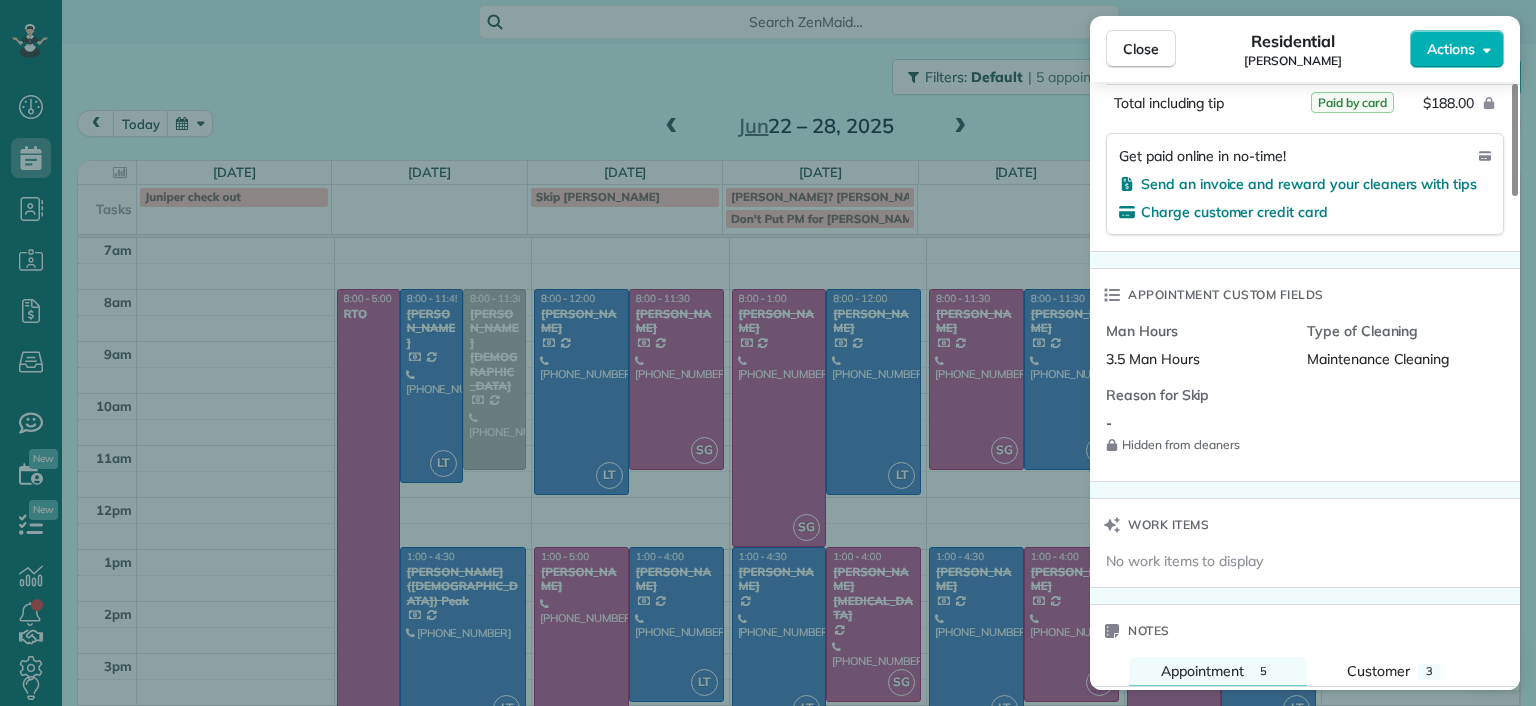click on "Close Residential Jennifer Friedline Actions Status Completed Jennifer Friedline · Open profile Mobile (757) 903-6217 Copy jafriedline@gmail.com Copy View Details Residential Friday, June 27, 2025 ( last week ) 8:00 AM 11:30 AM 3 hours and 30 minutes Repeats every 2 weeks Edit recurring service Previous (Jun 13) Next (Jul 11) 6321 Broad Sky Circle Mechanicsville VA 23111 Service was not rated yet Setup ratings Cleaners Time in and out Assign Invite Cleaners Sophie   Gibbs 8:00 AM 11:30 AM Checklist Try Now Keep this appointment up to your standards. Stay on top of every detail, keep your cleaners organised, and your client happy. Assign a checklist Watch a 5 min demo Billing Billing actions Price $188.00 Overcharge $0.00 Discount $0.00 Coupon discount - Primary tax - Secondary tax - Total appointment price $188.00 Tips collected New feature! $0.00 Paid by card Total including tip $188.00 Get paid online in no-time! Send an invoice and reward your cleaners with tips Charge customer credit card Man Hours - 5 3" at bounding box center [768, 353] 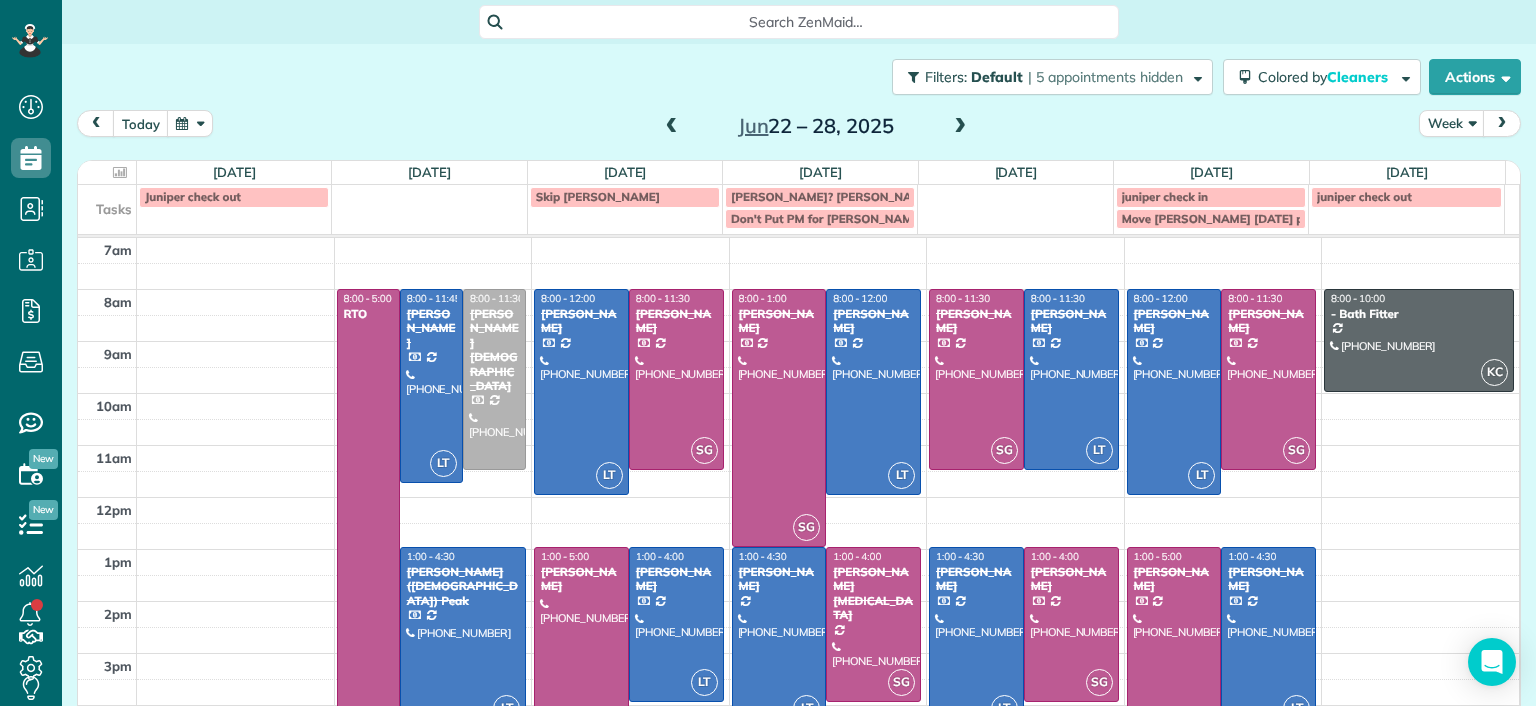 click at bounding box center (1268, 637) 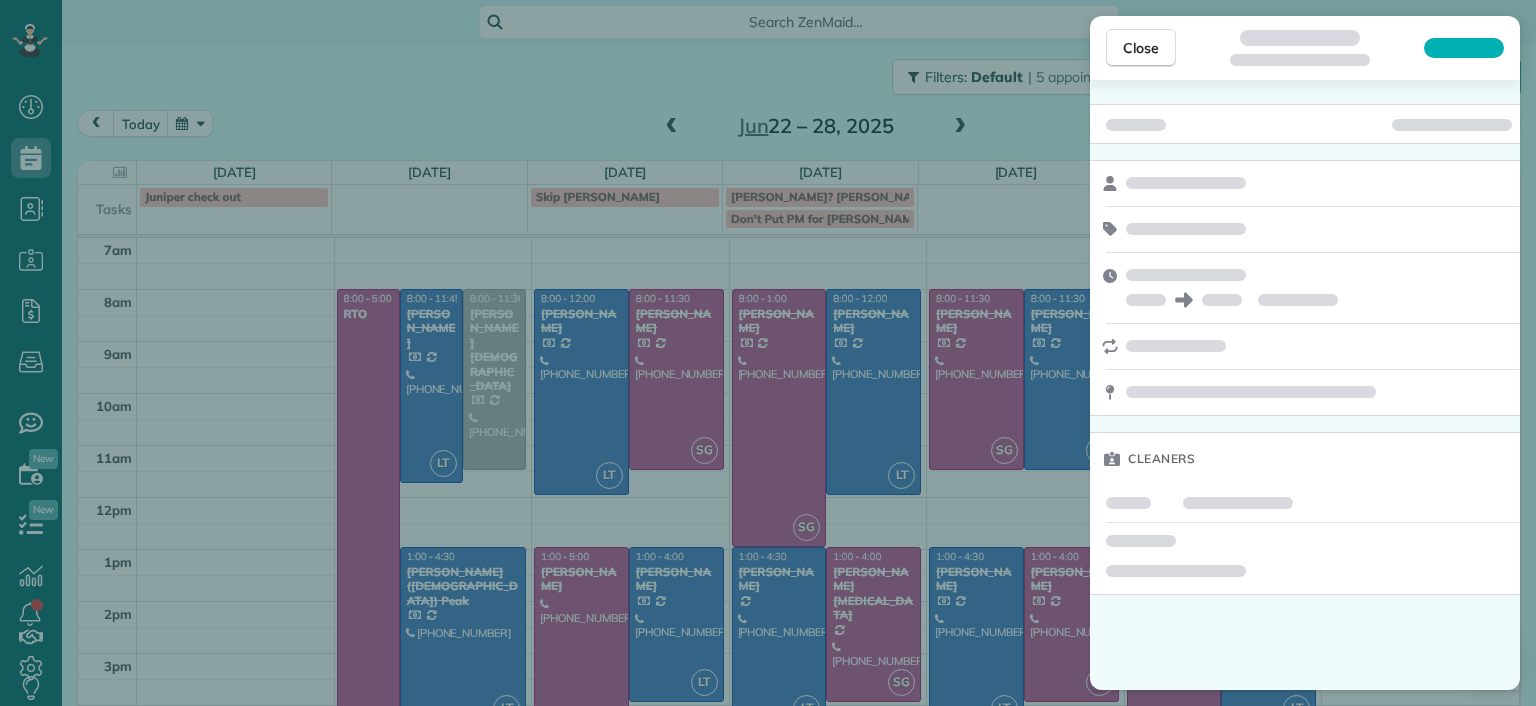 drag, startPoint x: 1068, startPoint y: 539, endPoint x: 1148, endPoint y: 581, distance: 90.35486 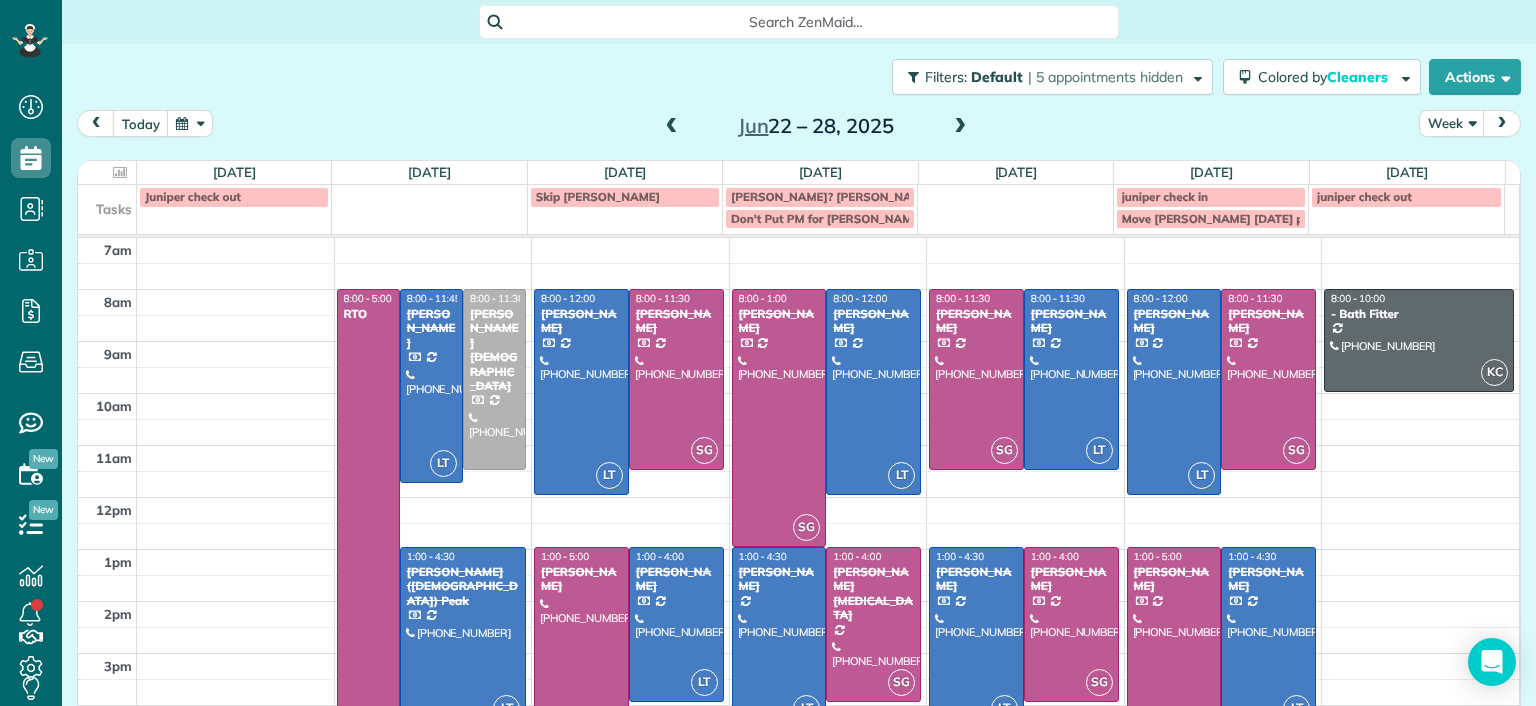 click at bounding box center (1174, 650) 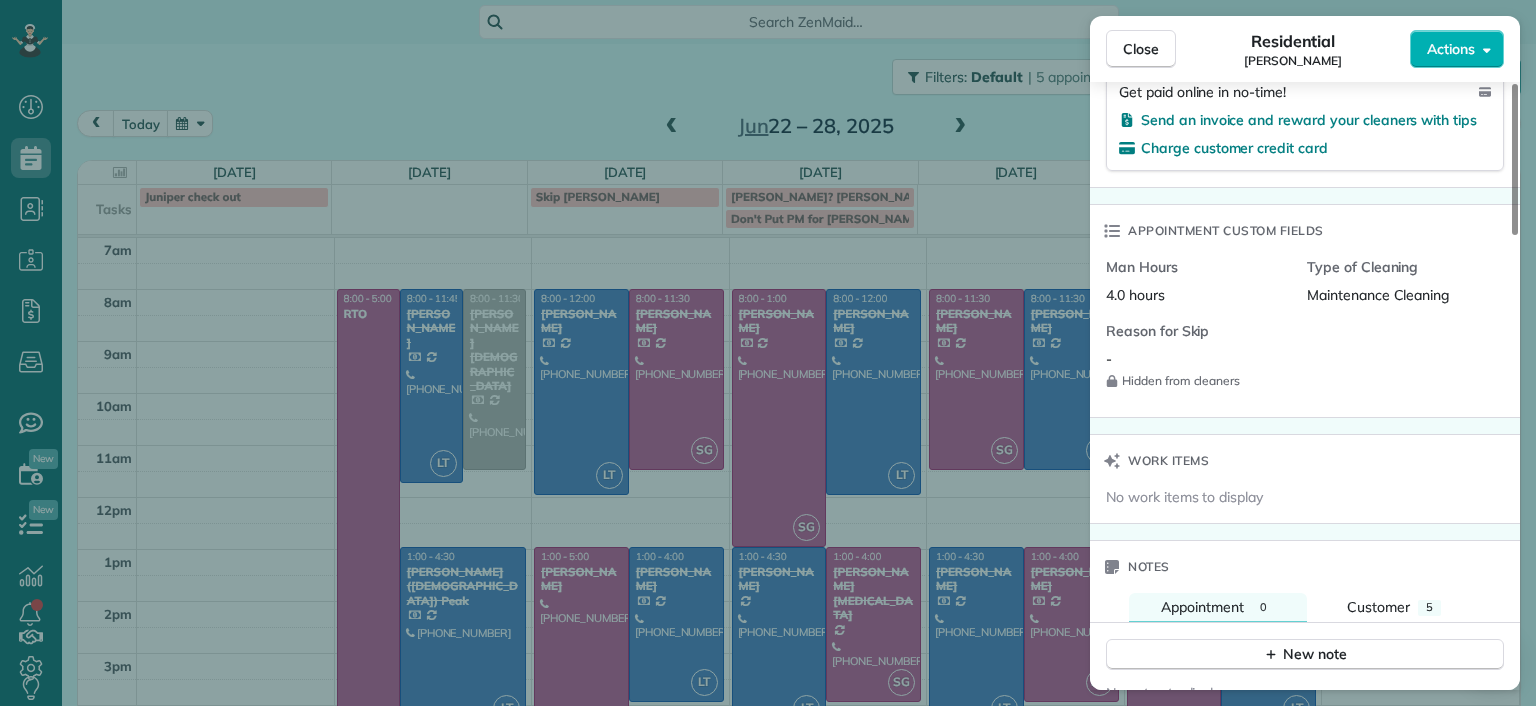 scroll, scrollTop: 1300, scrollLeft: 0, axis: vertical 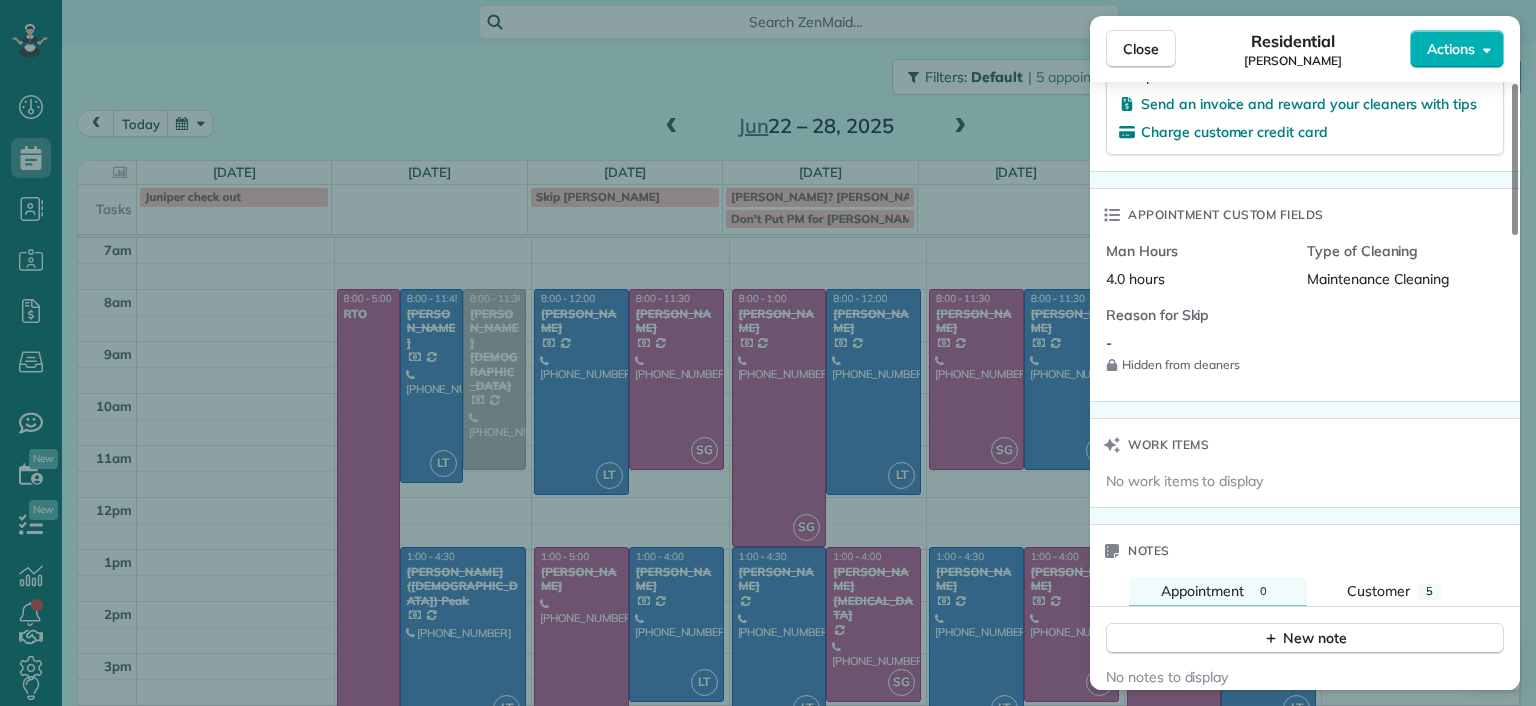 drag, startPoint x: 688, startPoint y: 202, endPoint x: 984, endPoint y: 132, distance: 304.16443 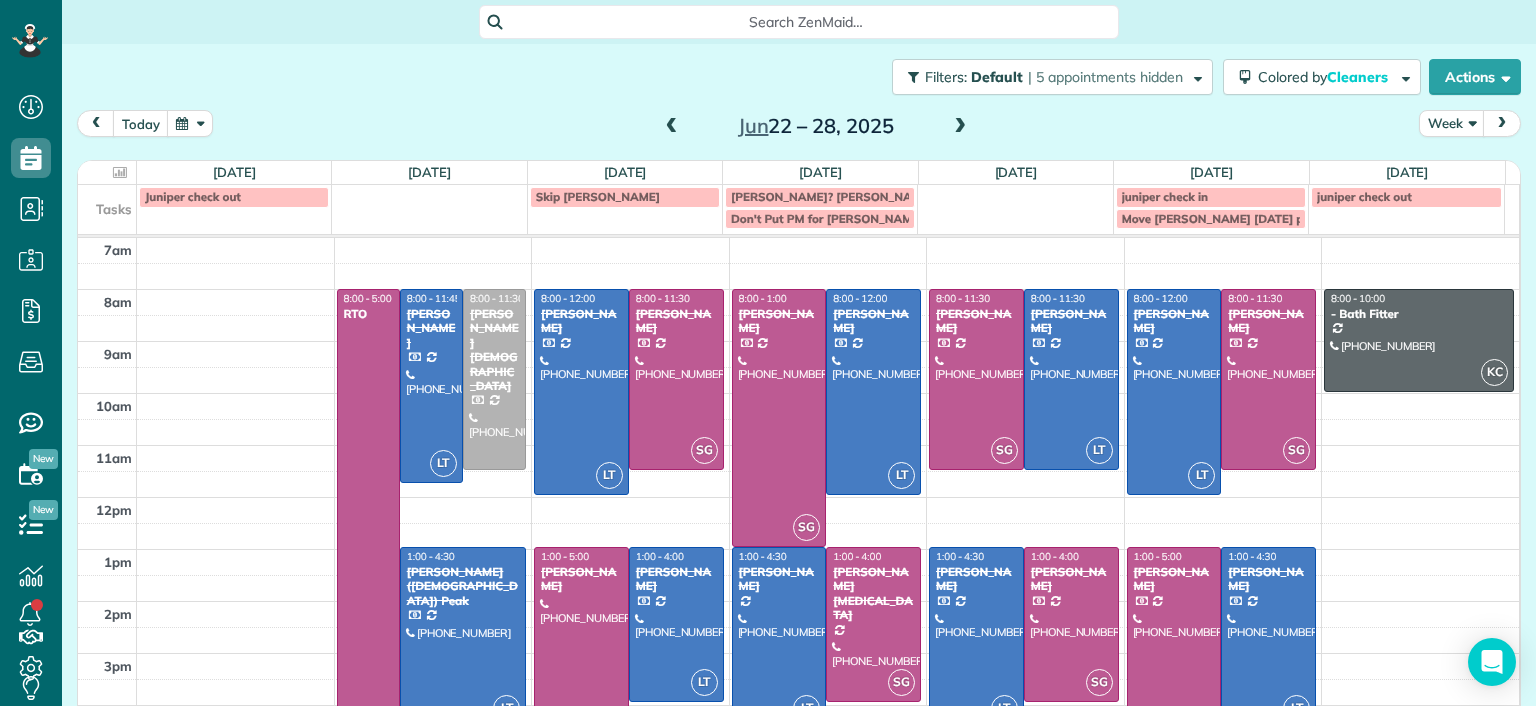 click on "Jun  22 – 28, 2025" at bounding box center (816, 126) 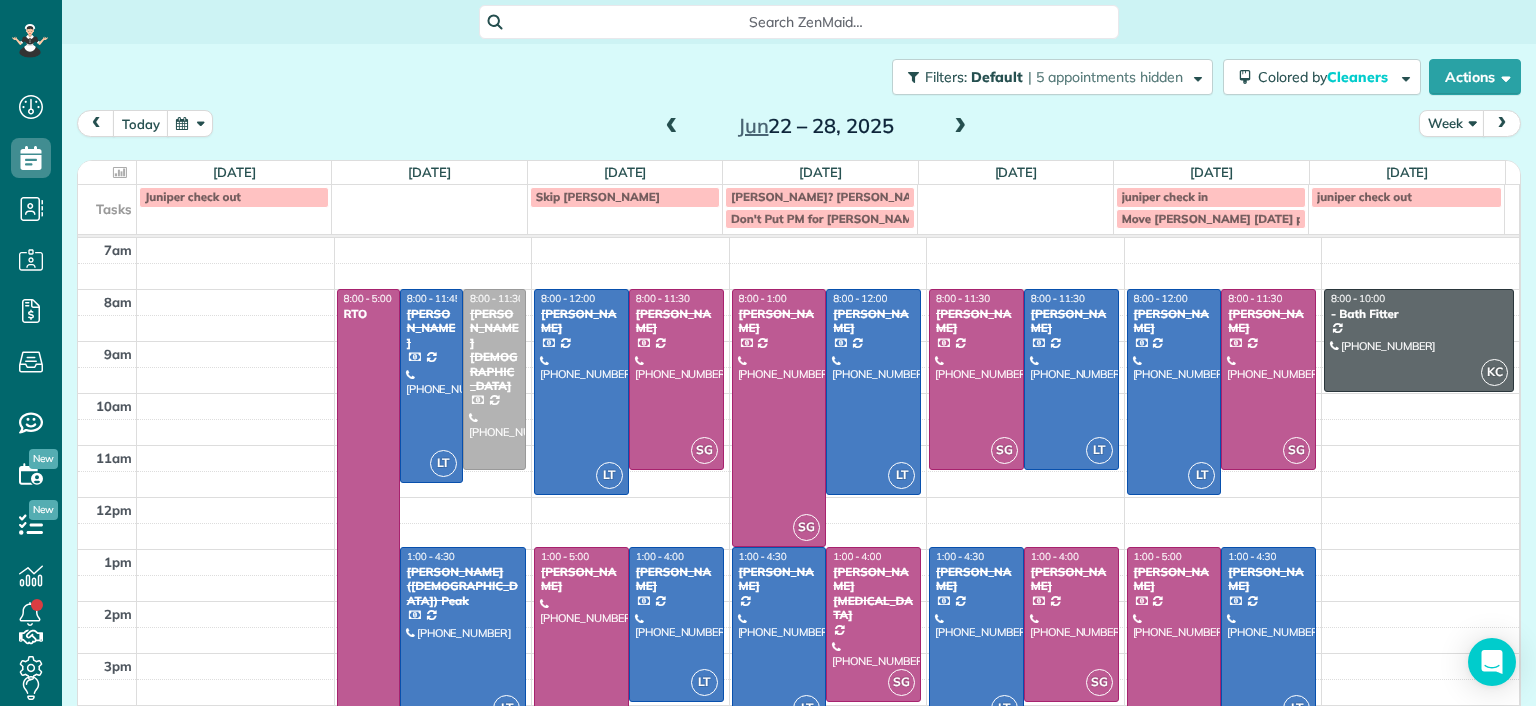 click at bounding box center [960, 127] 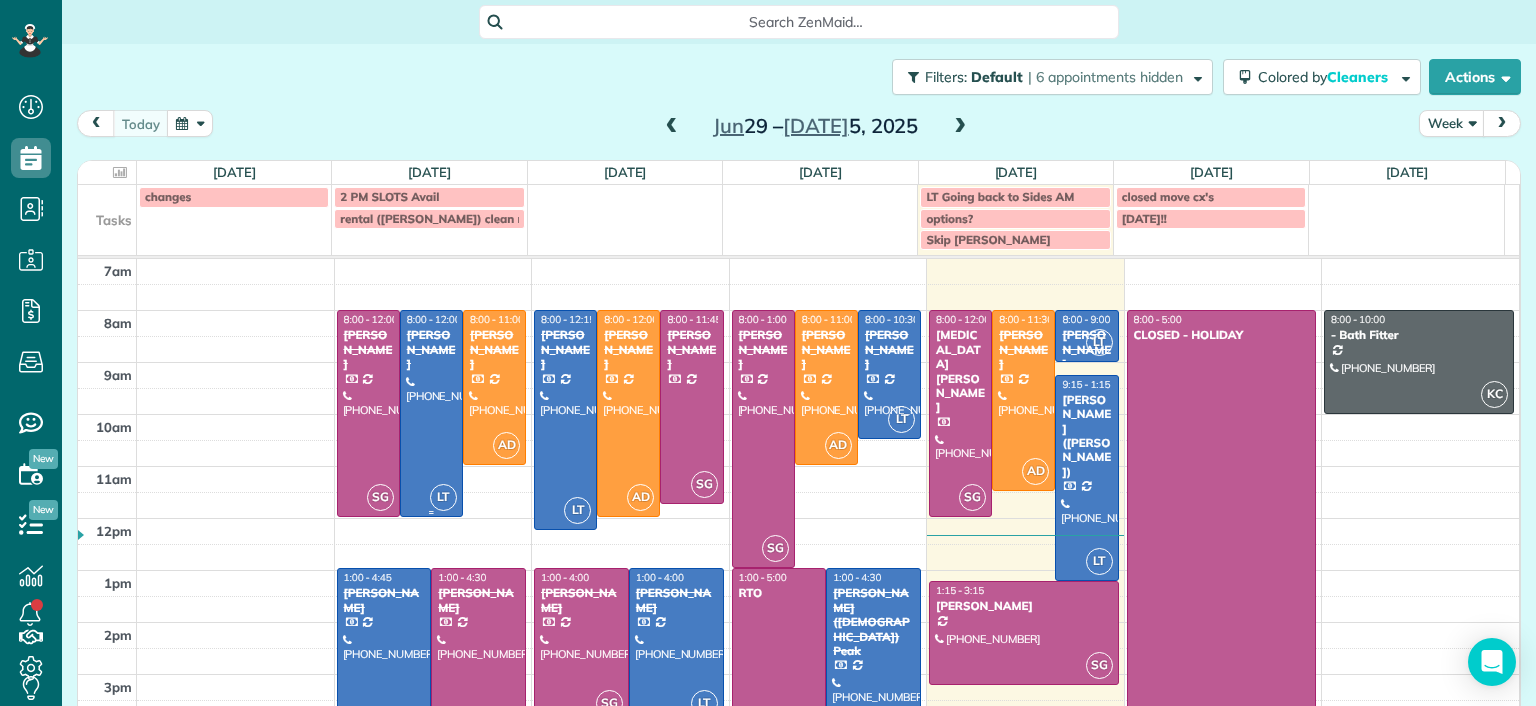 click at bounding box center (368, 413) 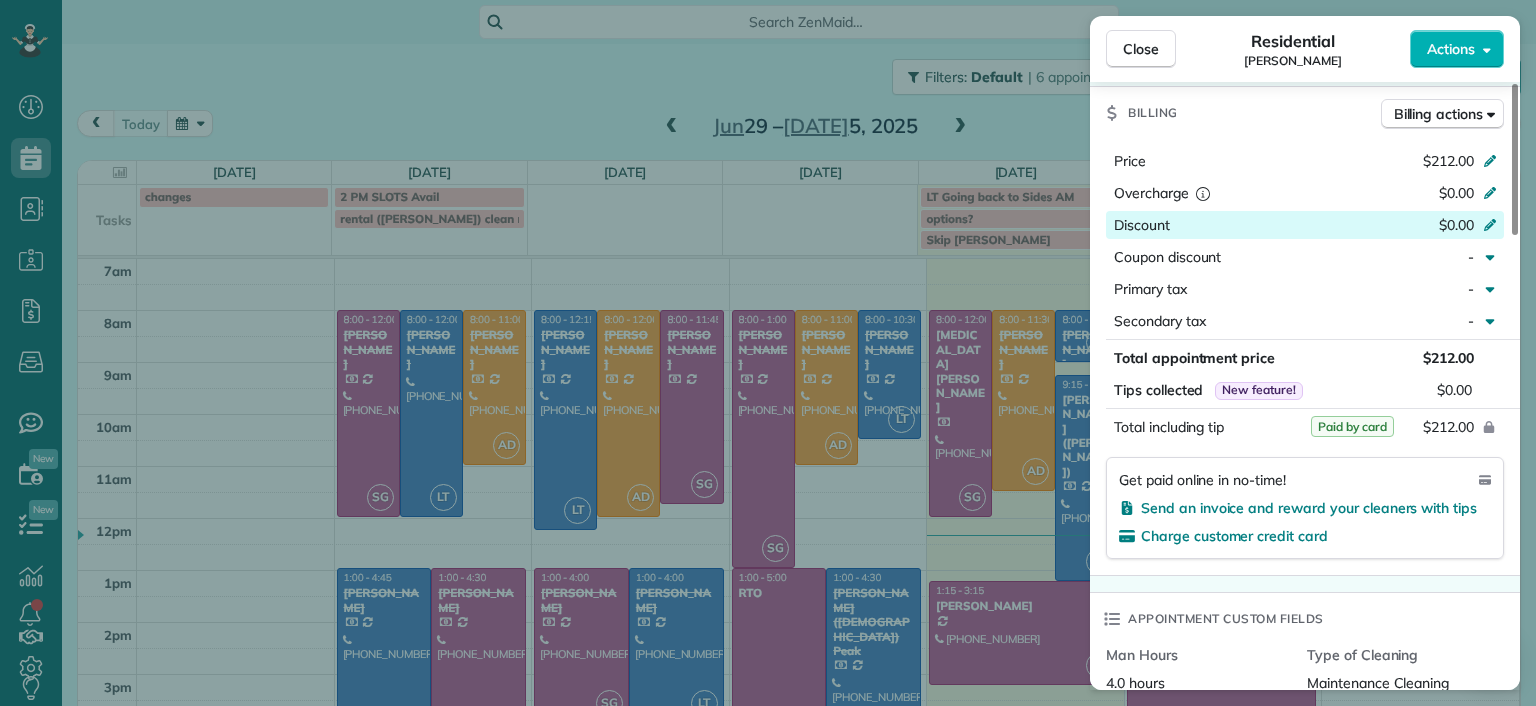 scroll, scrollTop: 1300, scrollLeft: 0, axis: vertical 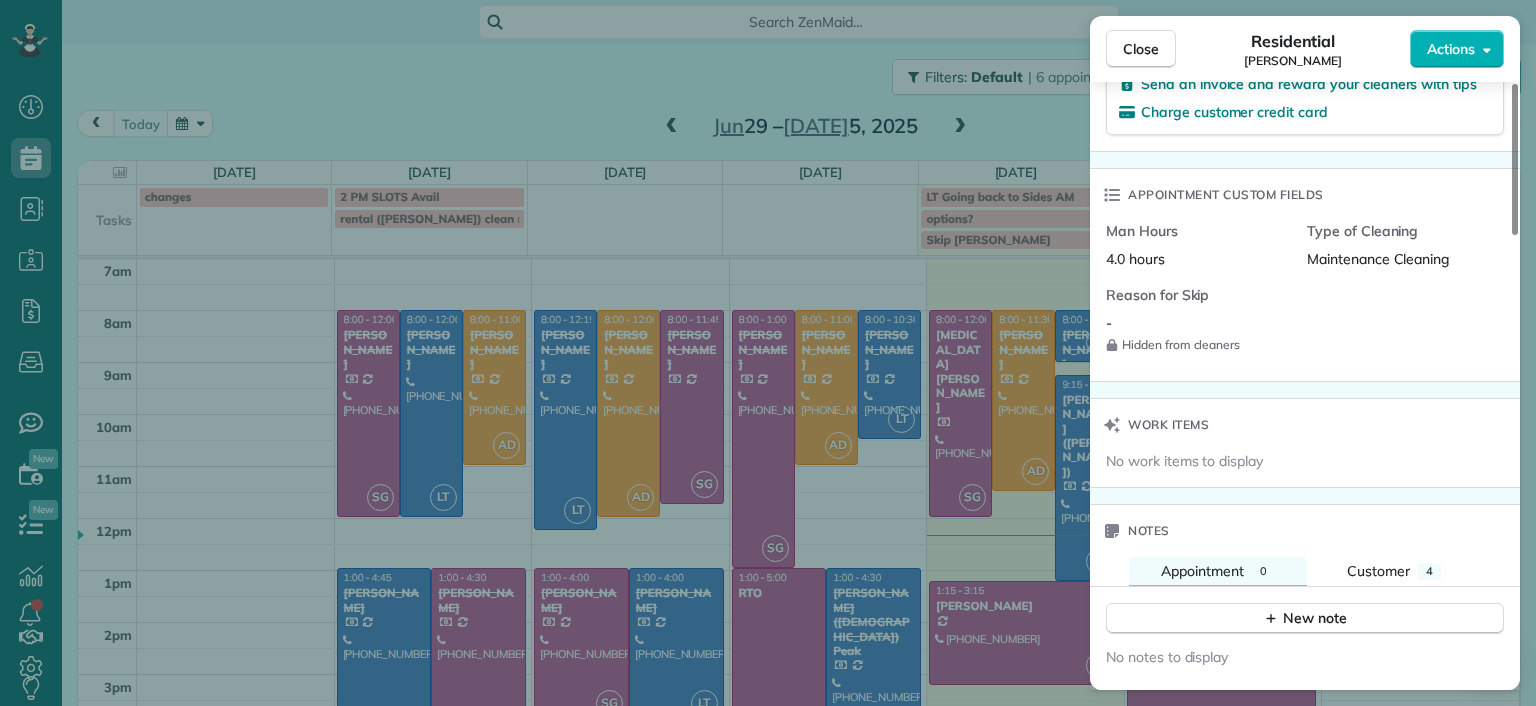 click on "Close Residential John Behen Actions Status Completed John Behen · Open profile Mobile (804) 378-1167 Copy johnandme31@verizon.net Copy View Details Residential Monday, June 30, 2025 ( 3 days ago ) 8:00 AM 12:00 PM 4 hours and 0 minutes Repeats every 4 weeks Edit recurring service Previous (Jun 17) Next (Jul 28) 11918 Nevis Drive Midlothian VA 23114 Service was not rated yet Setup ratings Cleaners Time in and out Assign Invite Cleaners Sophie   Gibbs 8:00 AM 12:00 PM Checklist Try Now Keep this appointment up to your standards. Stay on top of every detail, keep your cleaners organised, and your client happy. Assign a checklist Watch a 5 min demo Billing Billing actions Price $212.00 Overcharge $0.00 Discount $0.00 Coupon discount - Primary tax - Secondary tax - Total appointment price $212.00 Tips collected New feature! $0.00 Paid by card Total including tip $212.00 Get paid online in no-time! Send an invoice and reward your cleaners with tips Charge customer credit card Appointment custom fields Man Hours -" at bounding box center [768, 353] 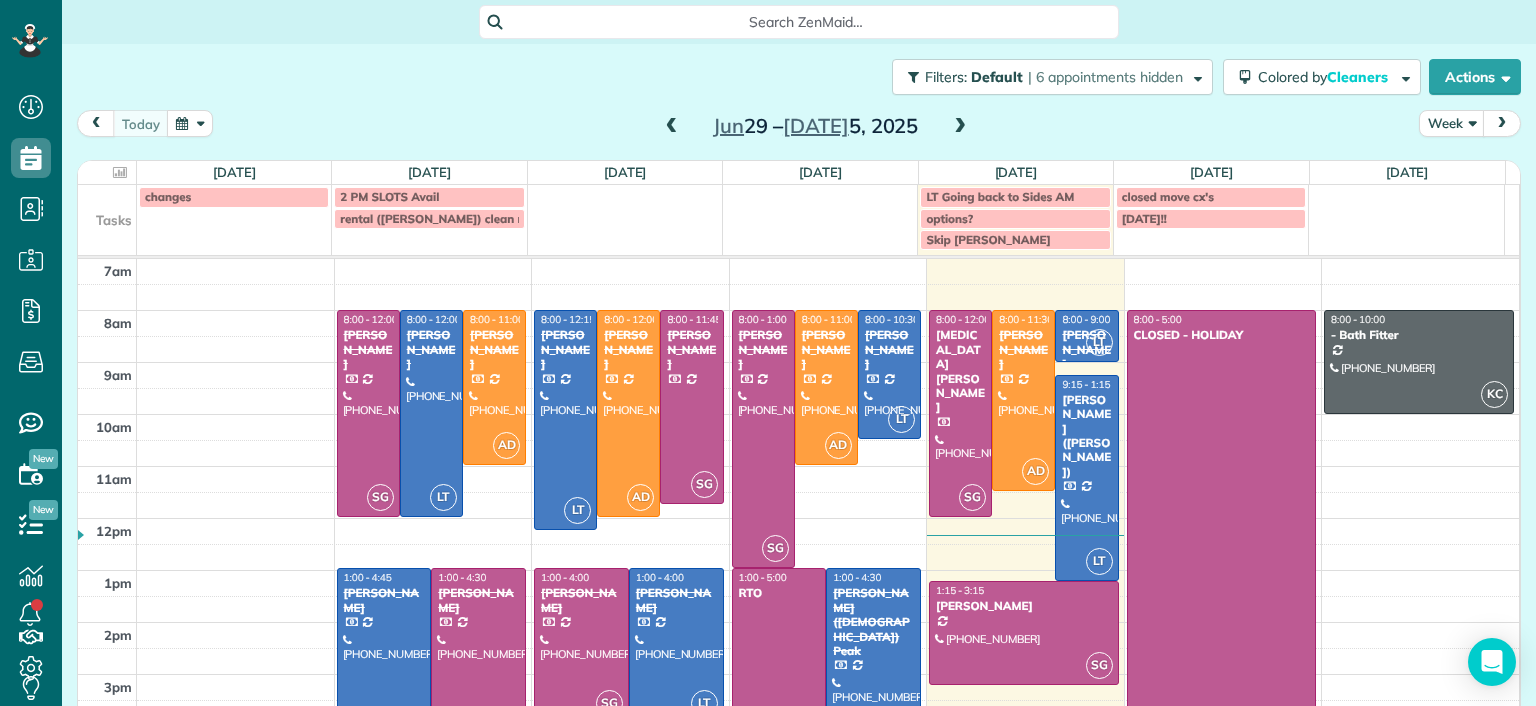 click at bounding box center [384, 665] 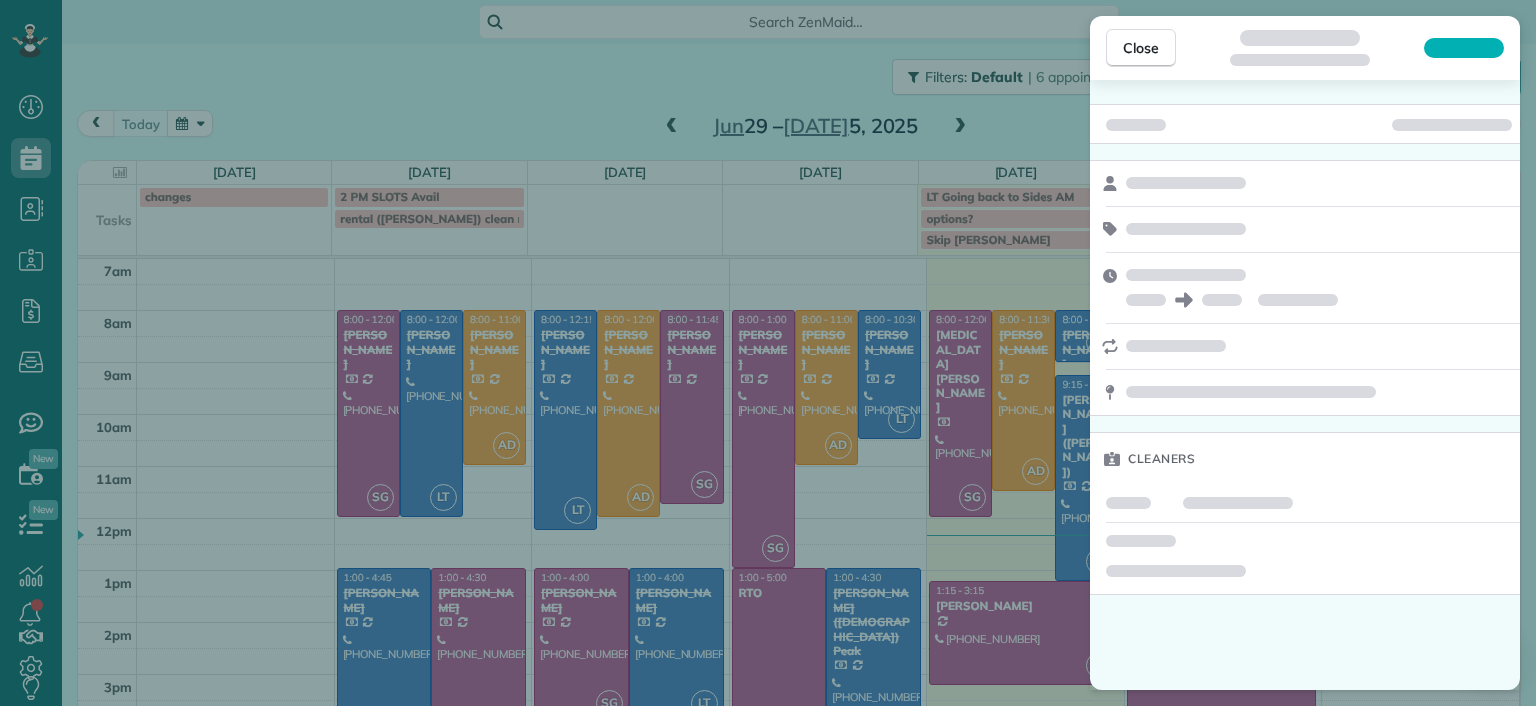 click on "Close   Cleaners" at bounding box center [768, 353] 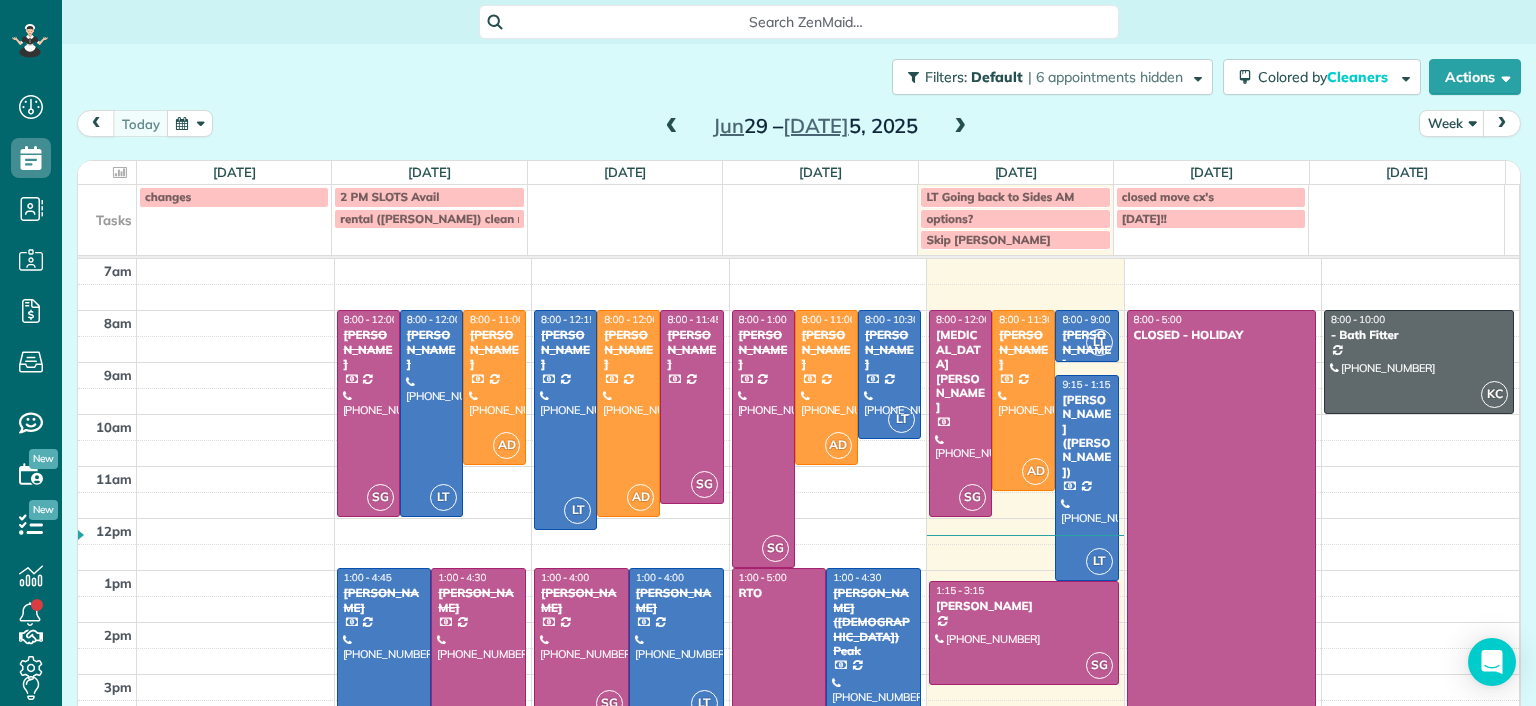 click at bounding box center [478, 658] 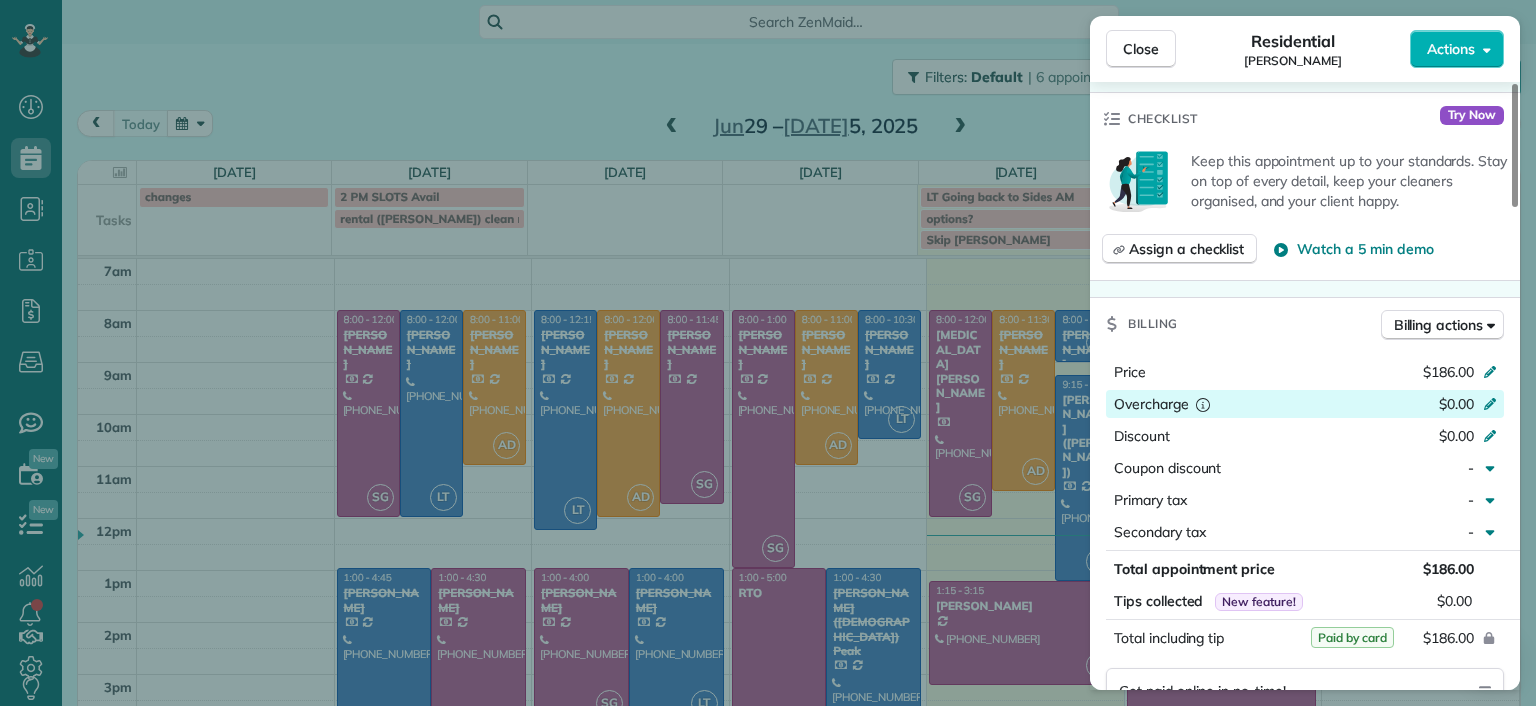 scroll, scrollTop: 1400, scrollLeft: 0, axis: vertical 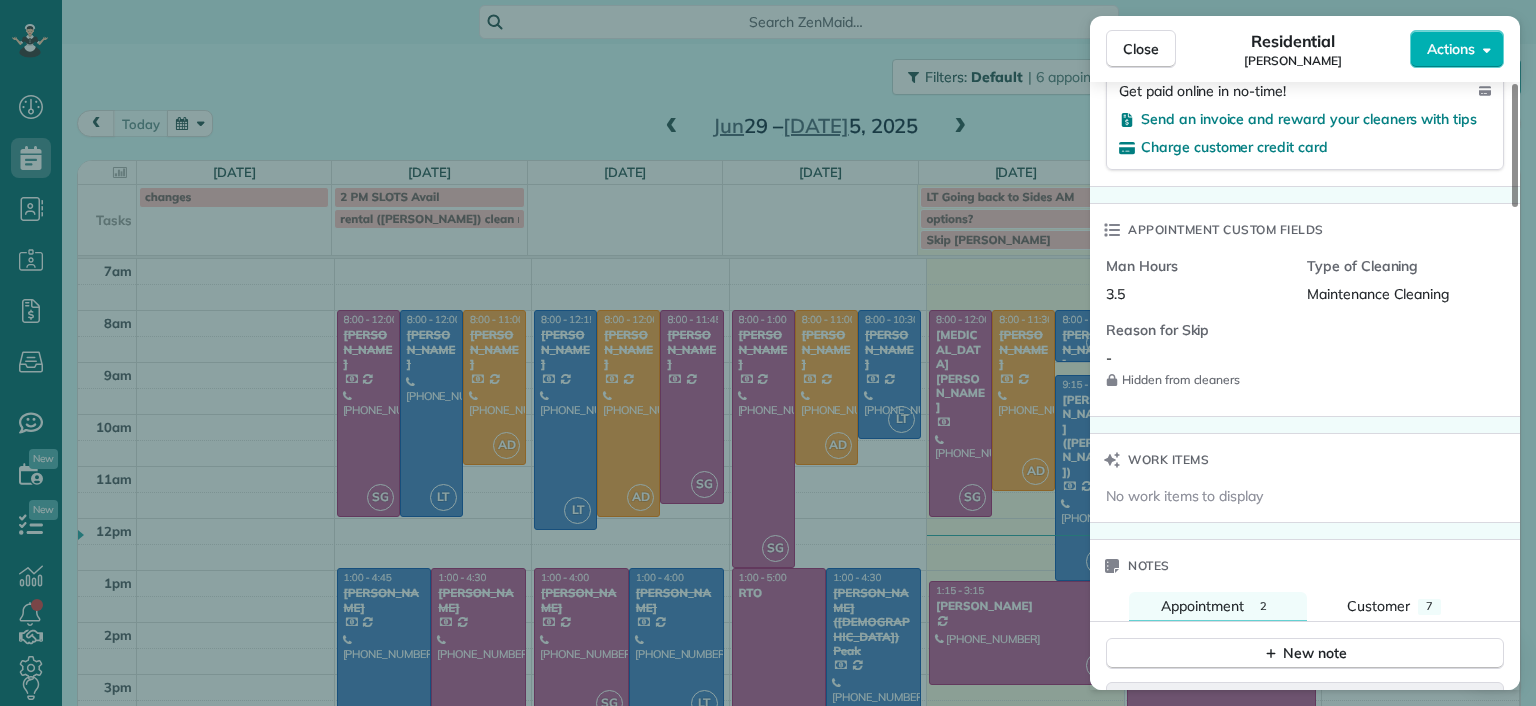 click on "Close Residential Mary Spencer Actions Status Completed Mary Spencer · Open profile Home (804) 740-7913 Main Number  Copy Mobile (804) 338-5275 Only call if she does not answer home phone Copy maryrosespencer@gmail.com Copy efg215@verizon.net Copy View Details Residential Monday, June 30, 2025 ( 3 days ago ) 1:00 PM 4:30 PM 3 hours and 30 minutes Repeats every 4 weeks Edit recurring service Previous (Jun 05) Next (Jul 31) 9309 Lakeland Terrace Richmond VA 23229 Service was not rated yet Setup ratings Cleaners Time in and out Assign Invite Cleaners Sophie   Gibbs 1:00 PM 4:30 PM Checklist Try Now Keep this appointment up to your standards. Stay on top of every detail, keep your cleaners organised, and your client happy. Assign a checklist Watch a 5 min demo Billing Billing actions Price $186.00 Overcharge $0.00 Discount $0.00 Coupon discount - Primary tax - Secondary tax - Total appointment price $186.00 Tips collected New feature! $0.00 Paid by card Total including tip $186.00 Get paid online in no-time! 3.5" at bounding box center [768, 353] 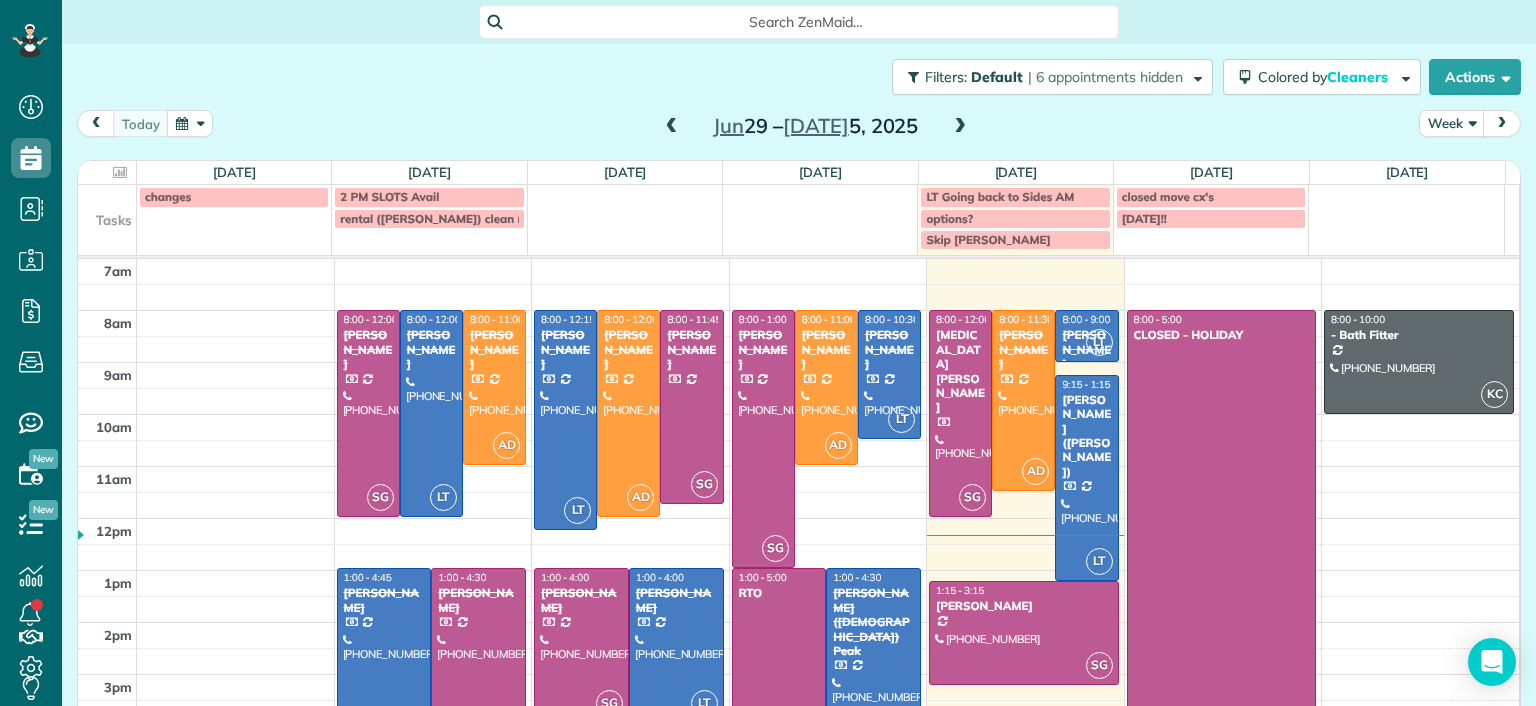 click at bounding box center (565, 419) 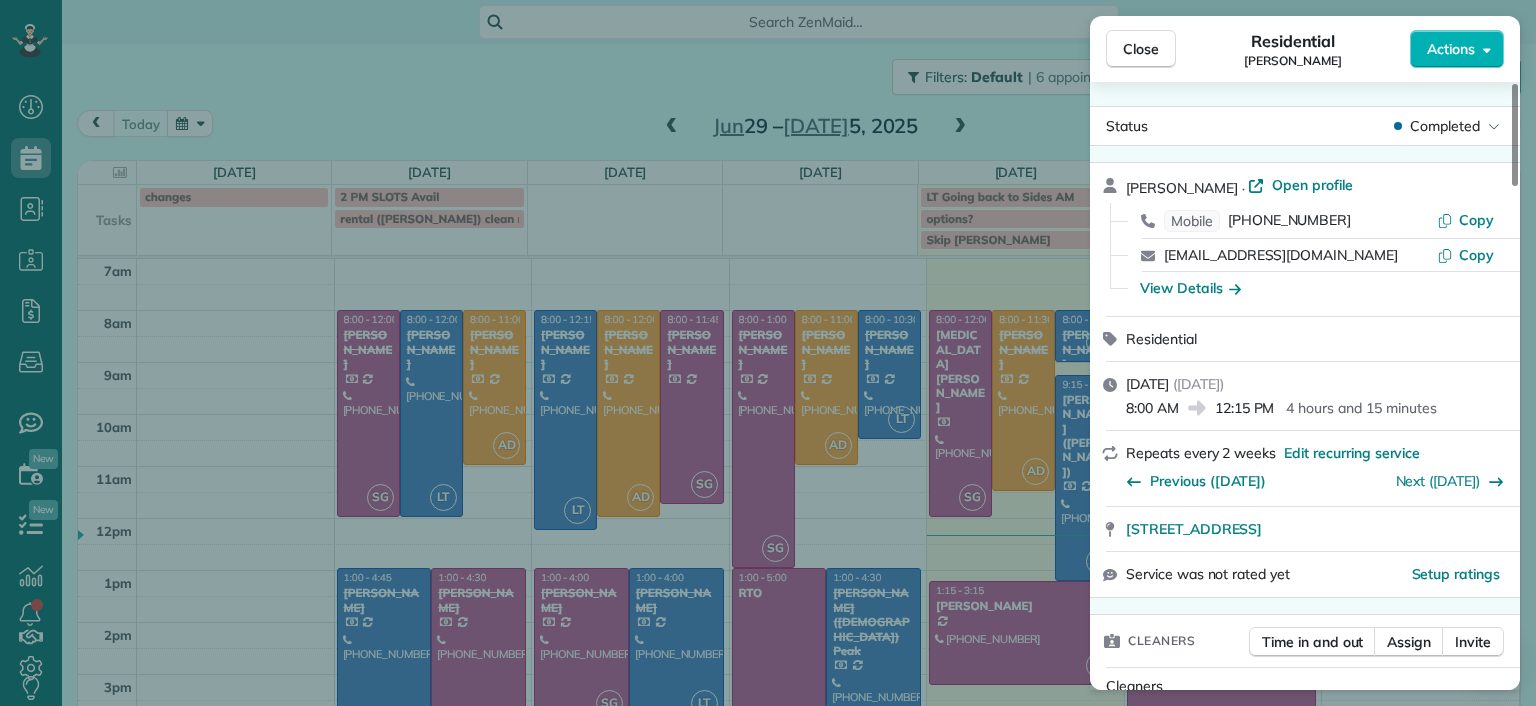 drag, startPoint x: 612, startPoint y: 417, endPoint x: 637, endPoint y: 413, distance: 25.317978 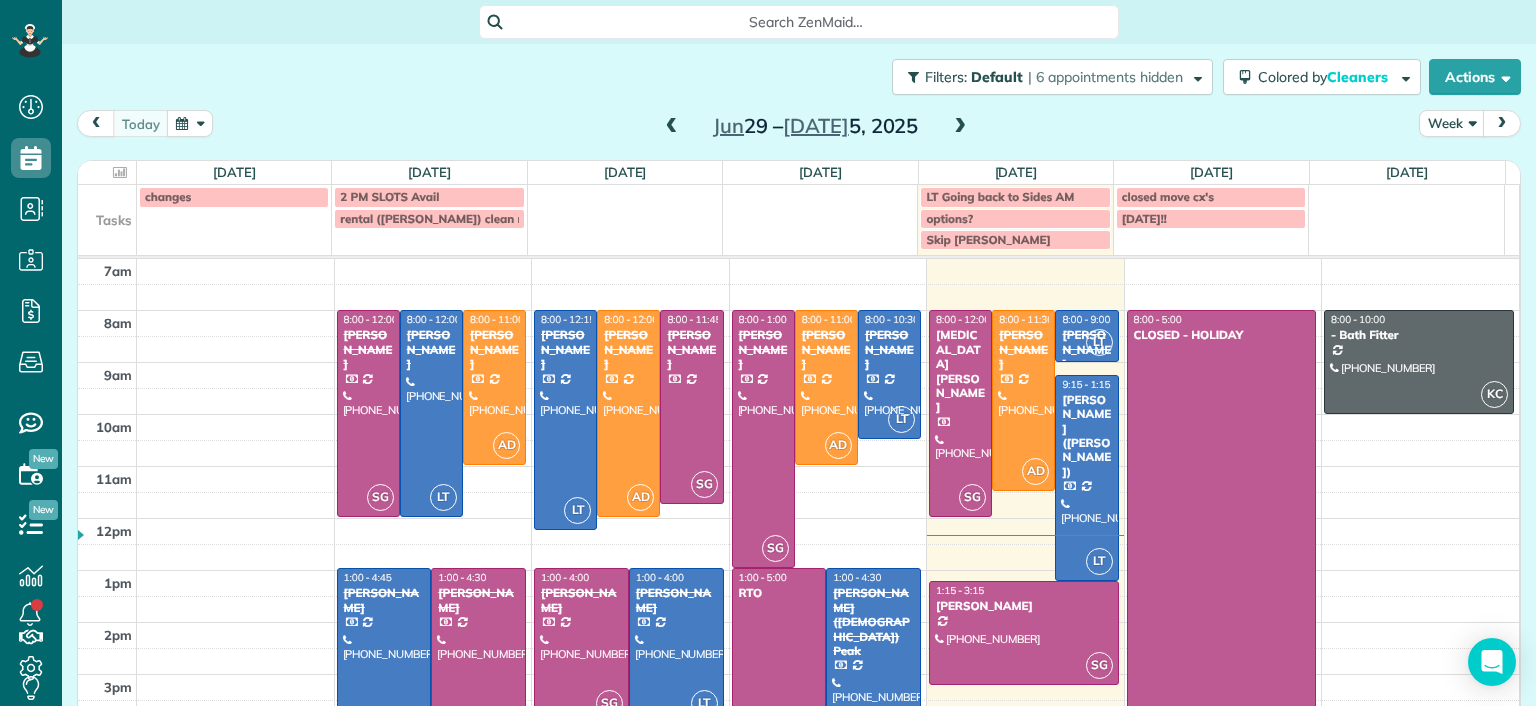 click on "Dashboard
Scheduling
Calendar View
List View
Dispatch View - Weekly scheduling (Beta)" at bounding box center [768, 353] 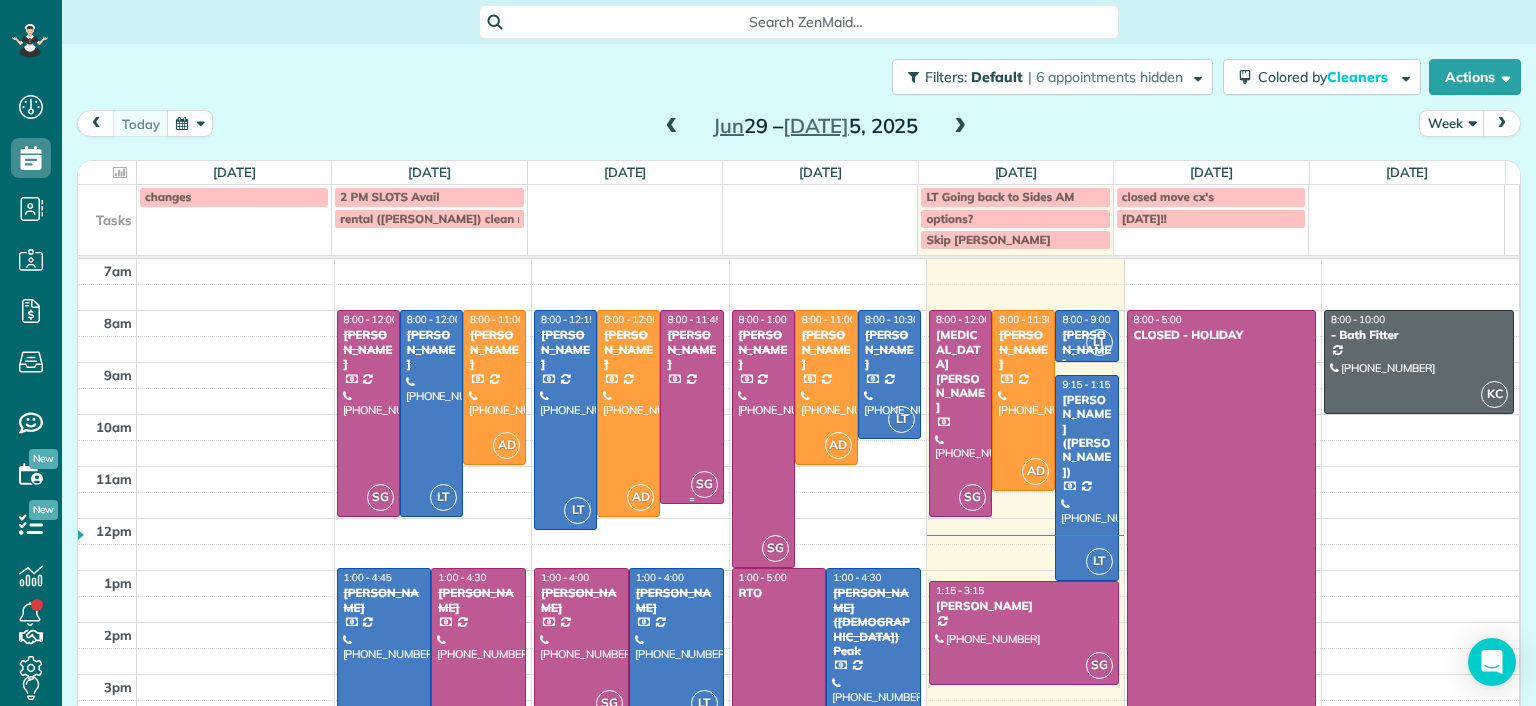 click at bounding box center [691, 407] 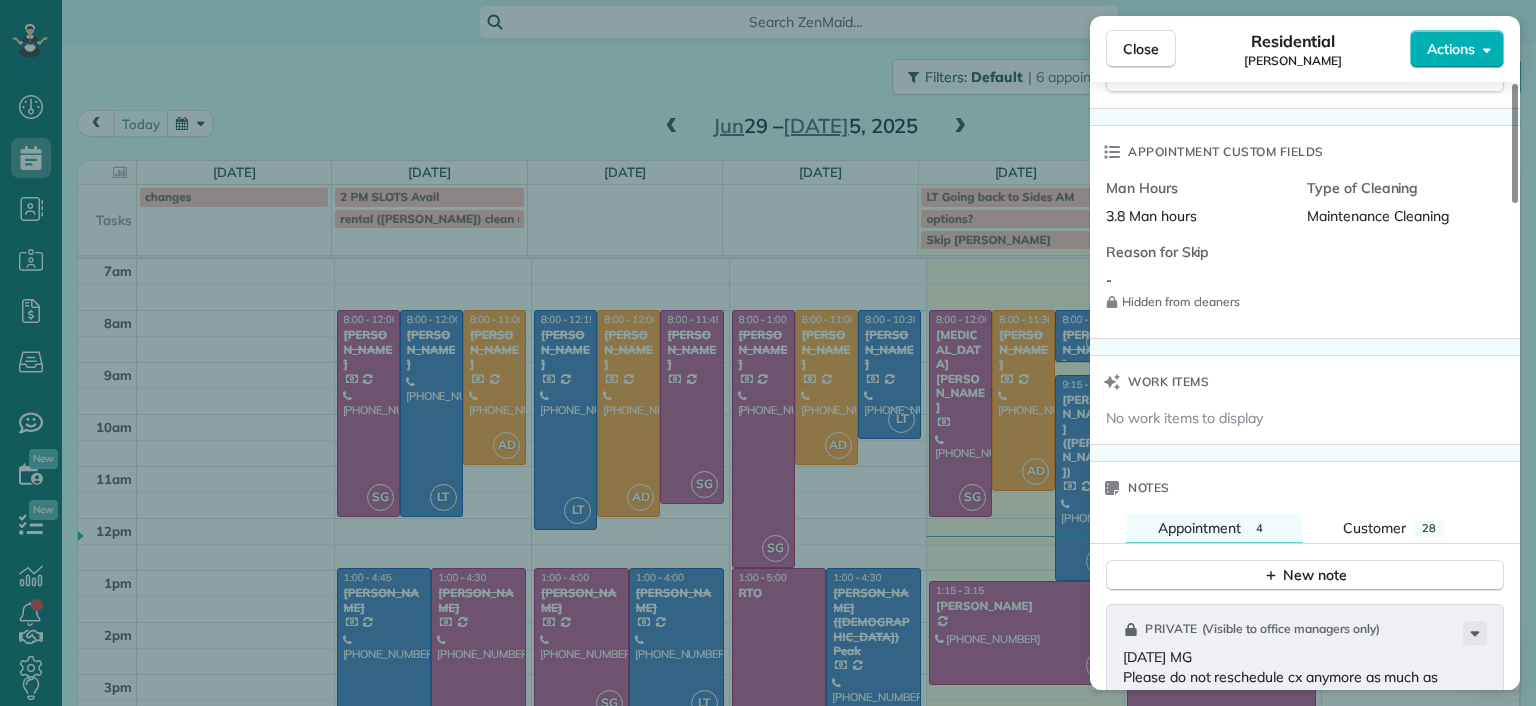 scroll, scrollTop: 1200, scrollLeft: 0, axis: vertical 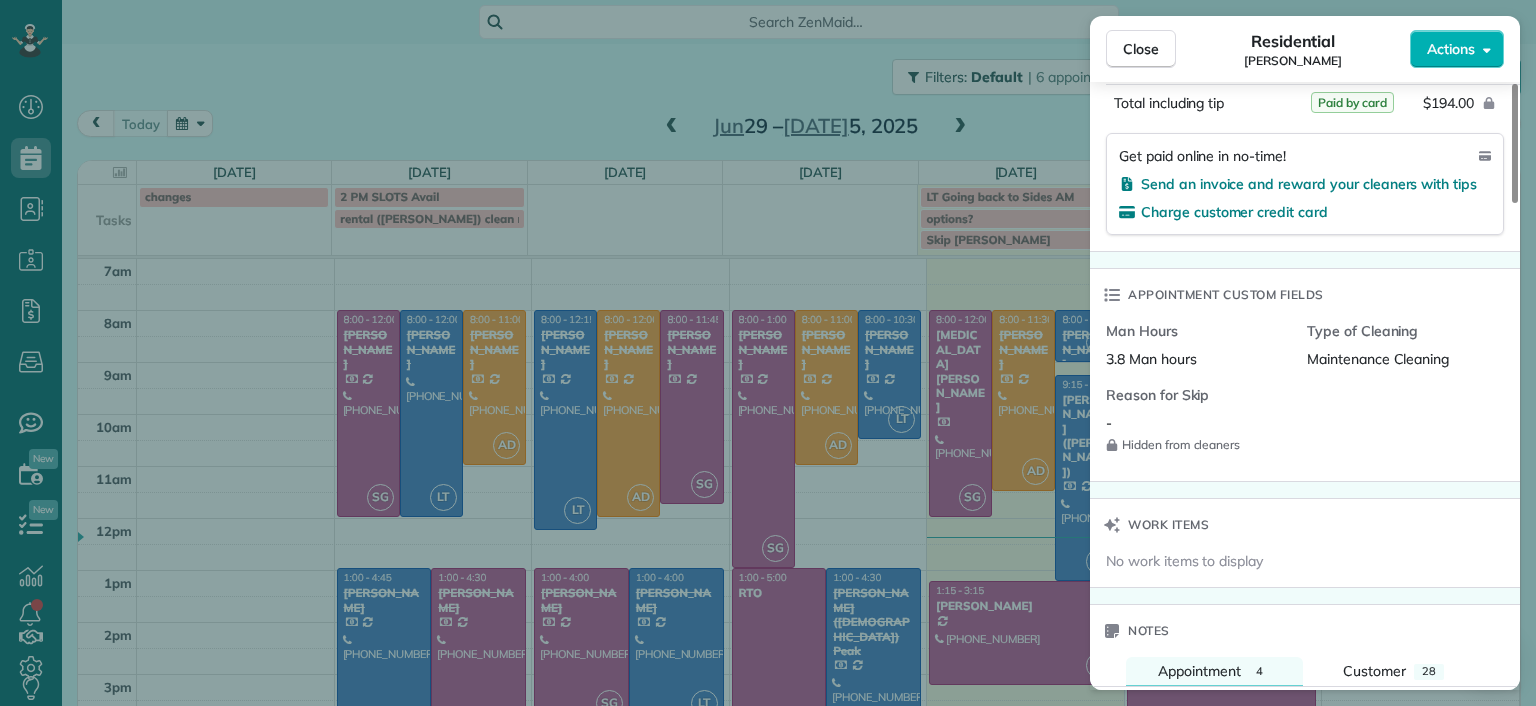 click on "Close Residential Jill McCormack Actions Status Completed Jill McCormack · Open profile Mobile (804) 304-6192 Copy jillmac3@gmail.com Copy View Details Residential Tuesday, July 01, 2025 ( 2 days ago ) 8:00 AM 11:45 AM 3 hours and 45 minutes Repeats every 2 weeks Edit recurring service Previous (Jun 20) Next (Jul 18) 1022 W 45th Street Richmond VA 23225 Service was not rated yet Setup ratings Cleaners Time in and out Assign Invite Cleaners Sophie   Gibbs 8:00 AM 11:45 AM Checklist Try Now Keep this appointment up to your standards. Stay on top of every detail, keep your cleaners organised, and your client happy. Assign a checklist Watch a 5 min demo Billing Billing actions Price $194.00 Overcharge $0.00 Discount $0.00 Coupon discount - Primary tax - Secondary tax - Total appointment price $194.00 Tips collected New feature! $0.00 Paid by card Total including tip $194.00 Get paid online in no-time! Send an invoice and reward your cleaners with tips Charge customer credit card Appointment custom fields - Notes" at bounding box center (768, 353) 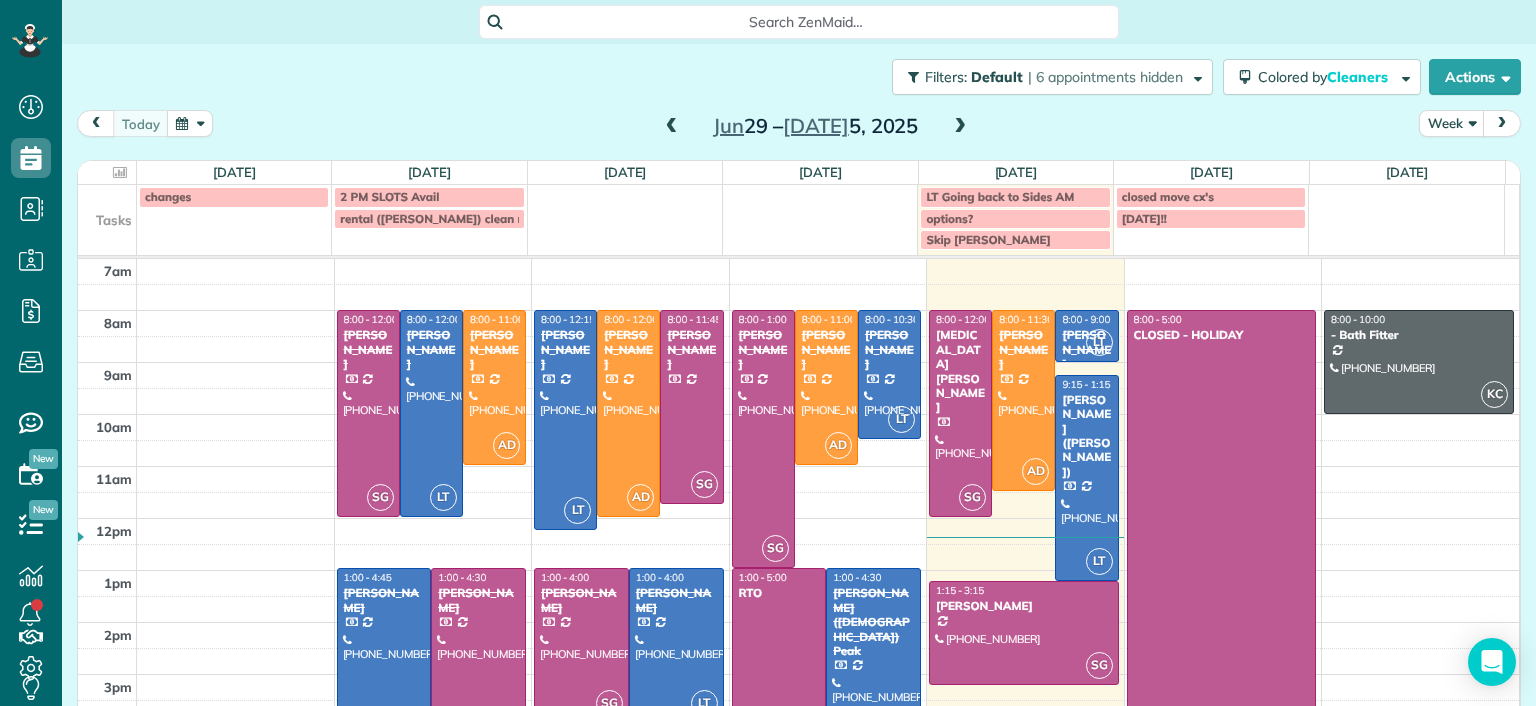 click at bounding box center [581, 645] 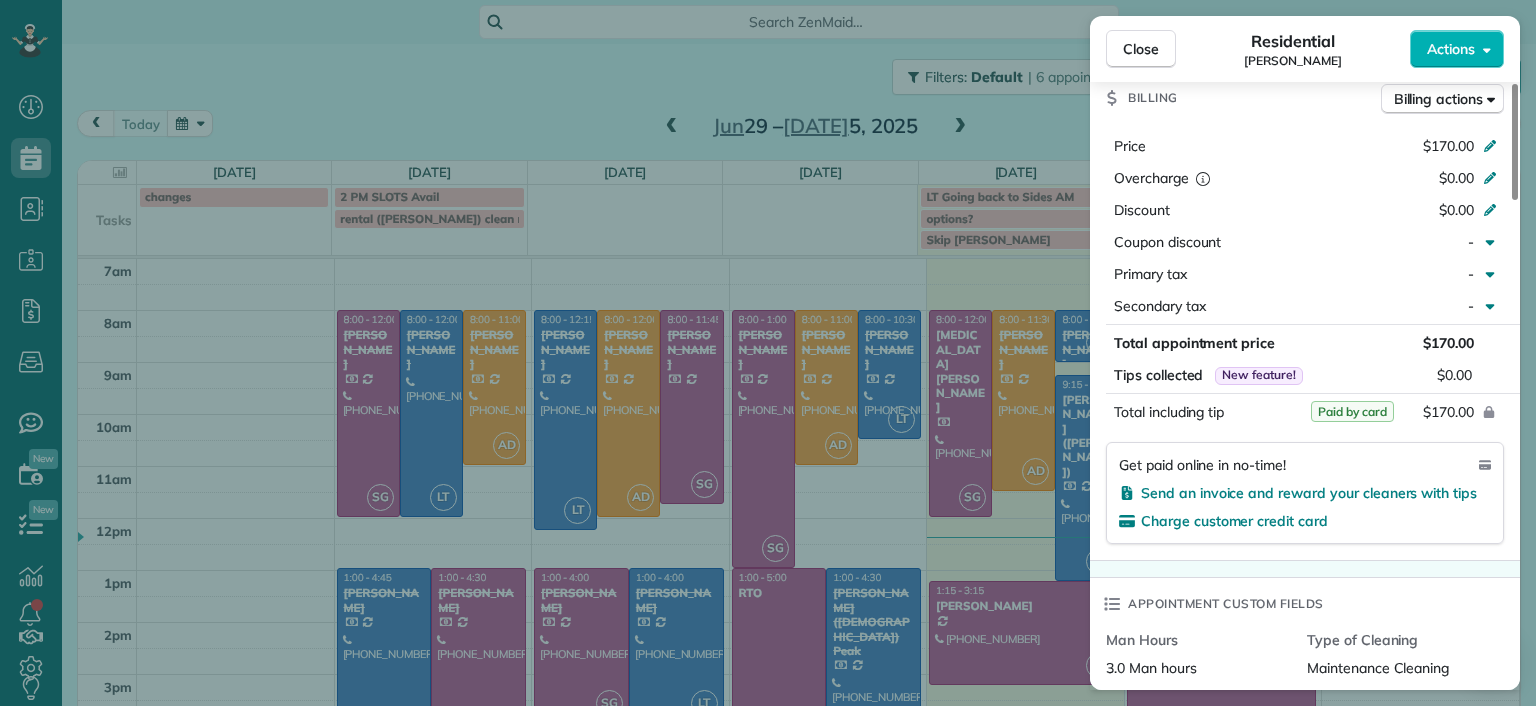 scroll, scrollTop: 1000, scrollLeft: 0, axis: vertical 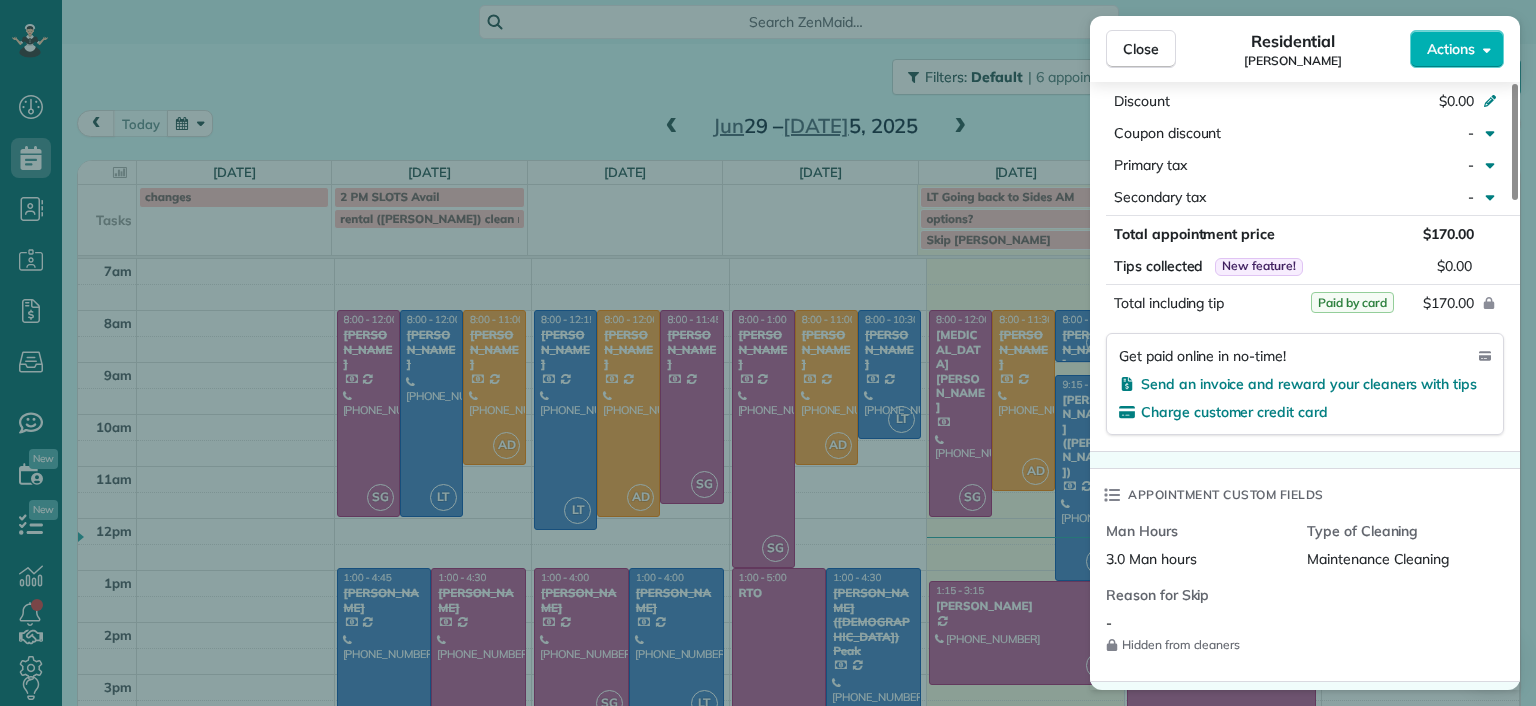 click on "Close Residential Deborah Bassett Actions Status Completed Deborah Bassett · Open profile Mobile (804) 393-2837 Copy dbassett97@gmail.com Copy View Details Residential Tuesday, July 01, 2025 ( 2 days ago ) 1:00 PM 4:00 PM 3 hours and 0 minutes Repeats every 2 weeks Edit recurring service Previous (Jun 17) Next (Jul 17) 8641 Devara Court Richmond VA 23235 Service was not rated yet Setup ratings Cleaners Time in and out Assign Invite Cleaners Sophie   Gibbs 1:00 PM 4:00 PM Checklist Try Now Keep this appointment up to your standards. Stay on top of every detail, keep your cleaners organised, and your client happy. Assign a checklist Watch a 5 min demo Billing Billing actions Price $170.00 Overcharge $0.00 Discount $0.00 Coupon discount - Primary tax - Secondary tax - Total appointment price $170.00 Tips collected New feature! $0.00 Paid by card Total including tip $170.00 Get paid online in no-time! Send an invoice and reward your cleaners with tips Charge customer credit card Appointment custom fields - Notes" at bounding box center (768, 353) 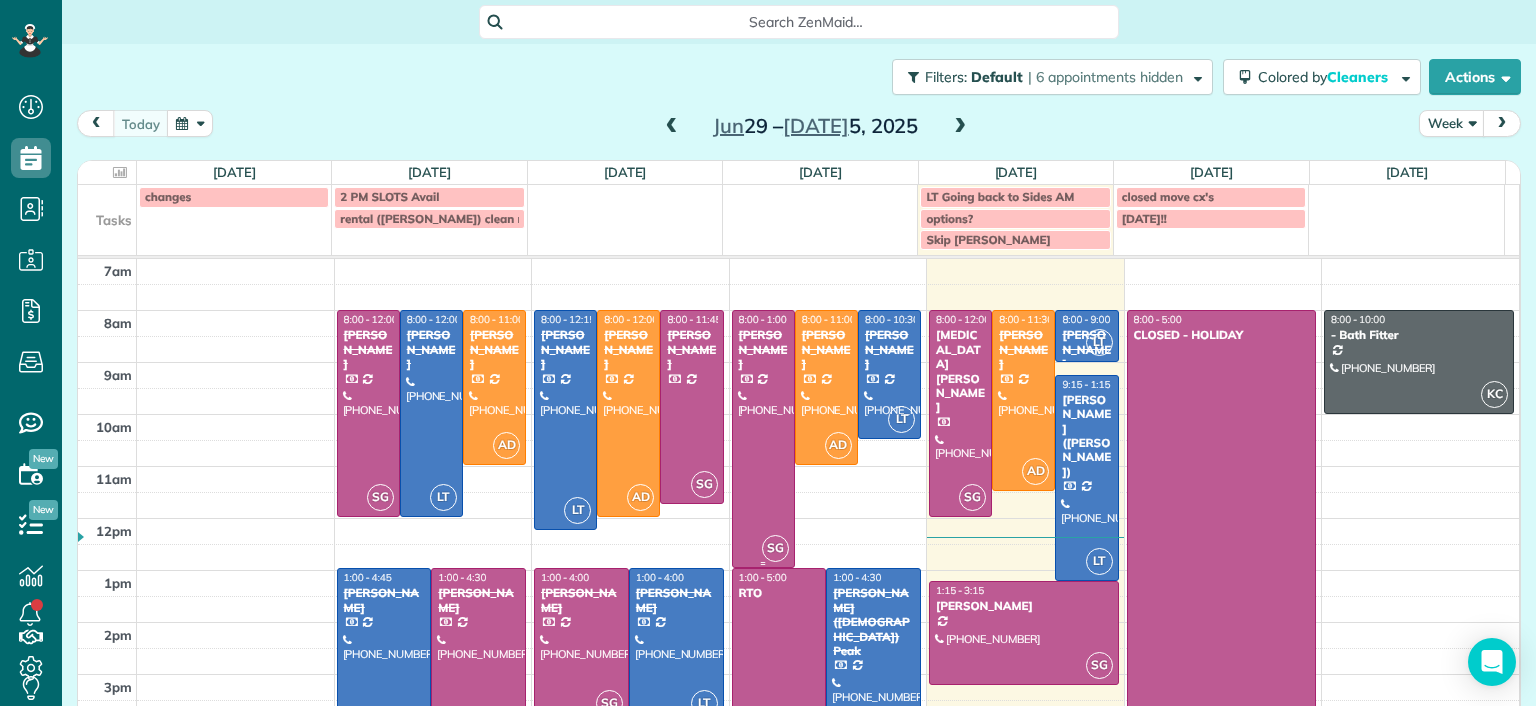 click at bounding box center [763, 439] 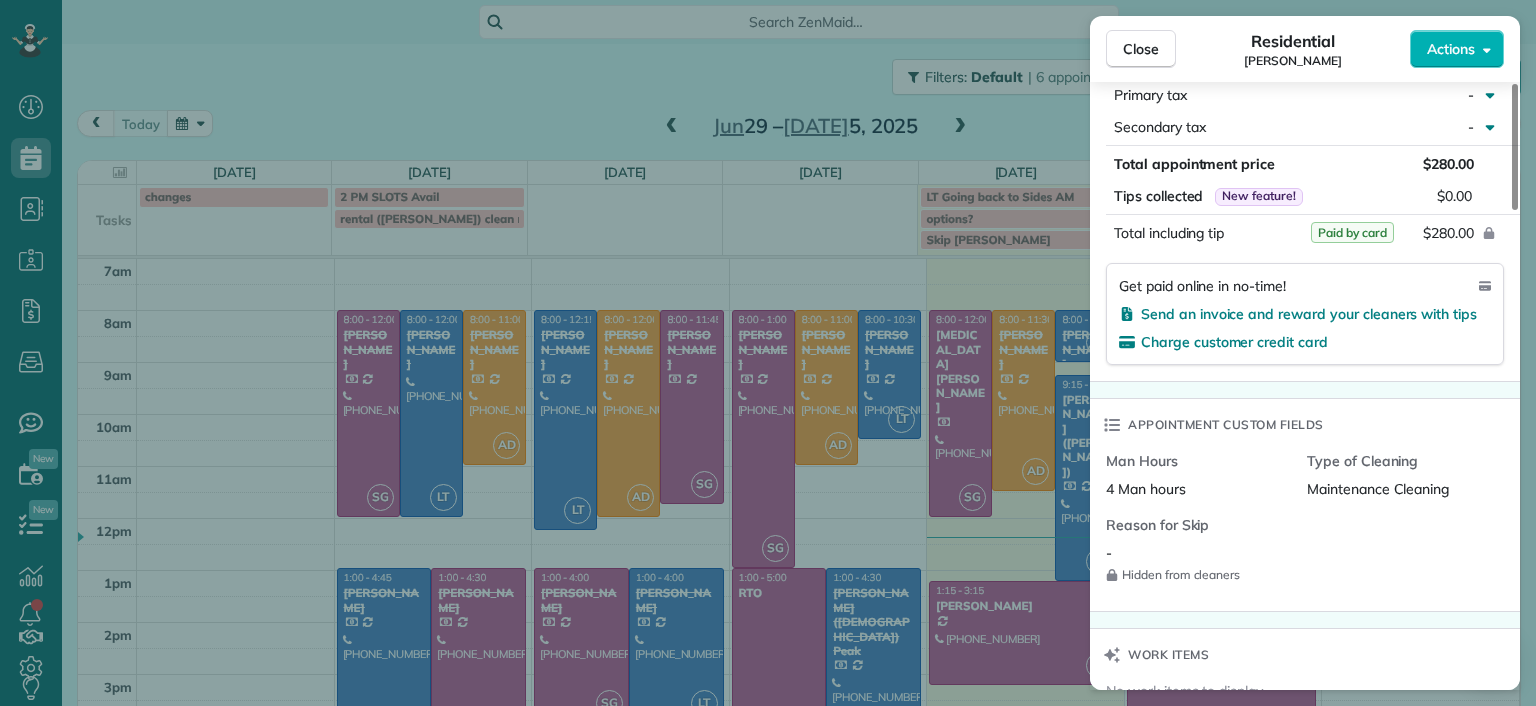 scroll, scrollTop: 800, scrollLeft: 0, axis: vertical 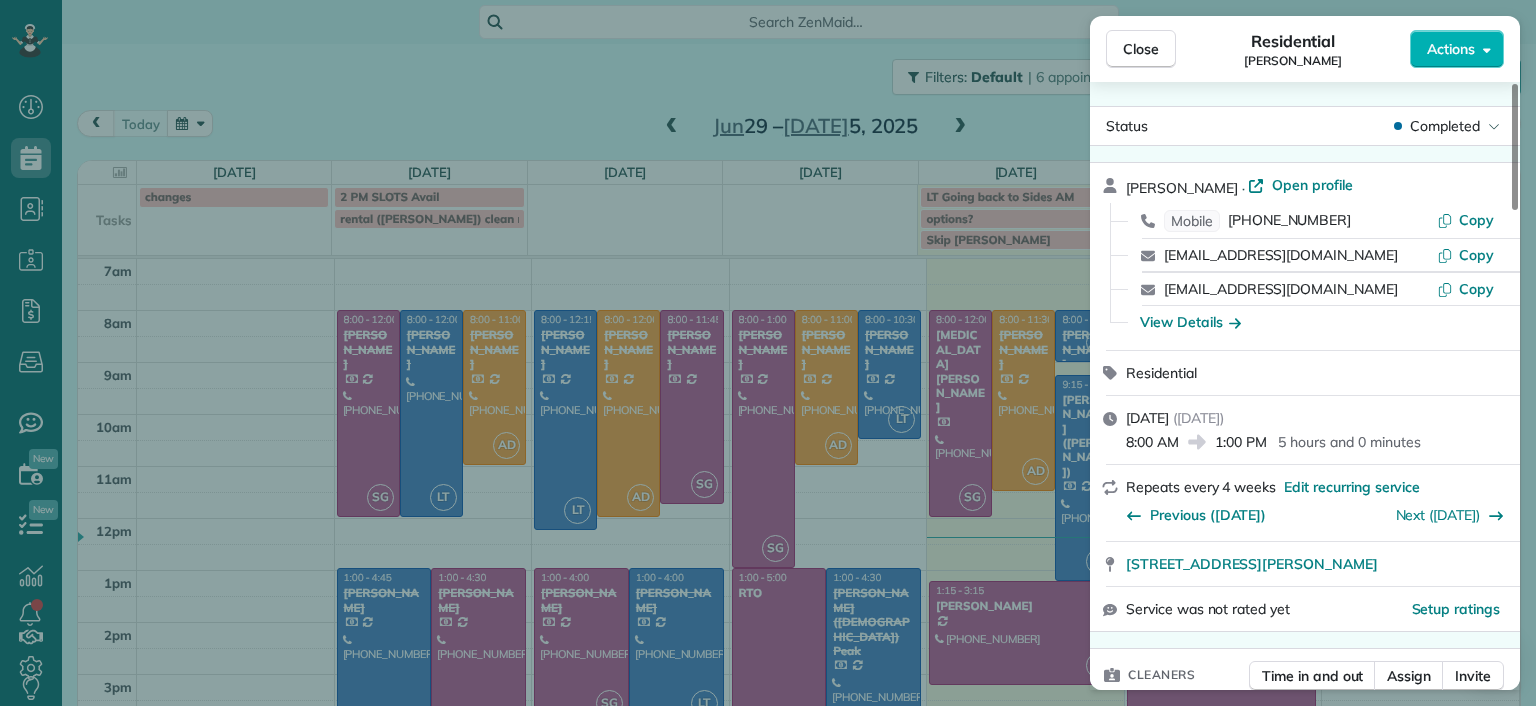 click on "Close Residential [PERSON_NAME] Actions Status Completed [PERSON_NAME] · Open profile Mobile [PHONE_NUMBER] Copy [EMAIL_ADDRESS][DOMAIN_NAME] Copy [EMAIL_ADDRESS][DOMAIN_NAME] Copy View Details Residential [DATE] ( [DATE] ) 8:00 AM 1:00 PM 5 hours and 0 minutes Repeats every 4 weeks Edit recurring service Previous ([DATE]) Next ([DATE]) [STREET_ADDRESS][PERSON_NAME] Service was not rated yet Setup ratings Cleaners Time in and out Assign Invite Cleaners [PERSON_NAME] 8:00 AM 1:00 PM Checklist Try Now Keep this appointment up to your standards. Stay on top of every detail, keep your cleaners organised, and your client happy. Assign a checklist Watch a 5 min demo Billing Billing actions Price $280.00 Overcharge $0.00 Discount $0.00 Coupon discount - Primary tax - Secondary tax - Total appointment price $280.00 Tips collected New feature! $0.00 Paid by card Total including tip $280.00 Get paid online in no-time! Send an invoice and reward your cleaners with tips Charge customer credit card -" at bounding box center (768, 353) 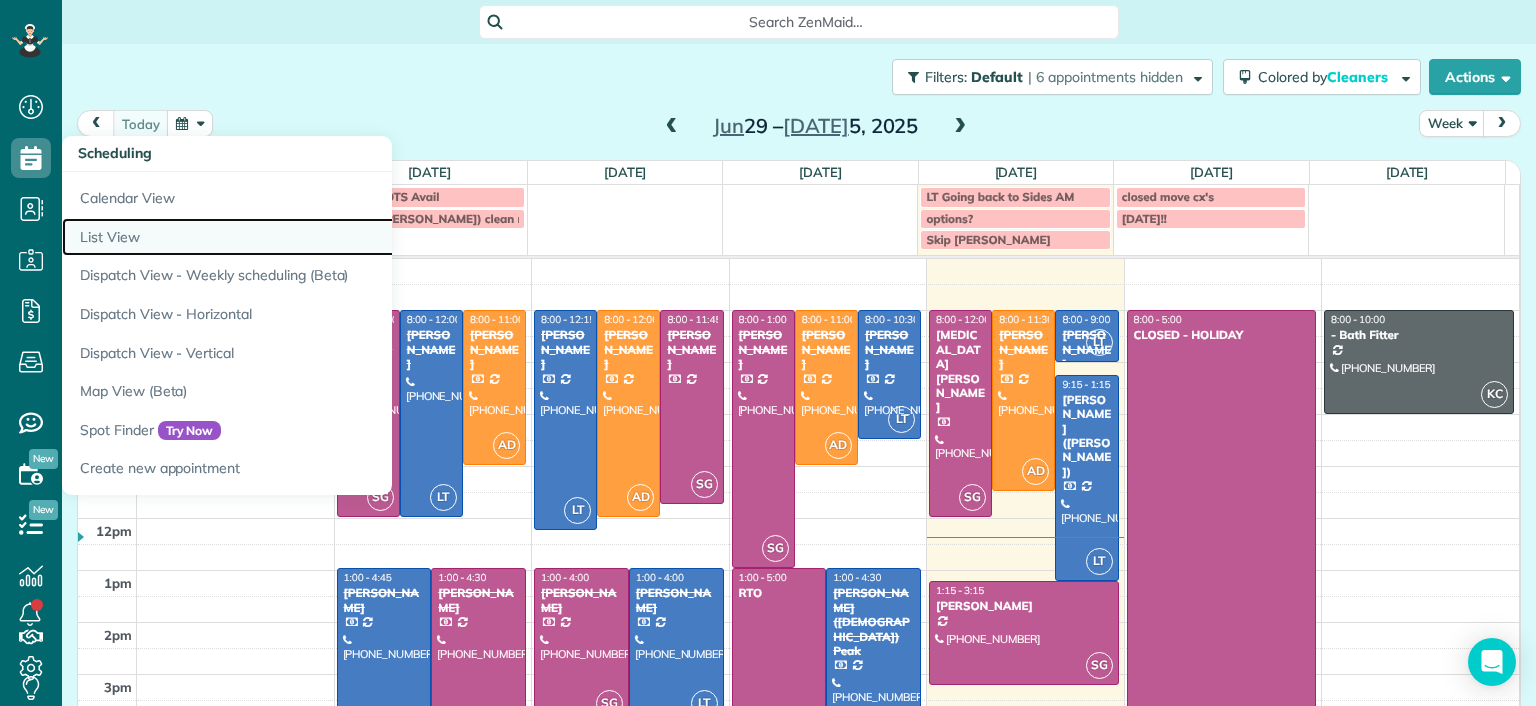 click on "List View" at bounding box center [312, 237] 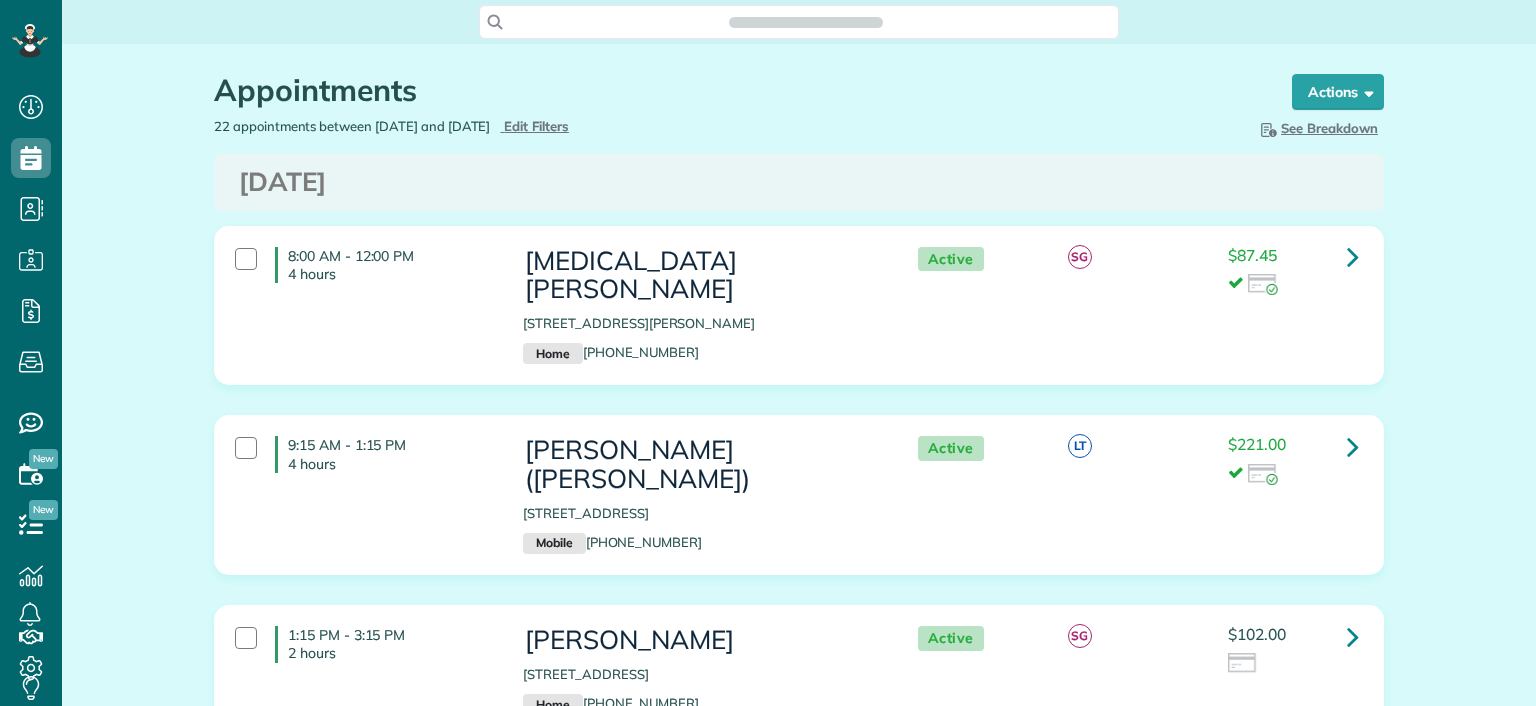 scroll, scrollTop: 0, scrollLeft: 0, axis: both 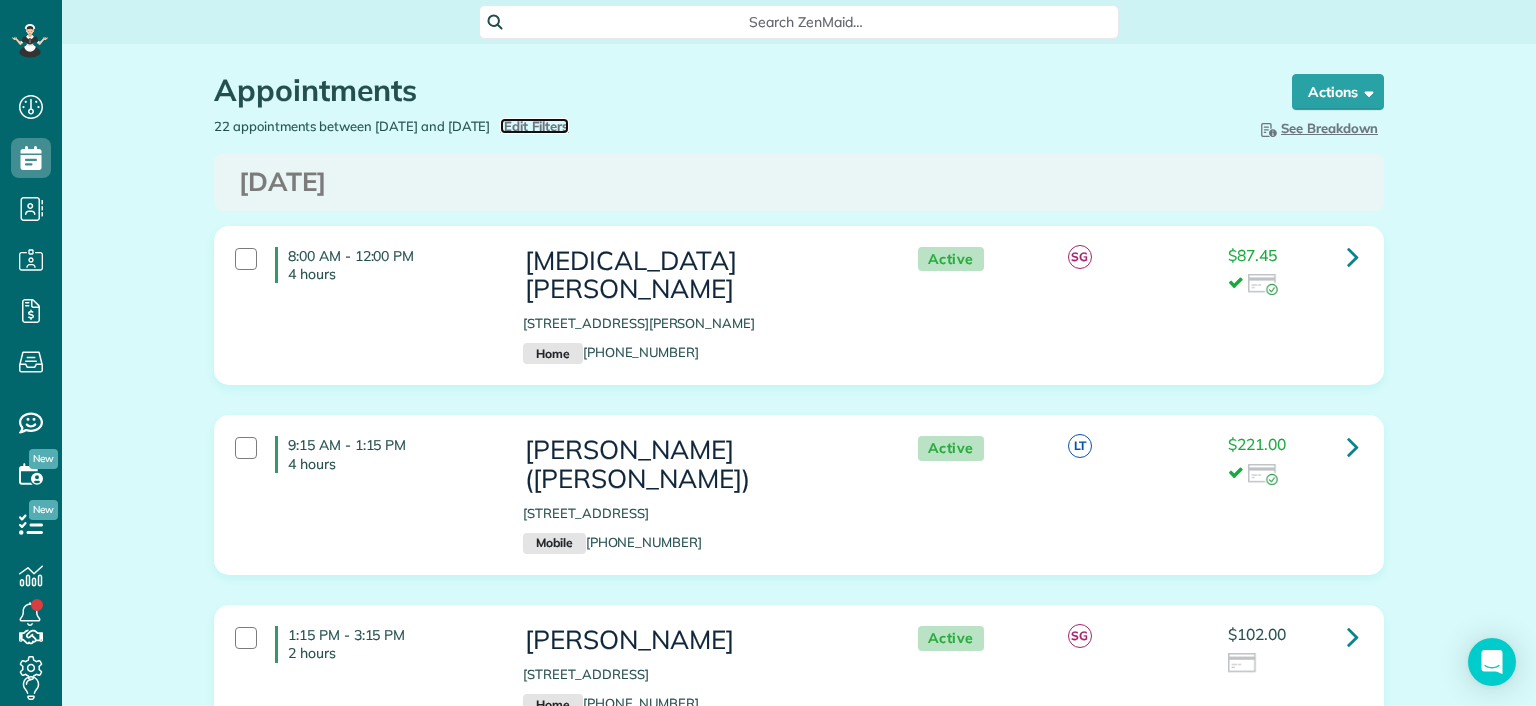 click on "Edit Filters" at bounding box center [536, 126] 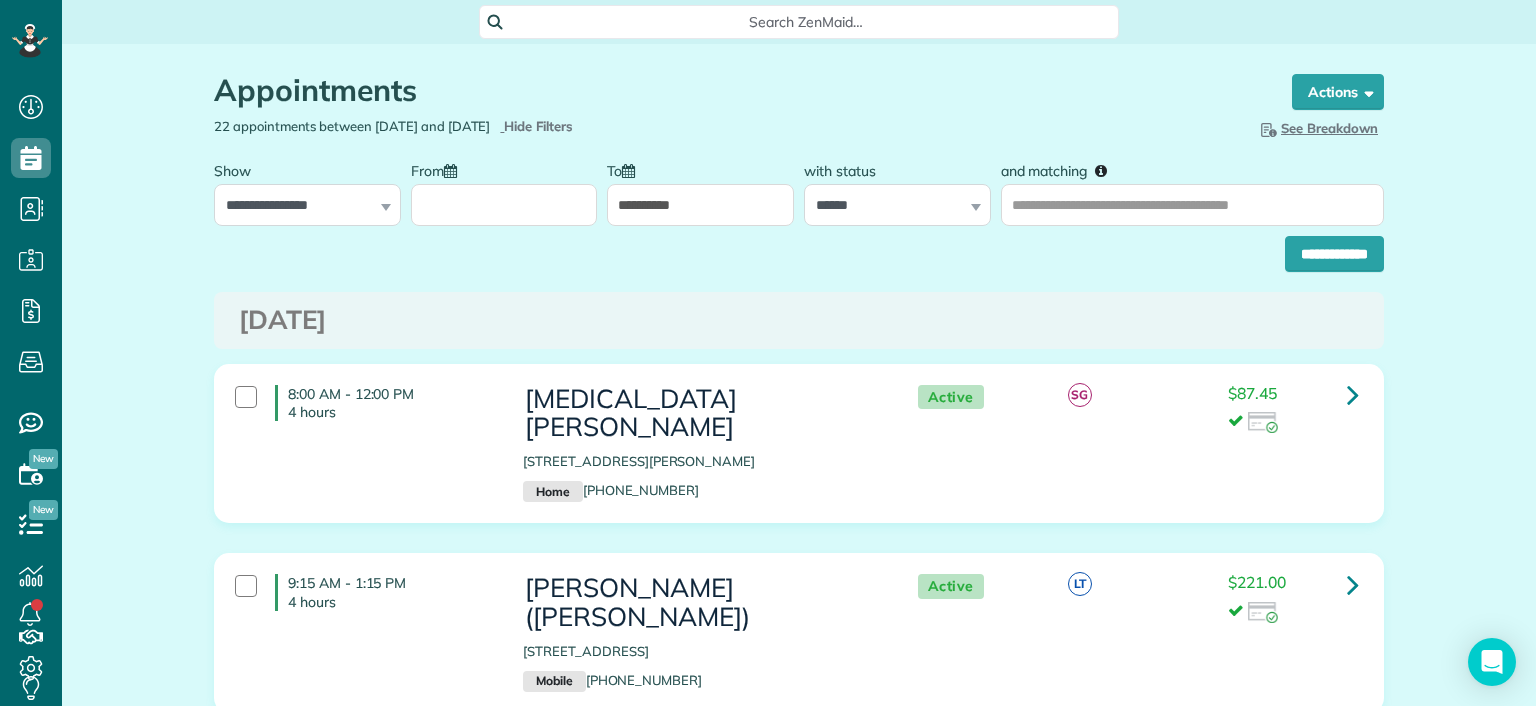 click on "**********" at bounding box center (700, 205) 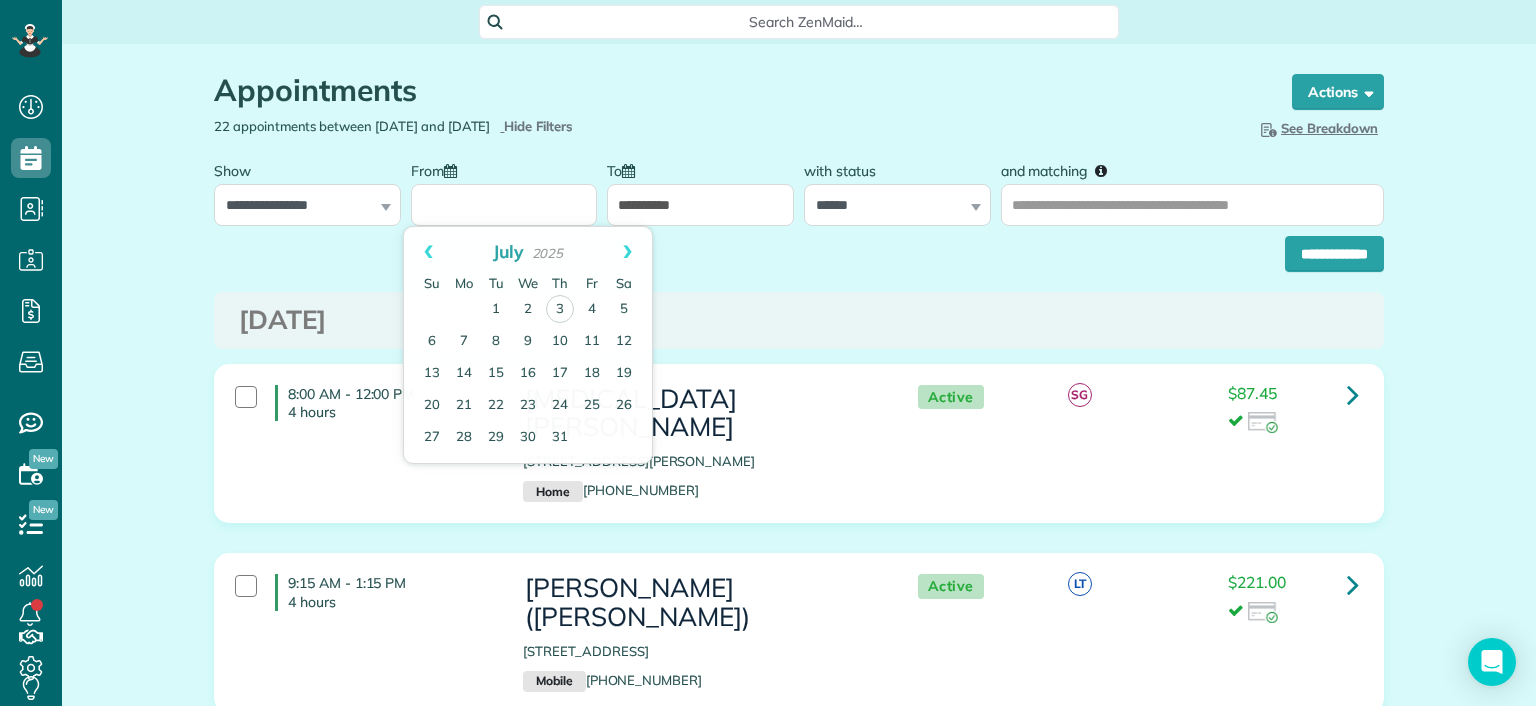 click on "From" at bounding box center (504, 205) 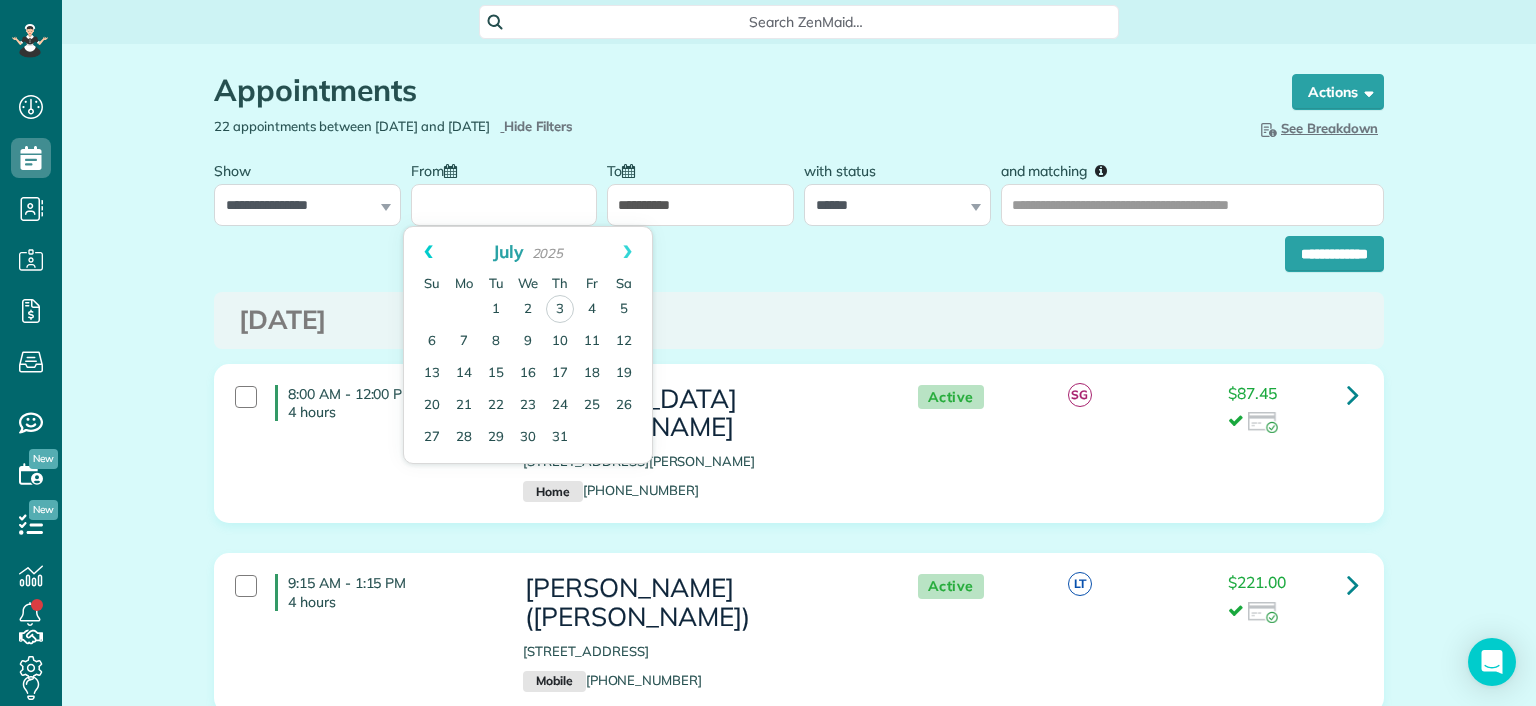 click on "Prev" at bounding box center [428, 252] 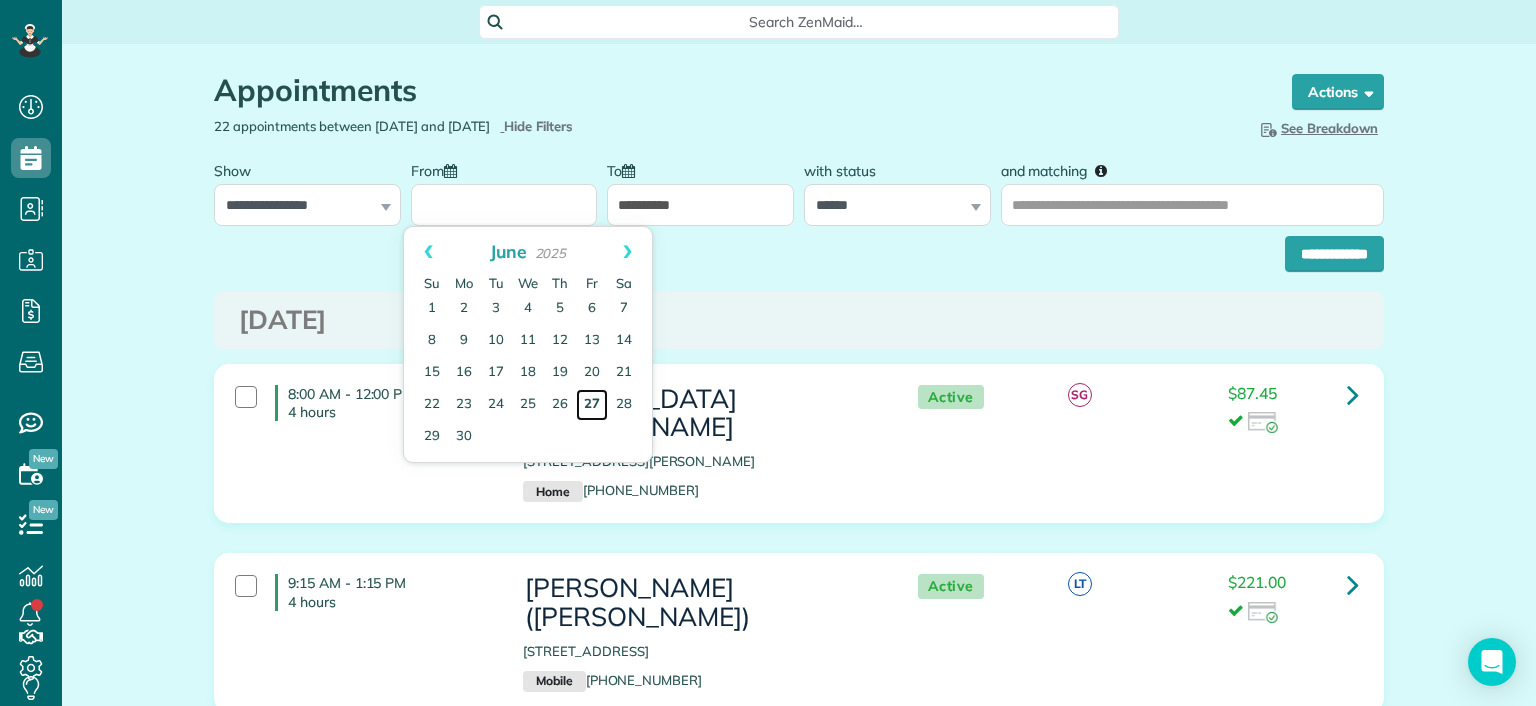 click on "27" at bounding box center [592, 405] 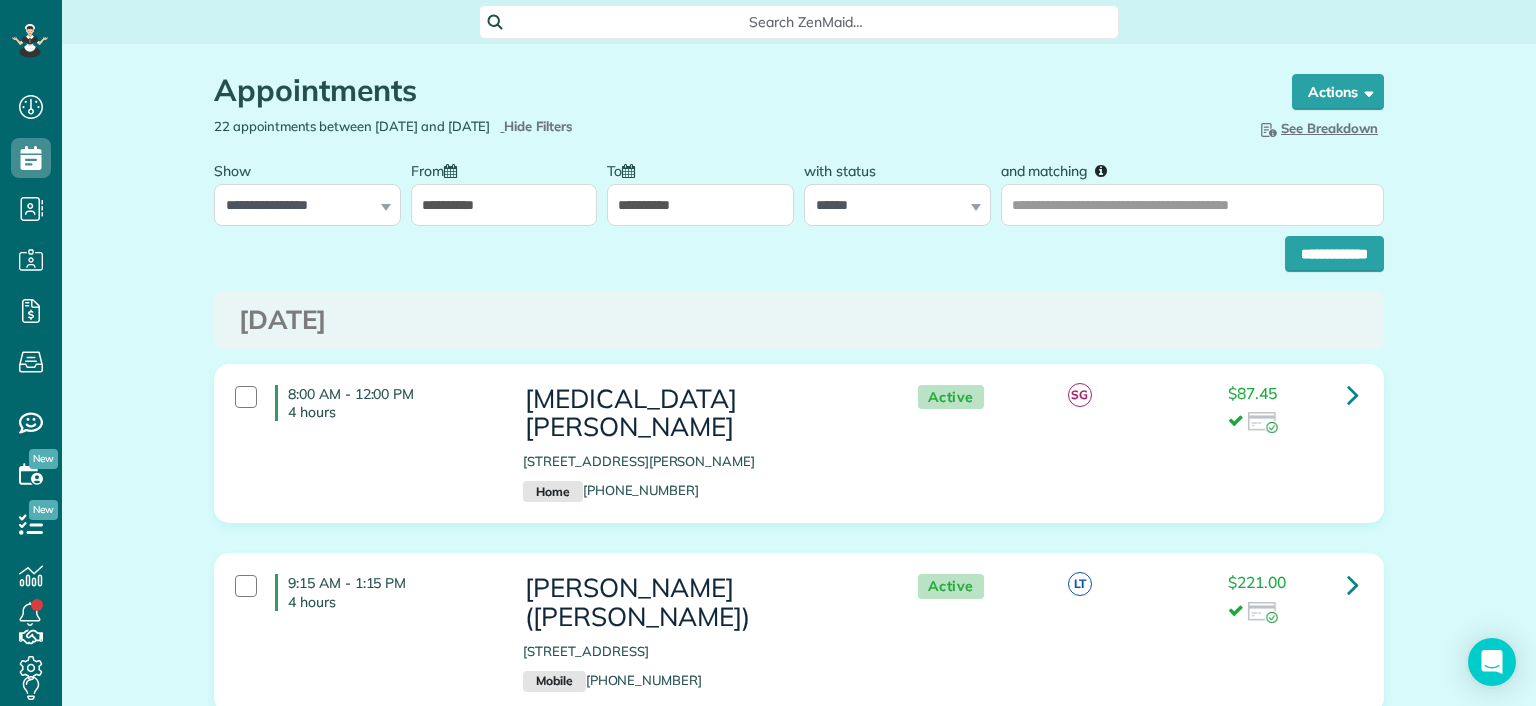 click on "**********" at bounding box center (700, 205) 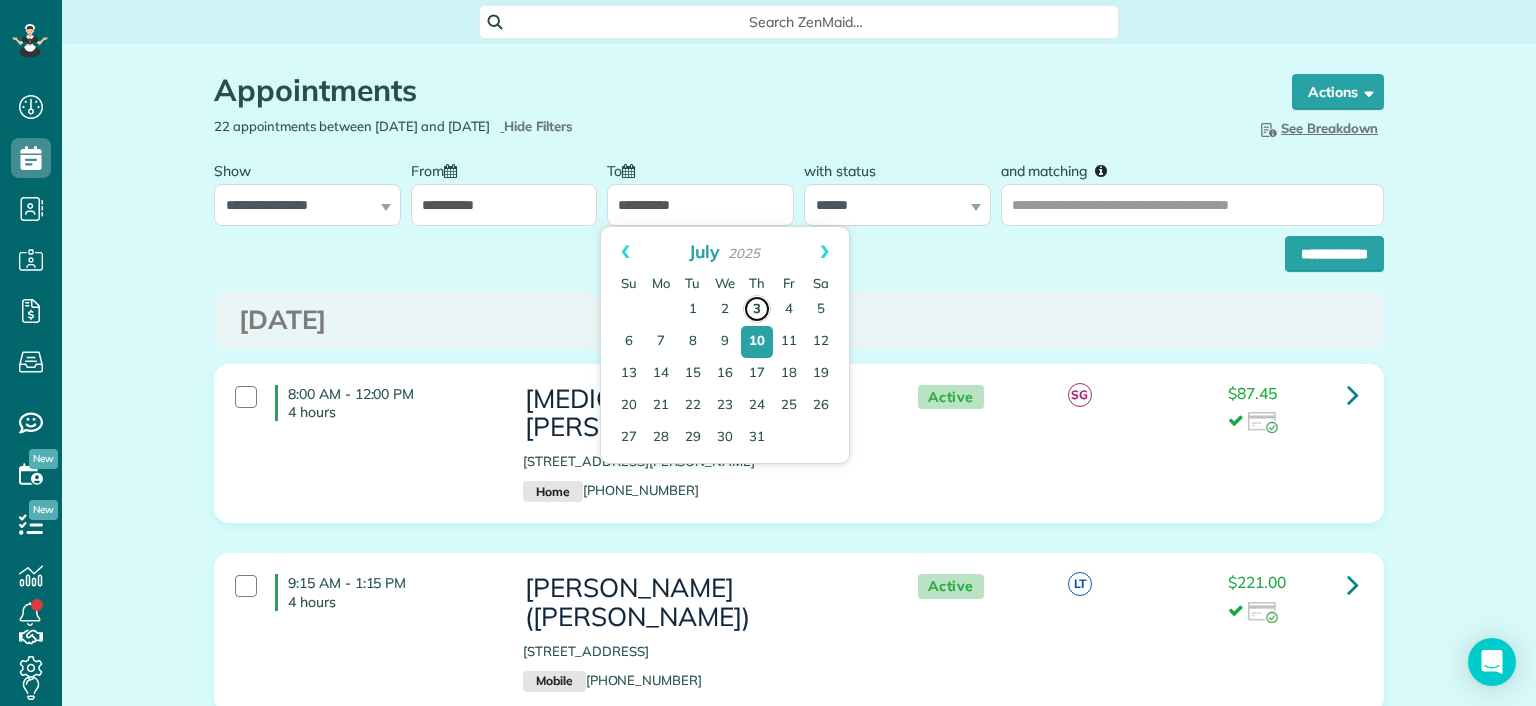 click on "3" at bounding box center [757, 309] 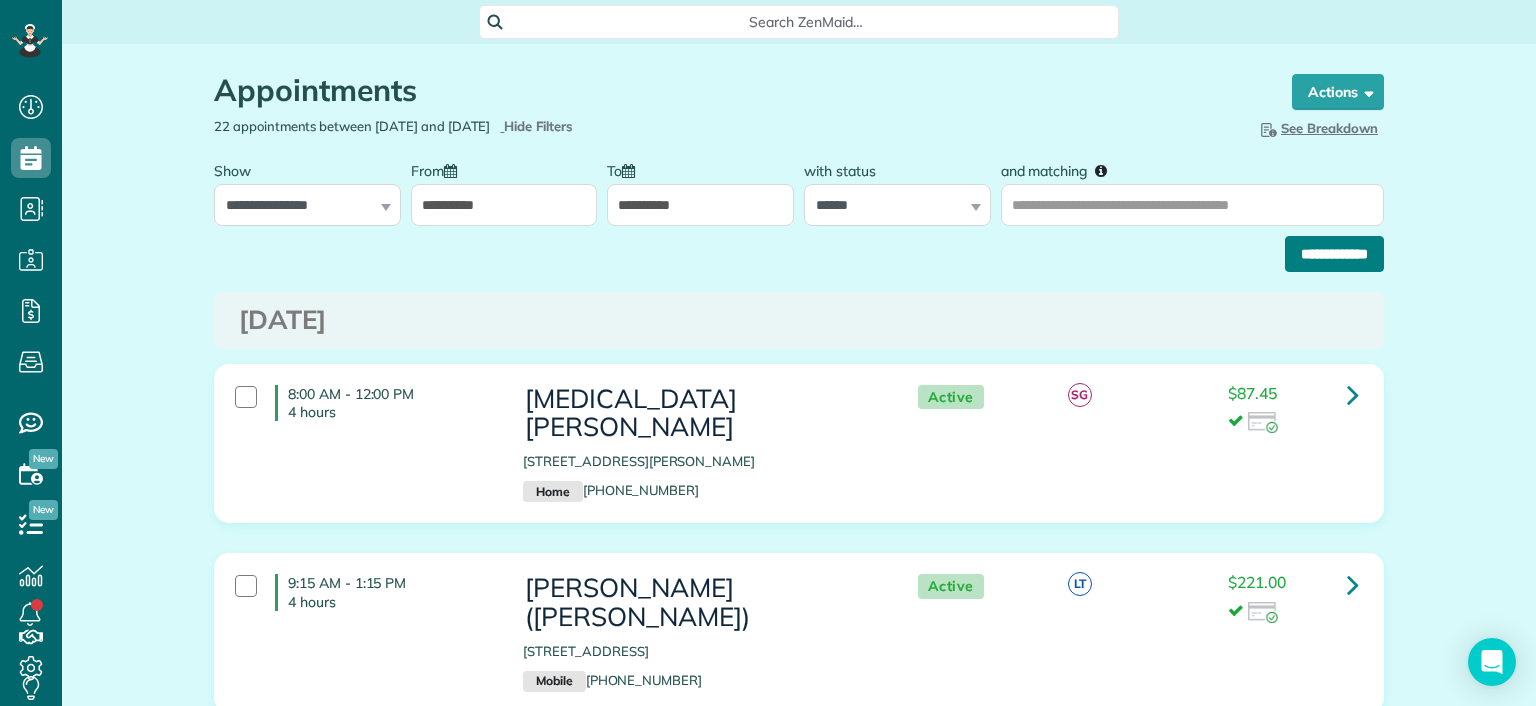 click on "**********" at bounding box center (1334, 254) 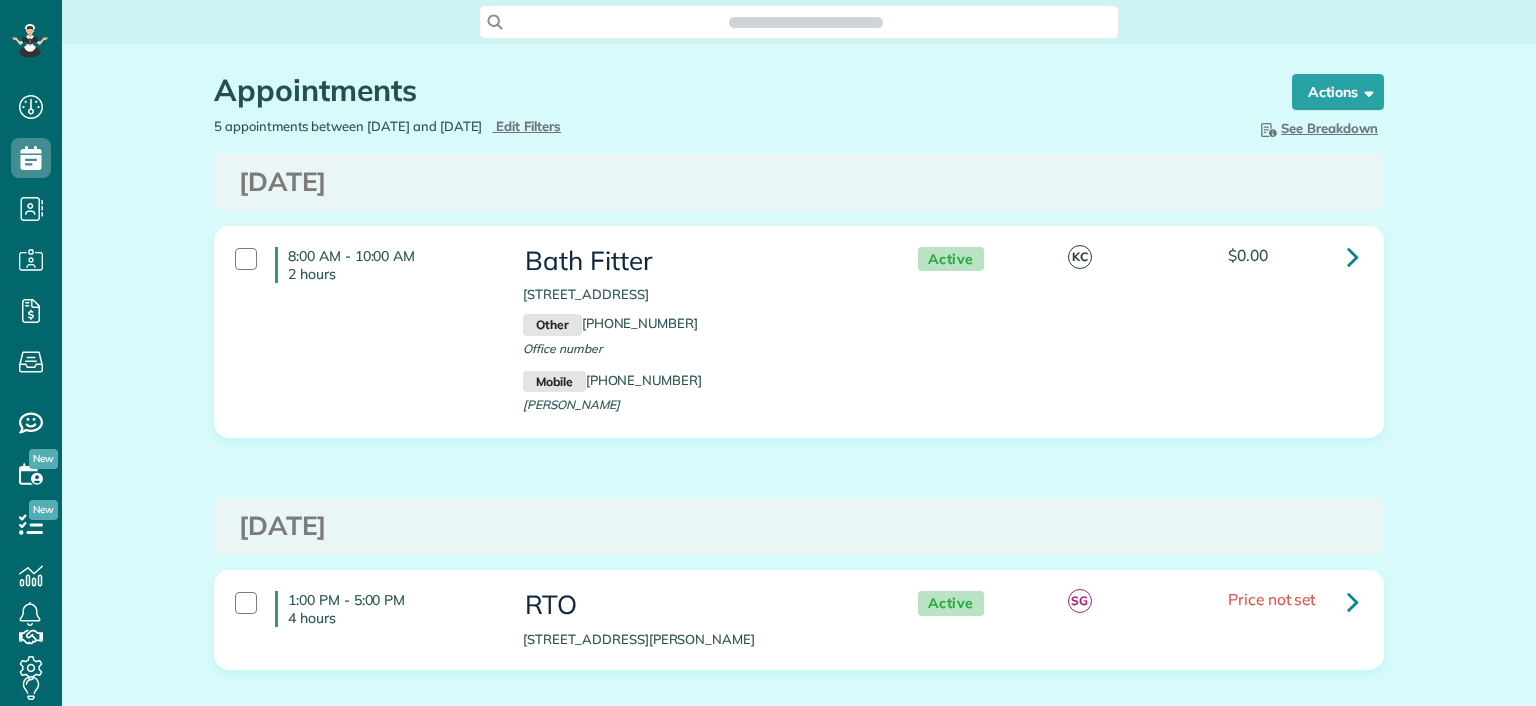 scroll, scrollTop: 0, scrollLeft: 0, axis: both 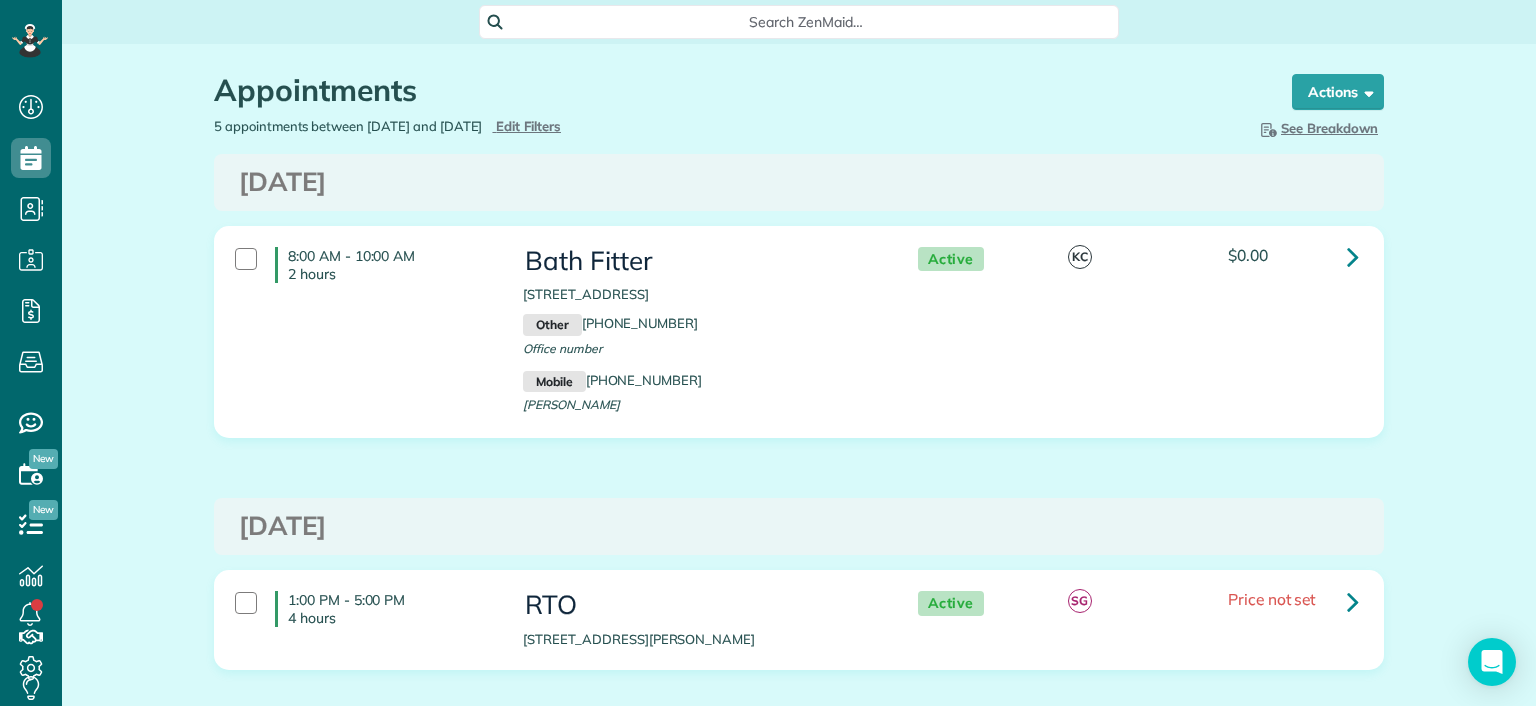 click on "See Breakdown" at bounding box center (1317, 128) 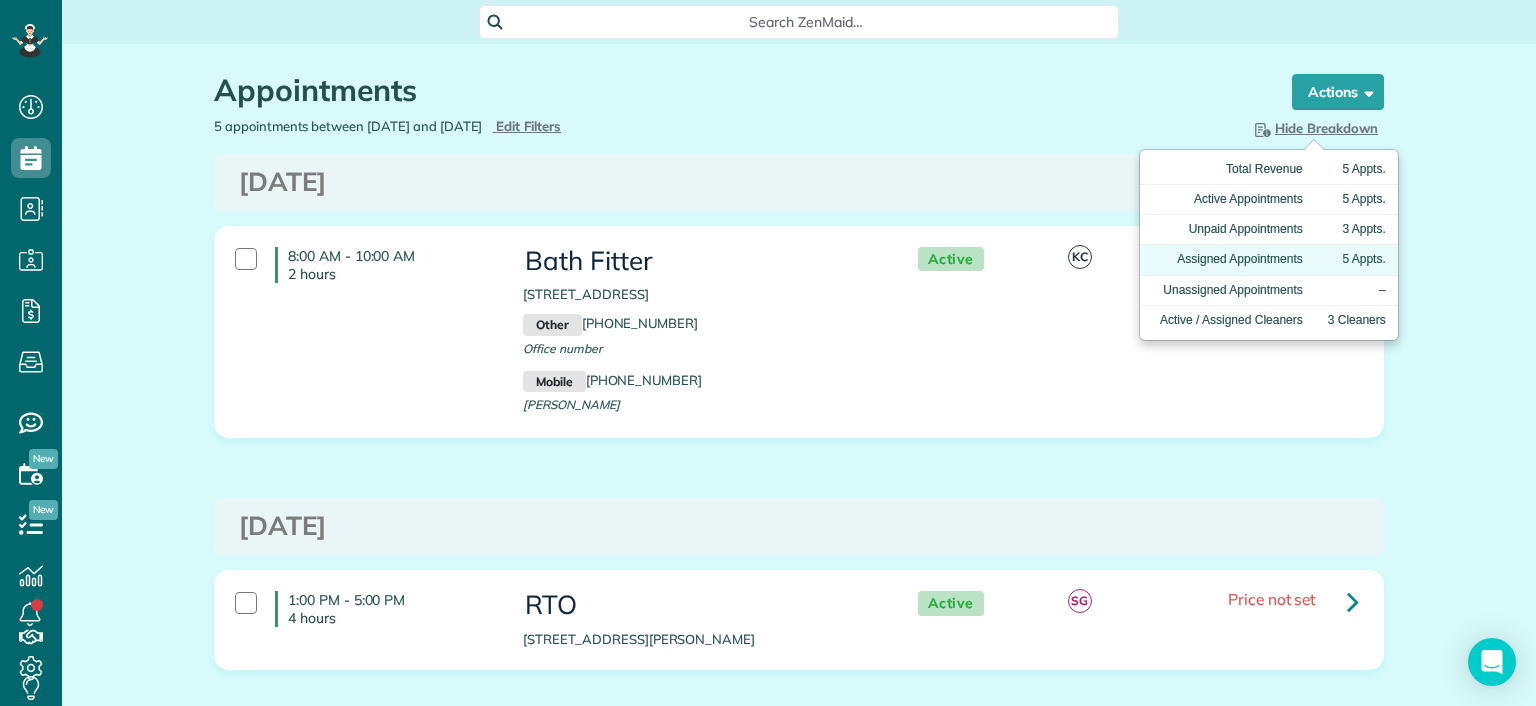 click on "Assigned Appointments" at bounding box center [1227, 260] 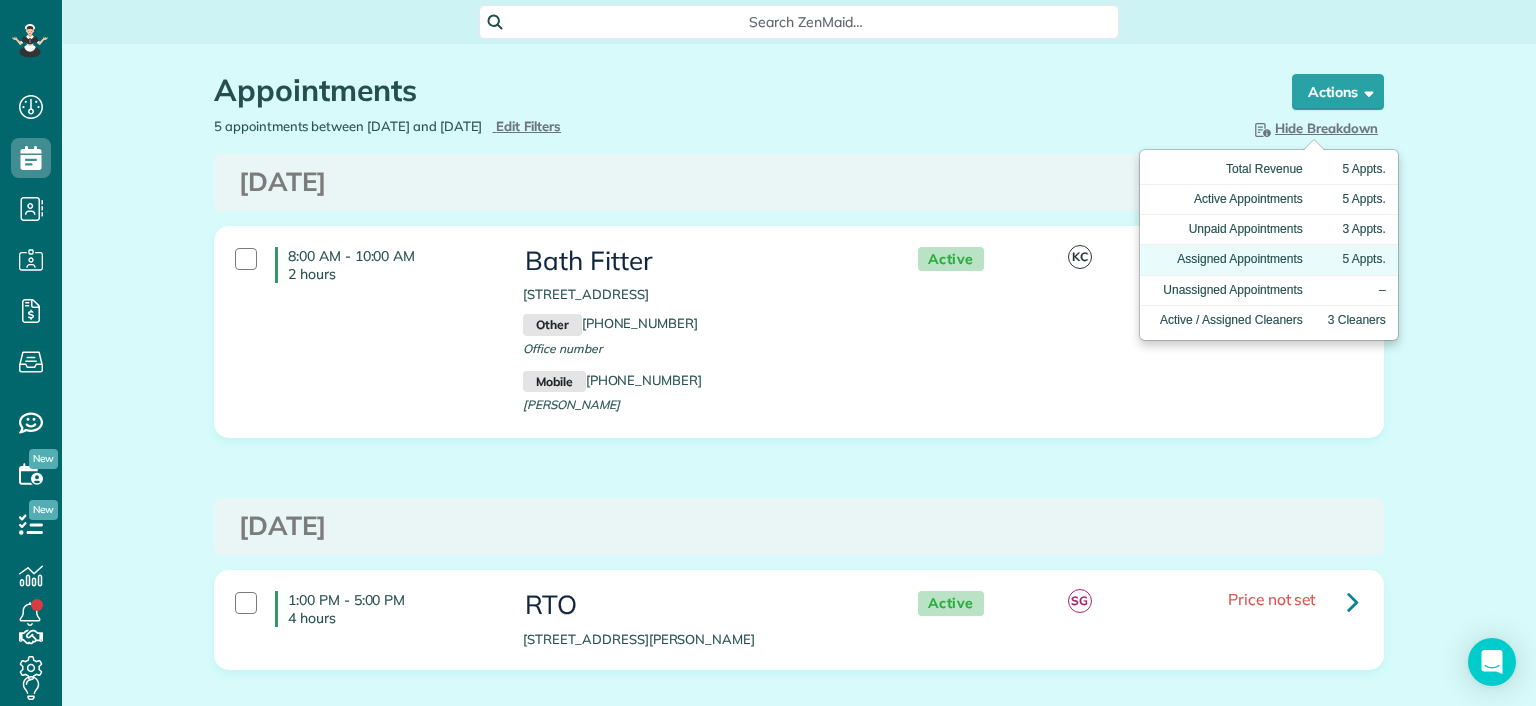 click on "Assigned Appointments" at bounding box center [1227, 260] 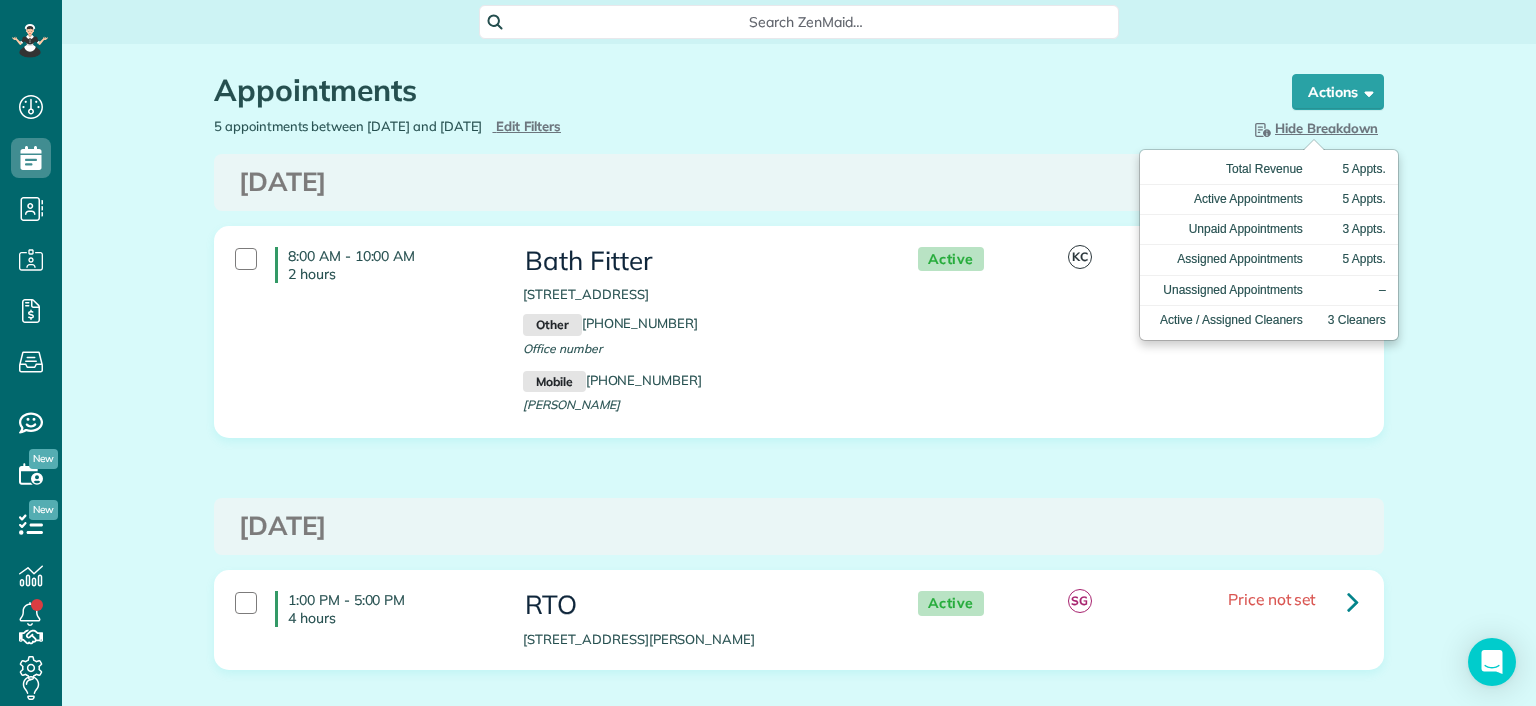 click on "Appointments
the List View [2 min]
Schedule Changes
Actions
Create Appointment
Create Task
Clock In/Out
Send Work Orders
Print Route Sheets
Today's Emails/Texts
Export data (Owner Only)..
Bulk Actions
Set status to: Active
Set status to: Lock Out" at bounding box center [799, 753] 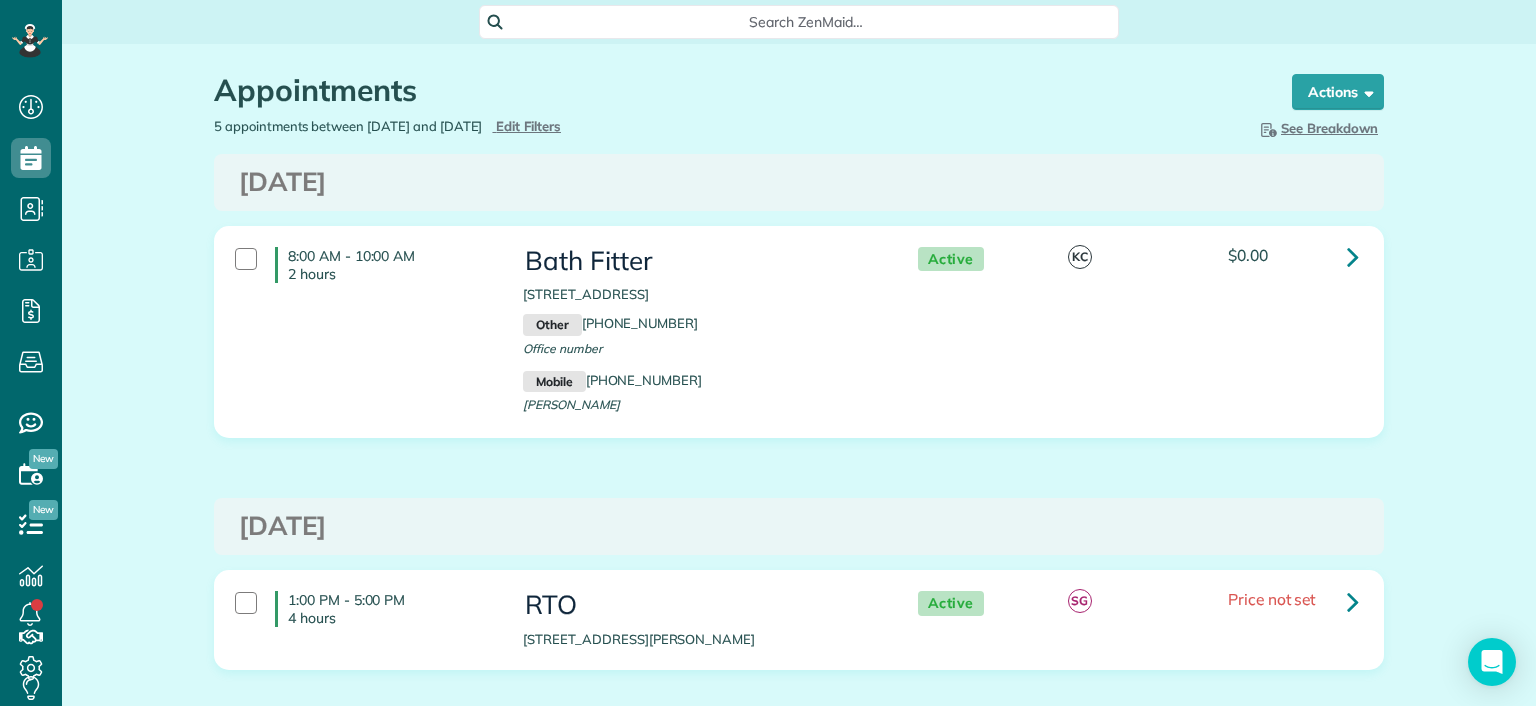 click on "See Breakdown" at bounding box center (1317, 128) 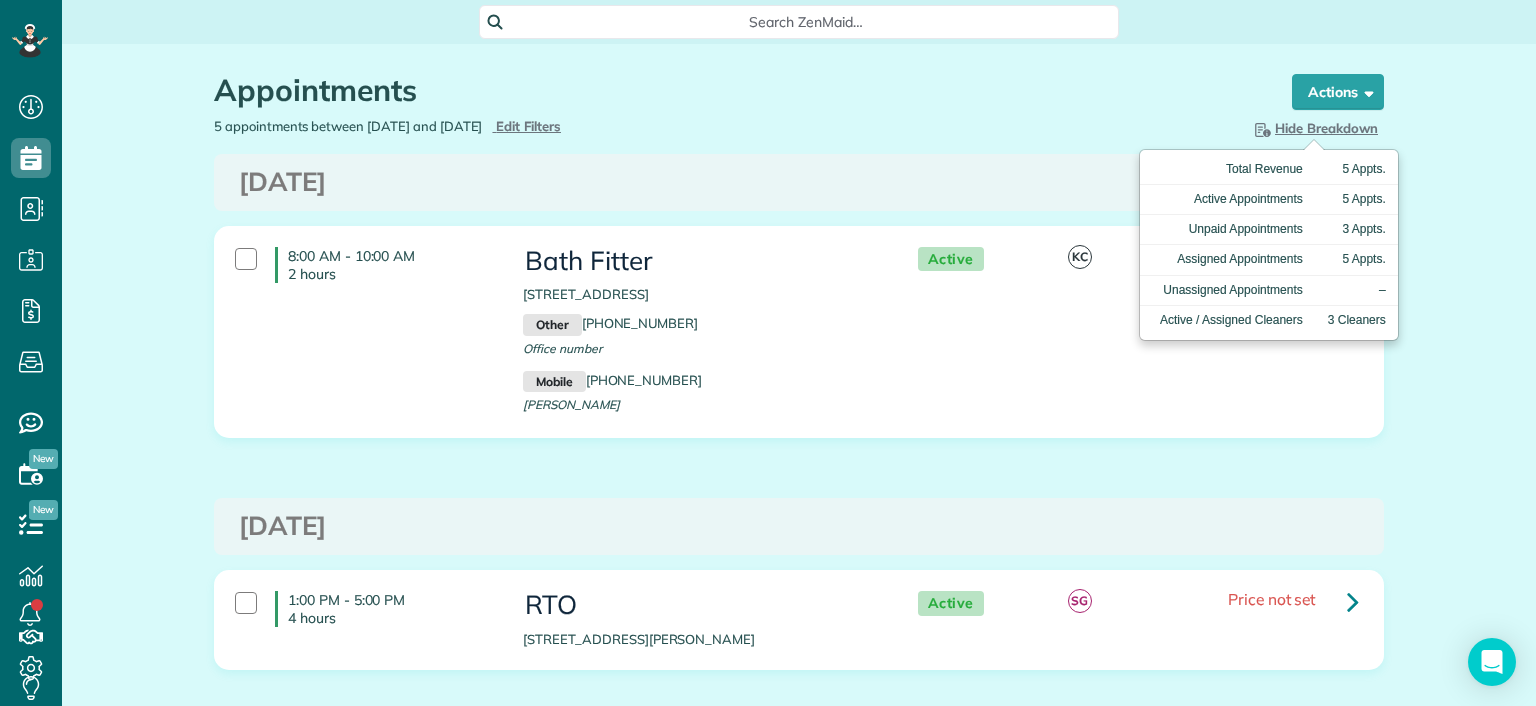 click on "Hide Breakdown" at bounding box center [1314, 128] 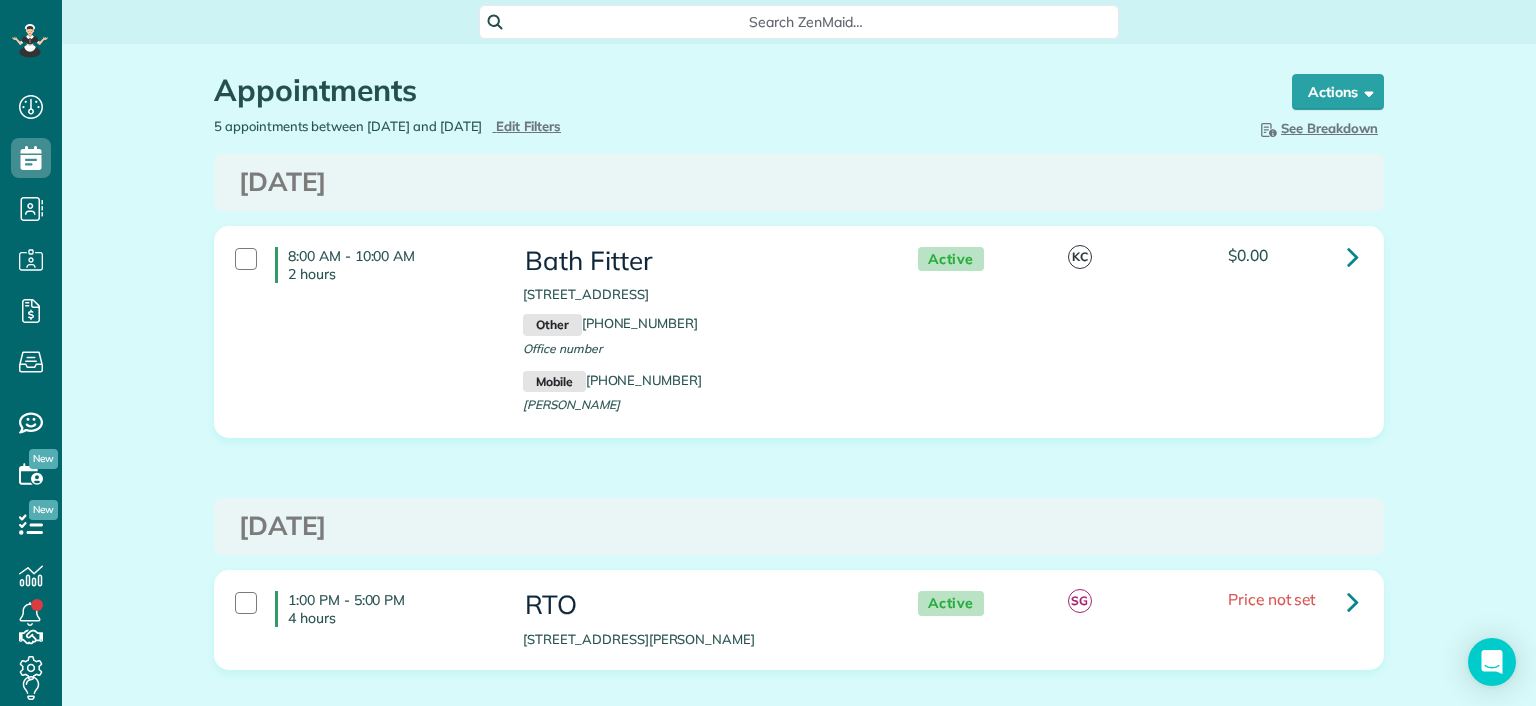 click on "Appointments" at bounding box center (734, 90) 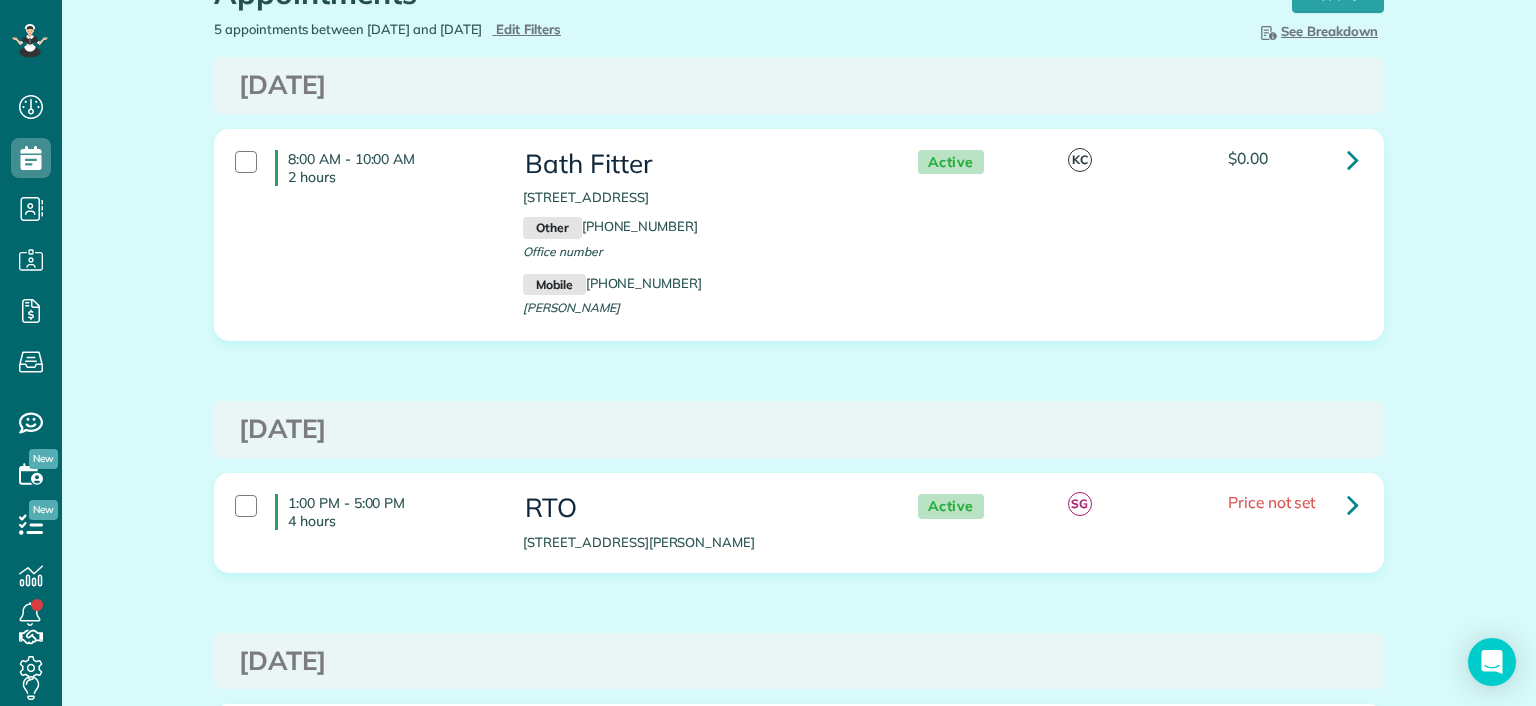 scroll, scrollTop: 0, scrollLeft: 0, axis: both 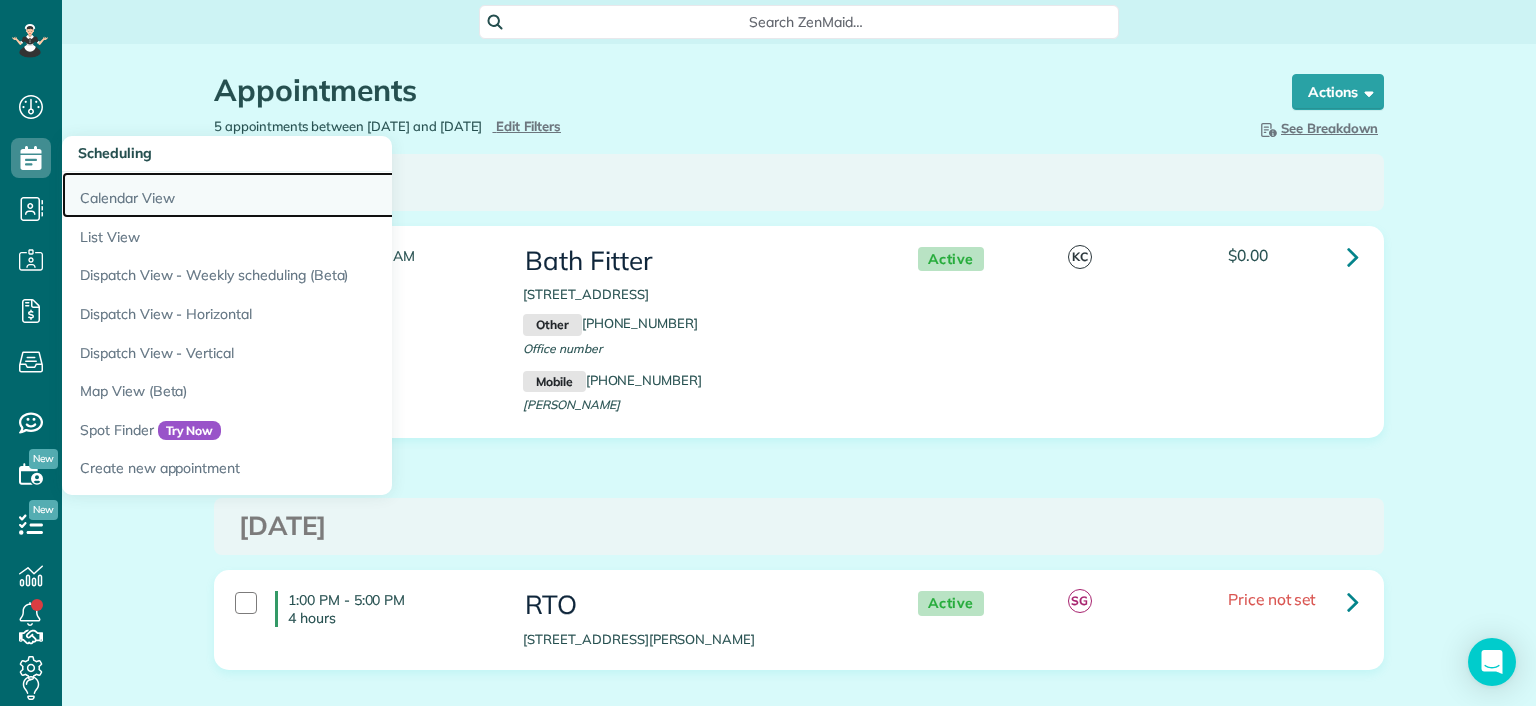 click on "Calendar View" at bounding box center [312, 195] 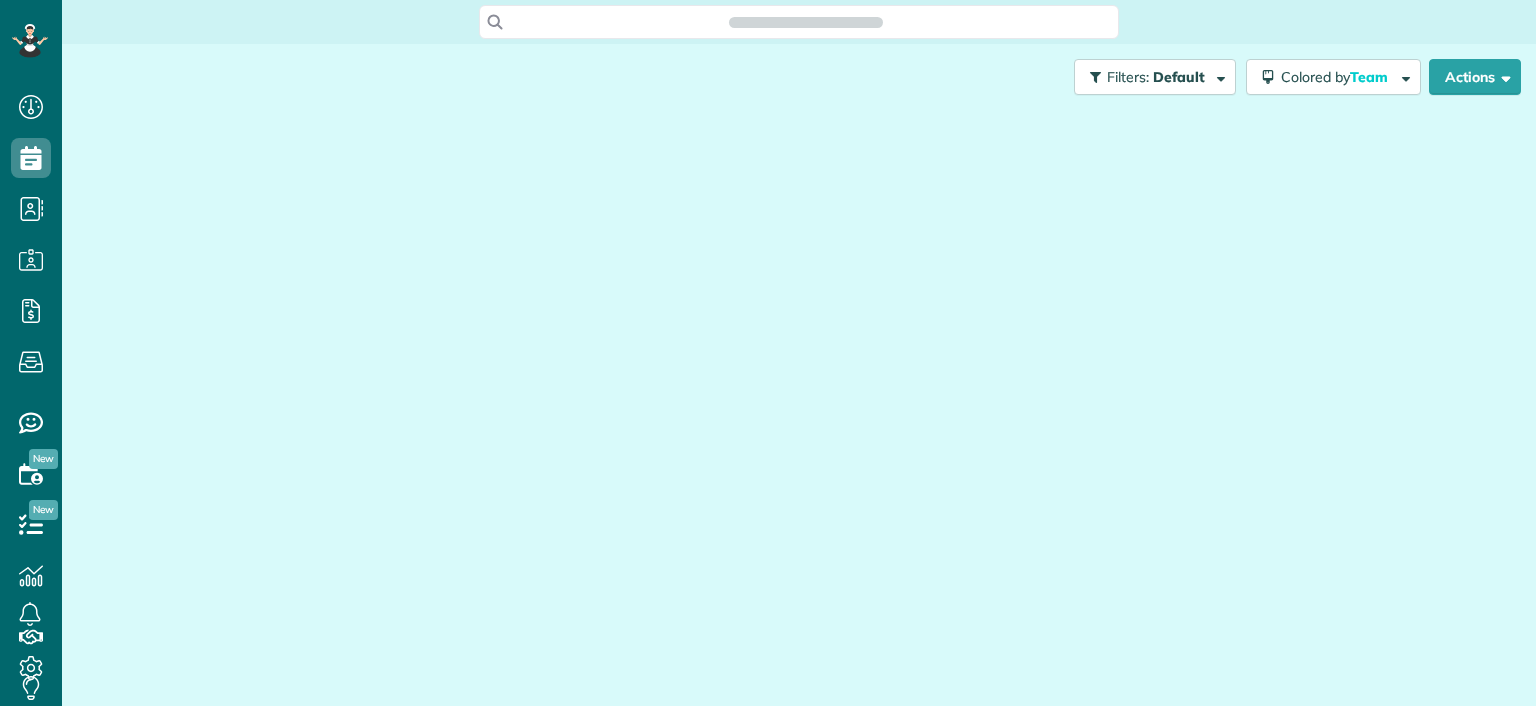 scroll, scrollTop: 0, scrollLeft: 0, axis: both 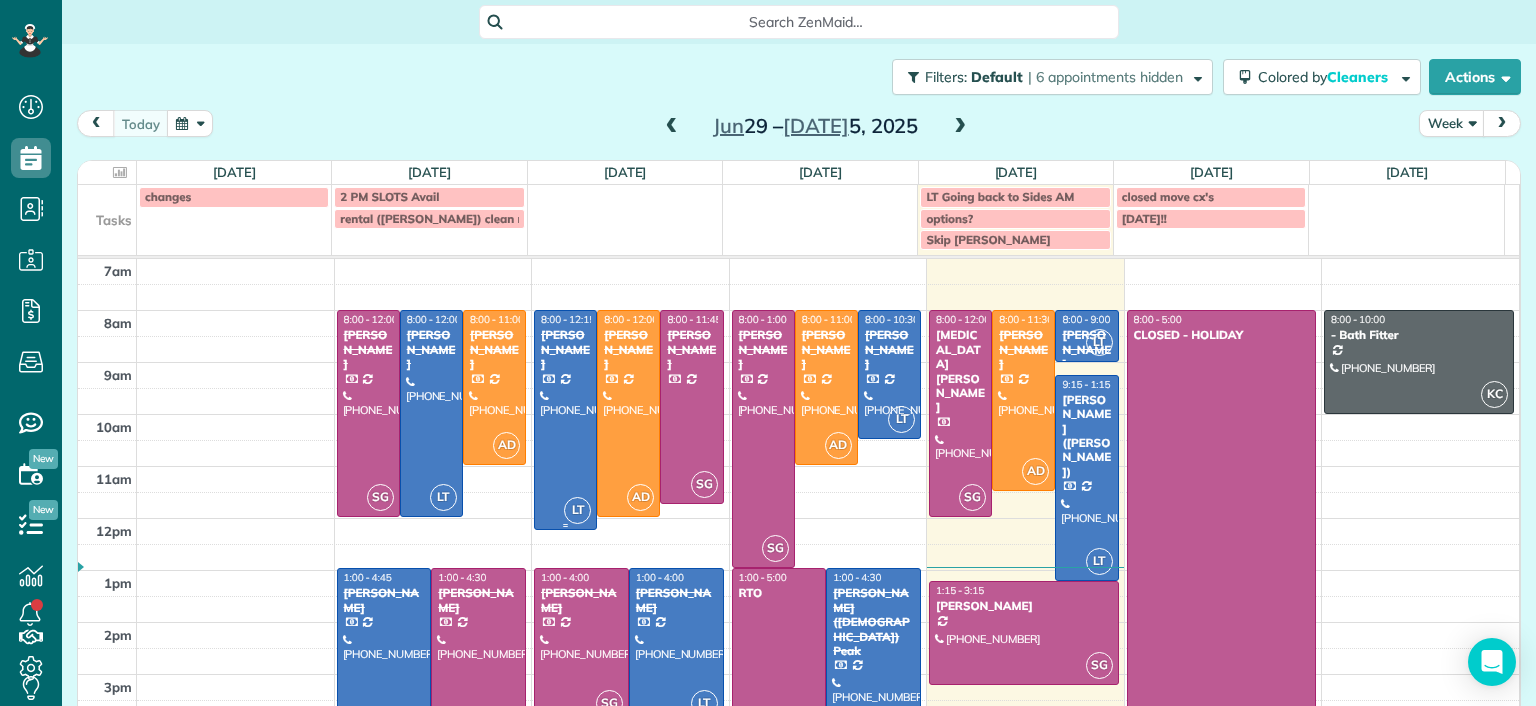 click at bounding box center (565, 419) 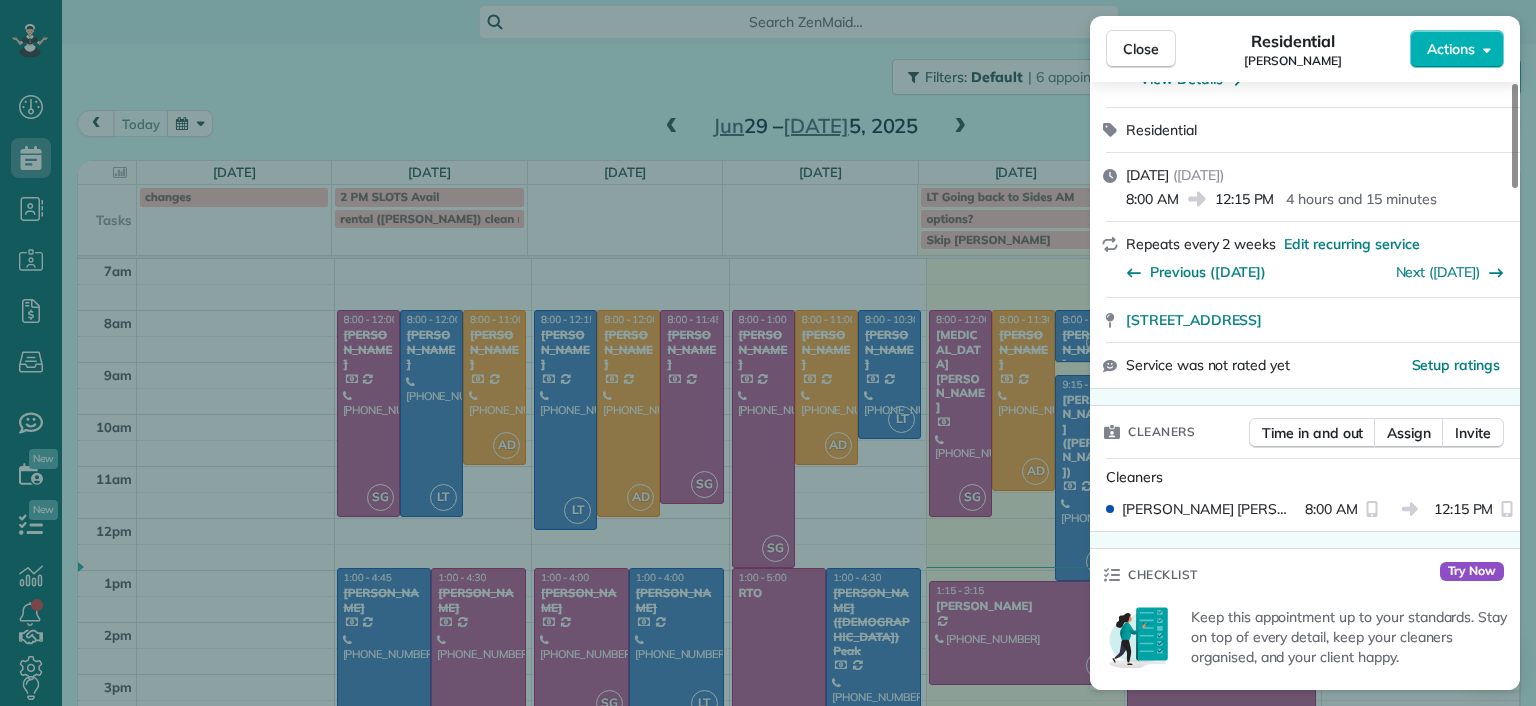 scroll, scrollTop: 200, scrollLeft: 0, axis: vertical 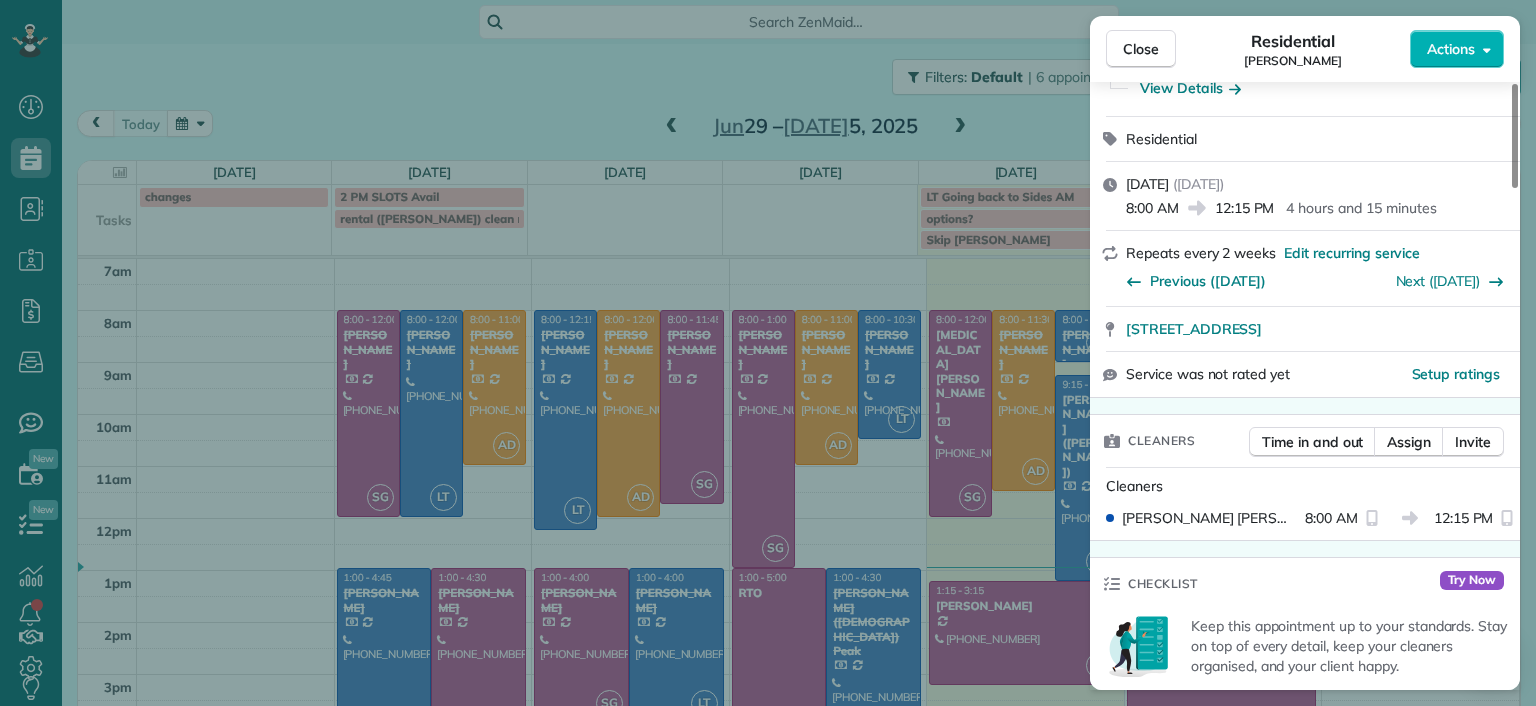 click on "Close Residential [PERSON_NAME] Actions Status Completed [PERSON_NAME] · Open profile Mobile [PHONE_NUMBER] Copy [EMAIL_ADDRESS][DOMAIN_NAME] Copy View Details Residential [DATE] ( [DATE] ) 8:00 AM 12:15 PM 4 hours and 15 minutes Repeats every 2 weeks Edit recurring service Previous ([DATE]) Next ([DATE]) [STREET_ADDRESS] Service was not rated yet Setup ratings Cleaners Time in and out Assign Invite Cleaners [PERSON_NAME] 8:00 AM 12:15 PM Checklist Try Now Keep this appointment up to your standards. Stay on top of every detail, keep your cleaners organised, and your client happy. Assign a checklist Watch a 5 min demo Billing Billing actions Price $230.00 Overcharge $0.00 Discount $0.00 Coupon discount - Primary tax - Secondary tax - Total appointment price $230.00 Tips collected New feature! $0.00 Paid by card Total including tip $230.00 Get paid online in no-time! Send an invoice and reward your cleaners with tips Charge customer credit card Appointment custom fields 4.25" at bounding box center (768, 353) 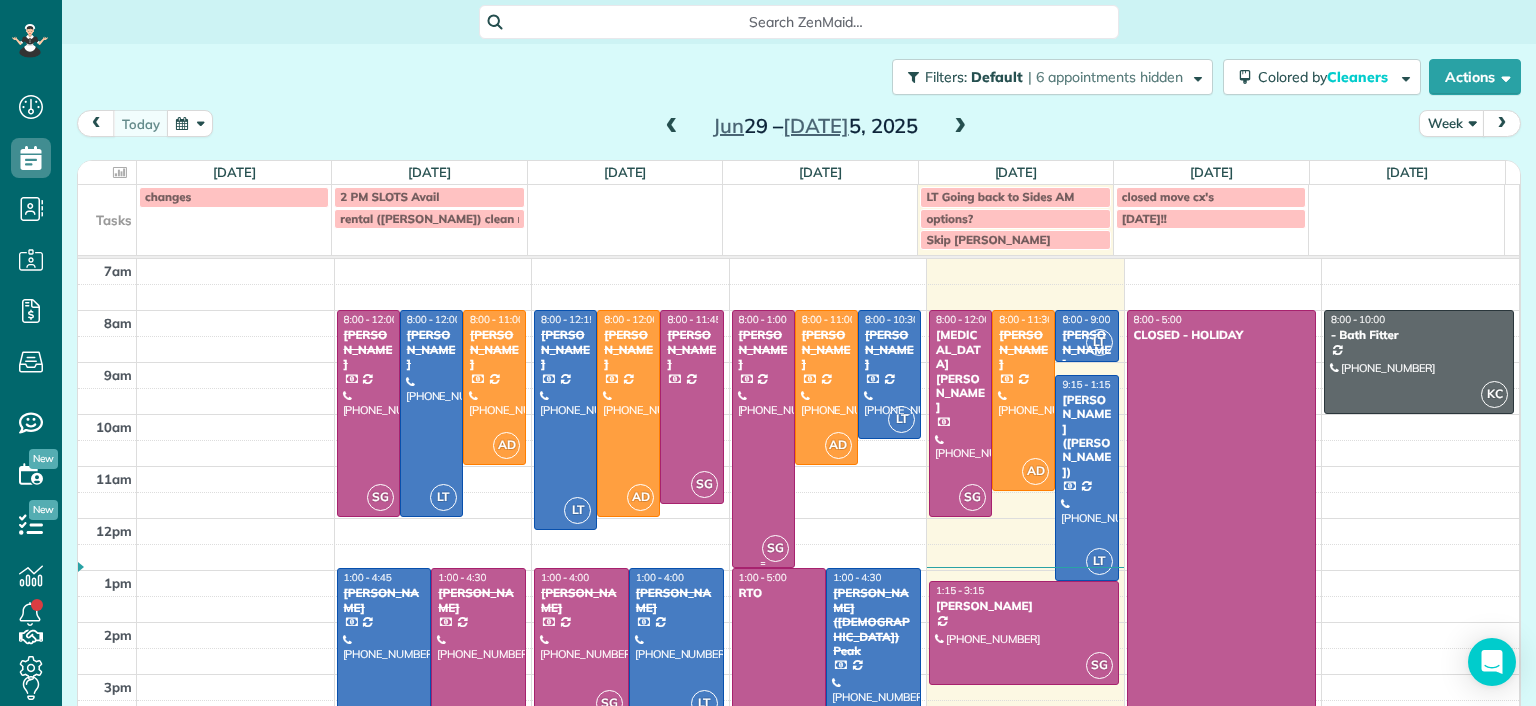 click at bounding box center [763, 439] 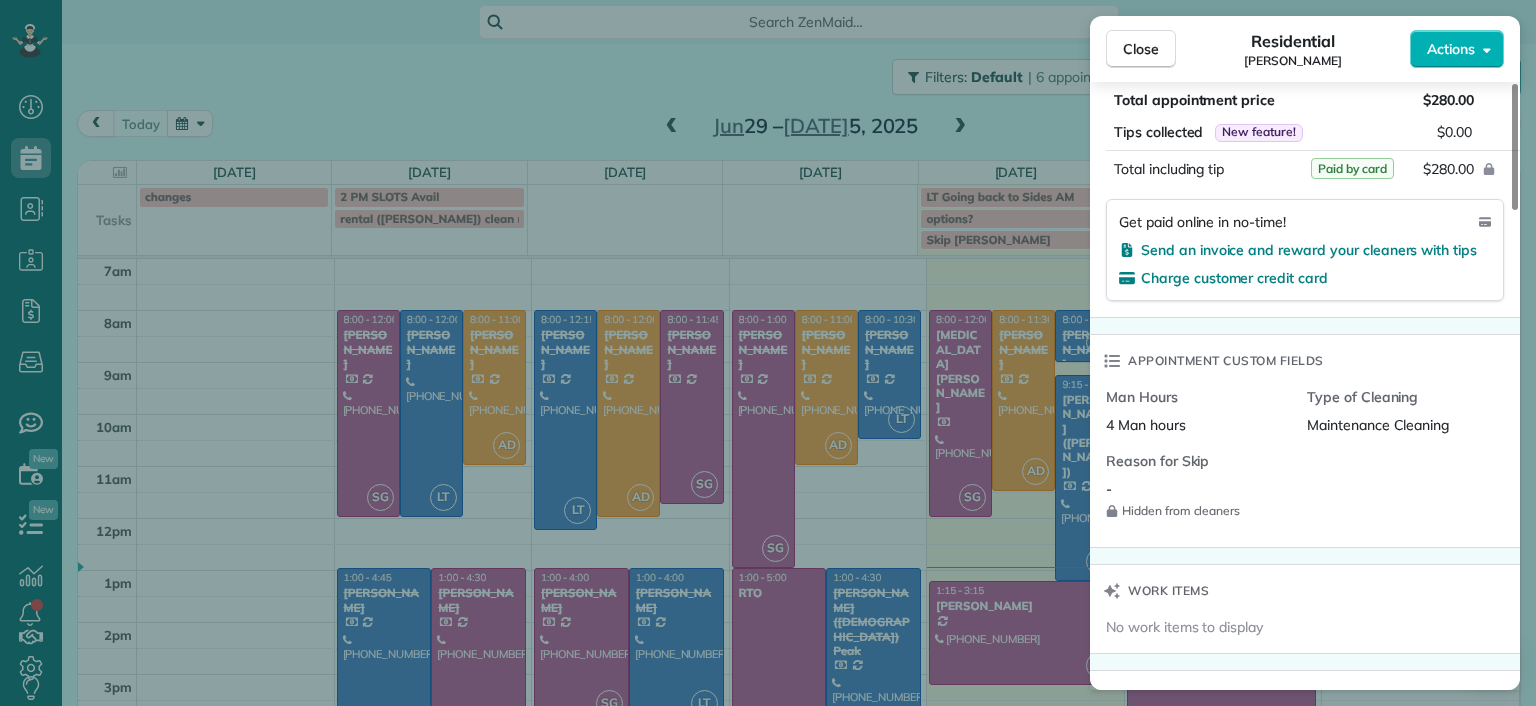 scroll, scrollTop: 1200, scrollLeft: 0, axis: vertical 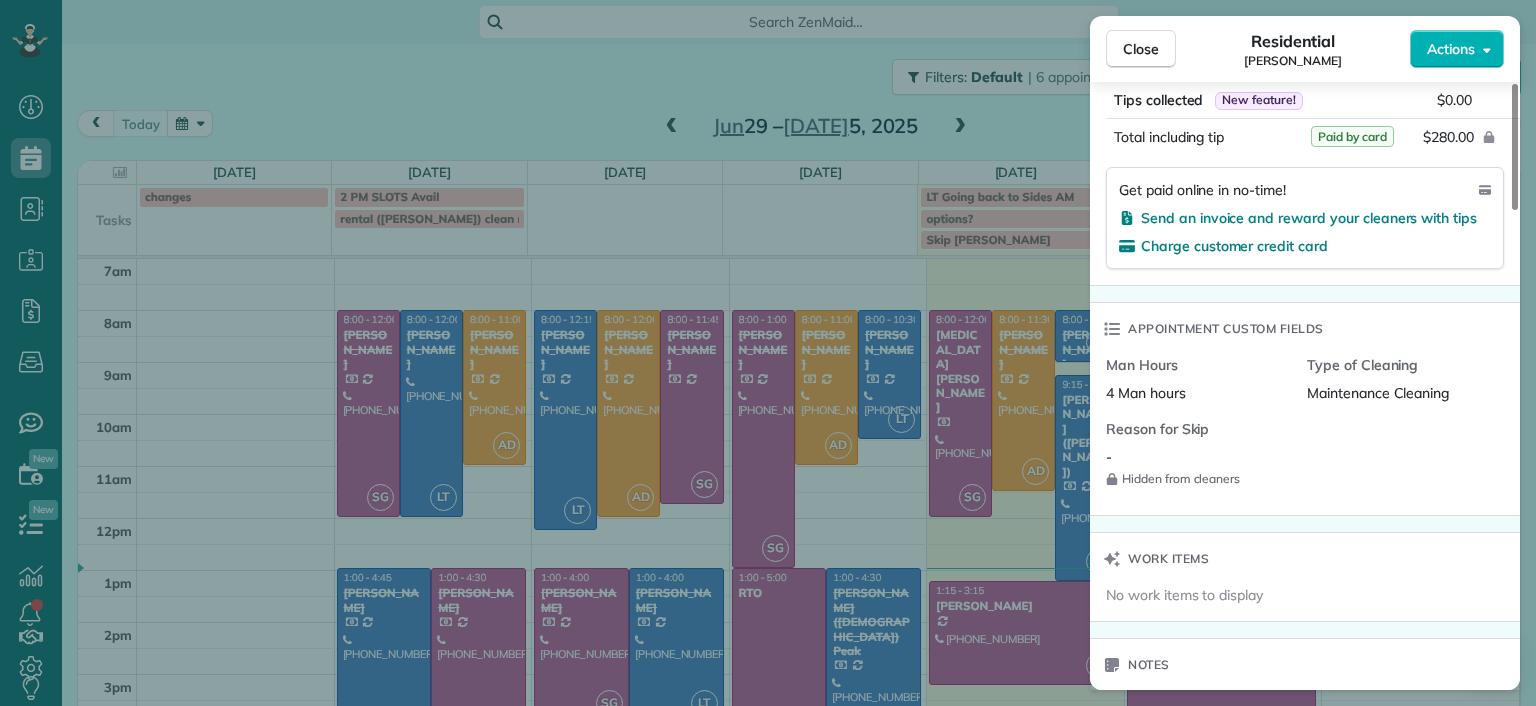 click on "Close Residential [PERSON_NAME] Actions Status Completed [PERSON_NAME] · Open profile Mobile [PHONE_NUMBER] Copy [EMAIL_ADDRESS][DOMAIN_NAME] Copy [EMAIL_ADDRESS][DOMAIN_NAME] Copy View Details Residential [DATE] ( [DATE] ) 8:00 AM 1:00 PM 5 hours and 0 minutes Repeats every 4 weeks Edit recurring service Previous ([DATE]) Next ([DATE]) [STREET_ADDRESS][PERSON_NAME] Service was not rated yet Setup ratings Cleaners Time in and out Assign Invite Cleaners [PERSON_NAME] 8:00 AM 1:00 PM Checklist Try Now Keep this appointment up to your standards. Stay on top of every detail, keep your cleaners organised, and your client happy. Assign a checklist Watch a 5 min demo Billing Billing actions Price $280.00 Overcharge $0.00 Discount $0.00 Coupon discount - Primary tax - Secondary tax - Total appointment price $280.00 Tips collected New feature! $0.00 Paid by card Total including tip $280.00 Get paid online in no-time! Send an invoice and reward your cleaners with tips Charge customer credit card -" at bounding box center [768, 353] 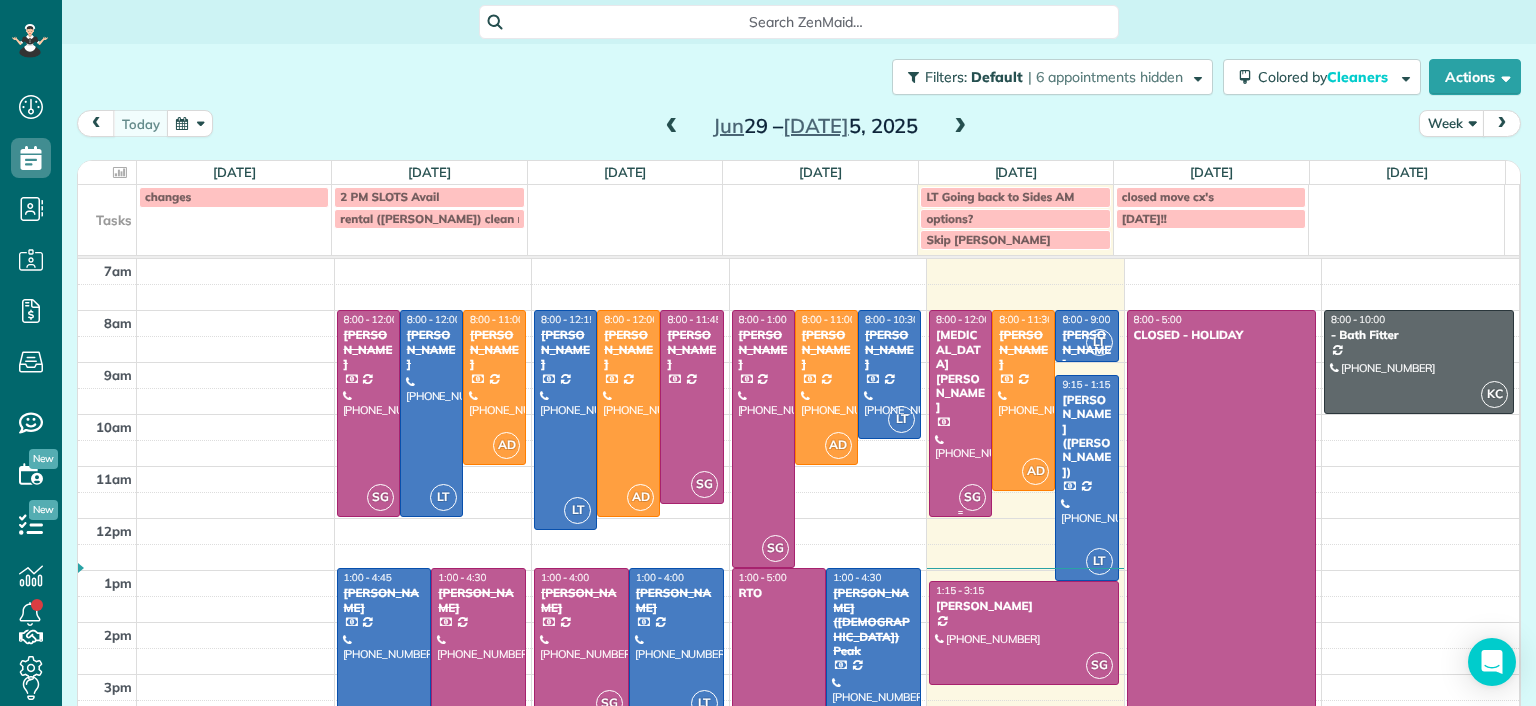 click at bounding box center [960, 413] 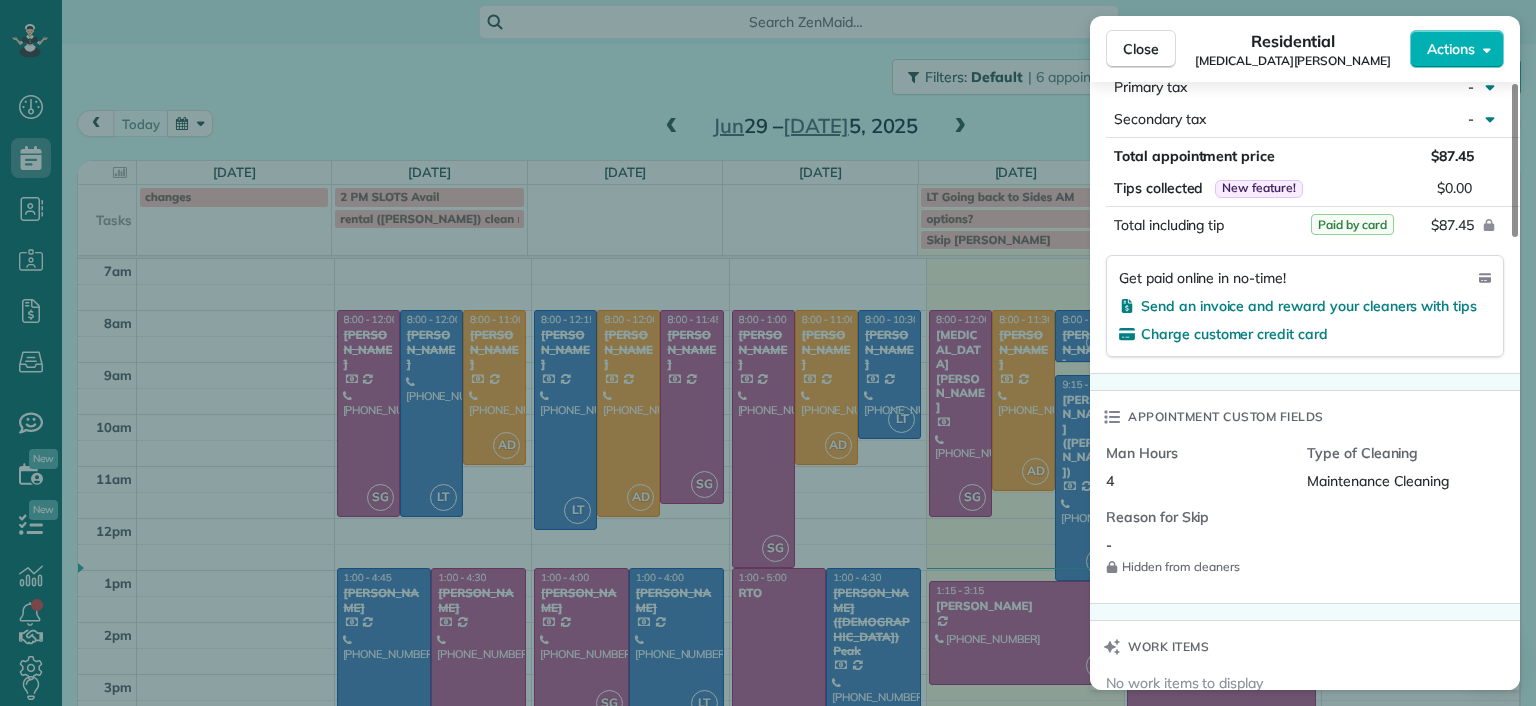 scroll, scrollTop: 1100, scrollLeft: 0, axis: vertical 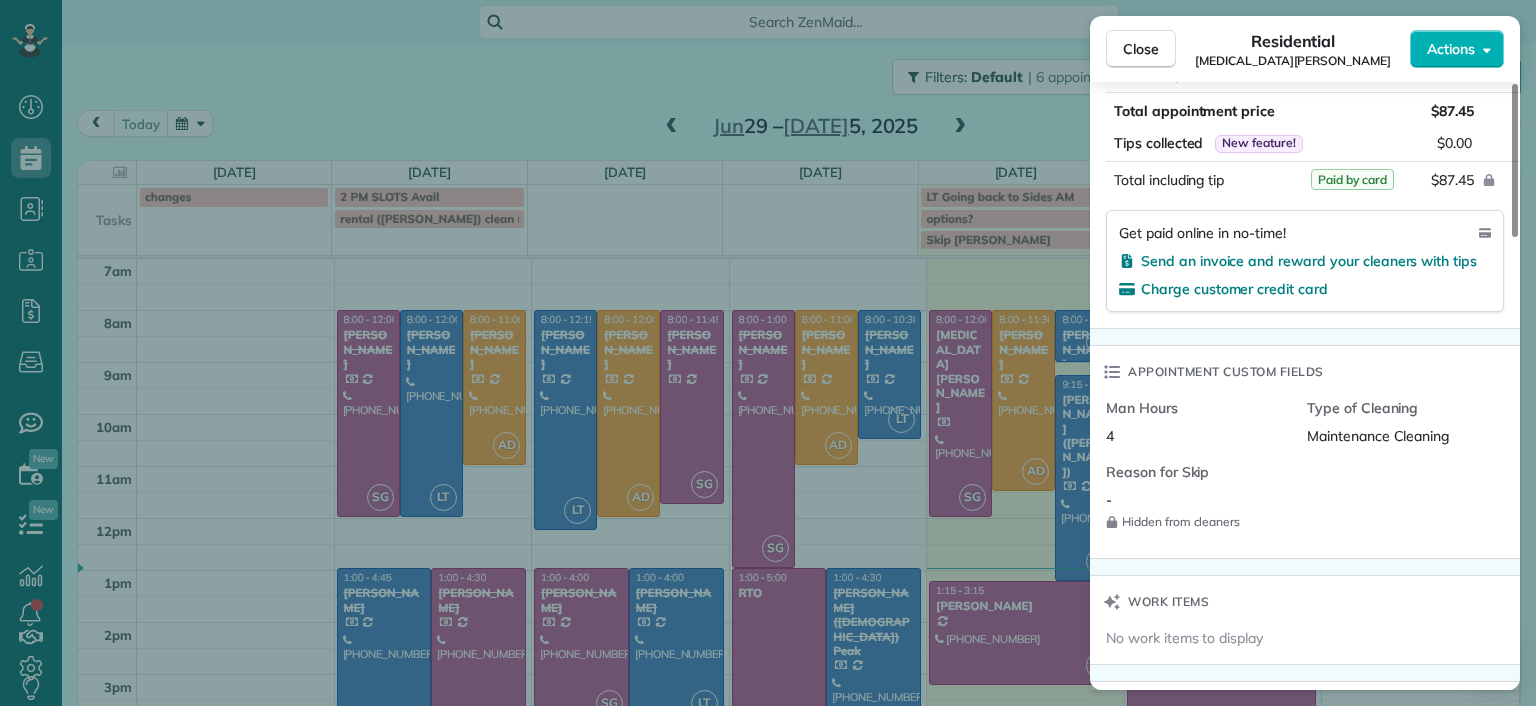 click on "Close Residential [MEDICAL_DATA][PERSON_NAME] Actions Status Active [MEDICAL_DATA][PERSON_NAME] · Open profile Home [PHONE_NUMBER] Copy [EMAIL_ADDRESS][DOMAIN_NAME] Copy View Details Residential [DATE] ( [DATE] ) 8:00 AM 12:00 PM 4 hours and 0 minutes One time [STREET_ADDRESS][PERSON_NAME] Service was not rated yet Setup ratings Cleaners Time in and out Assign Invite Cleaners [PERSON_NAME] 8:00 AM 12:00 PM Checklist Try Now Keep this appointment up to your standards. Stay on top of every detail, keep your cleaners organised, and your client happy. Assign a checklist Watch a 5 min demo Billing Billing actions Price $87.45 Overcharge $0.00 Discount $0.00 Coupon discount - Primary tax - Secondary tax - Total appointment price $87.45 Tips collected New feature! $0.00 Paid by card Total including tip $87.45 Get paid online in no-time! Send an invoice and reward your cleaners with tips Charge customer credit card Appointment custom fields Man Hours 4 Type of Cleaning  Maintenance Cleaning  Reason for Skip - Hidden from cleaners" at bounding box center (768, 353) 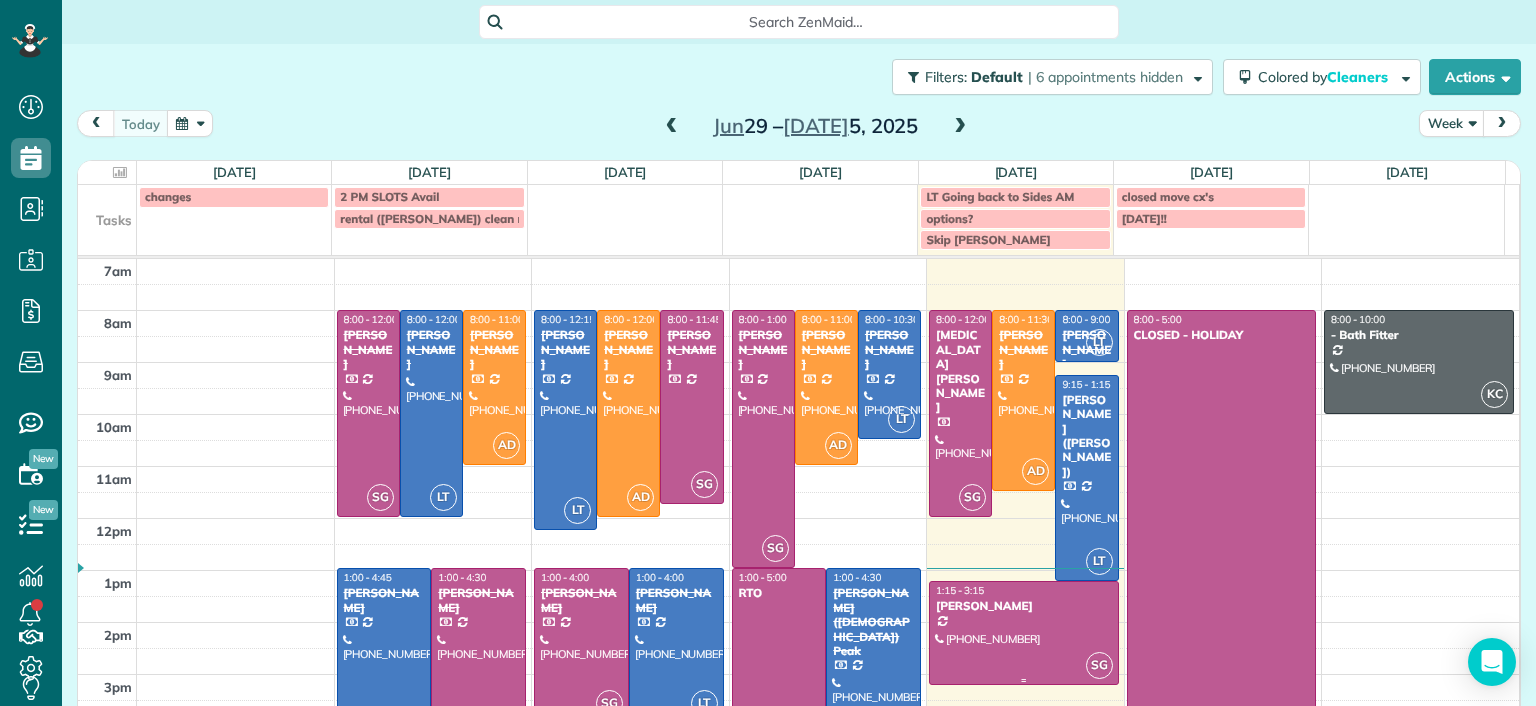 click at bounding box center (1024, 632) 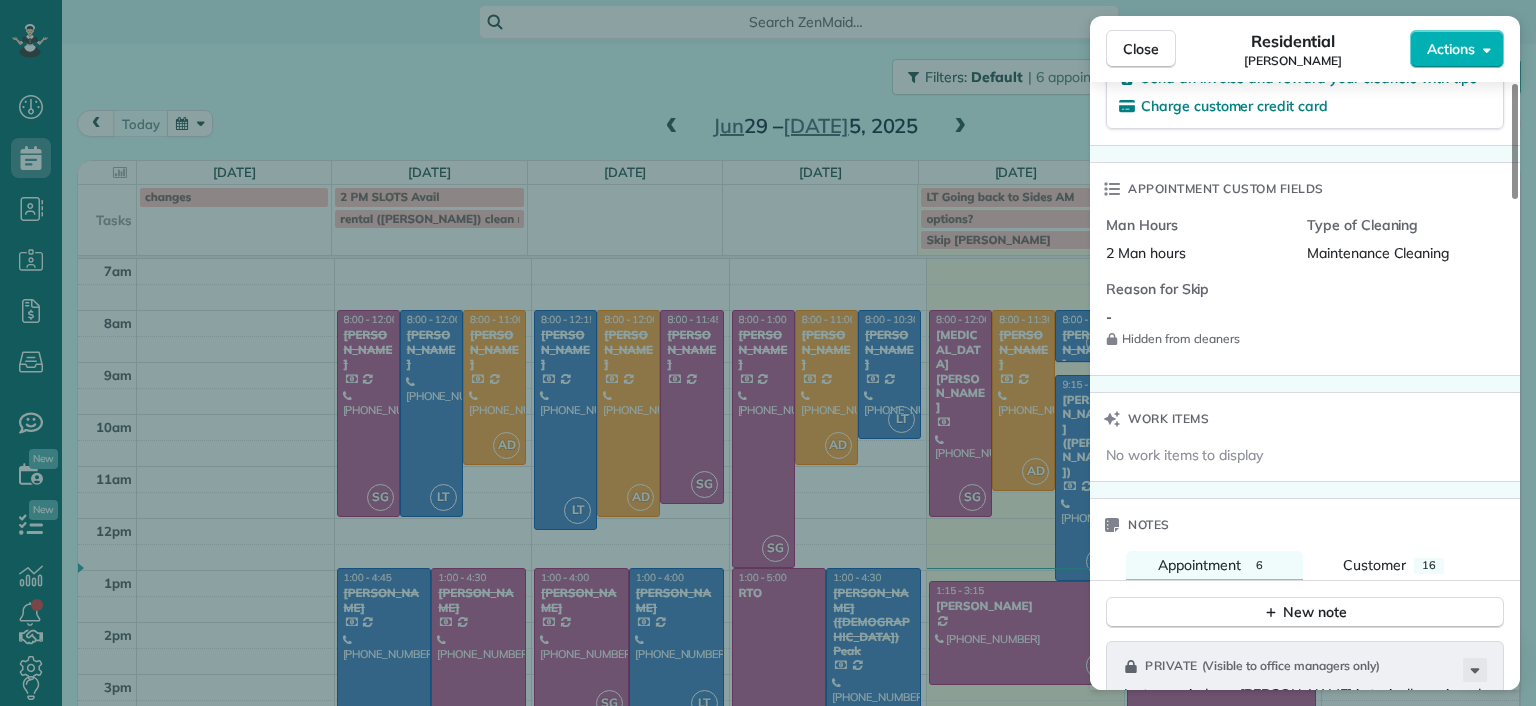 scroll, scrollTop: 1300, scrollLeft: 0, axis: vertical 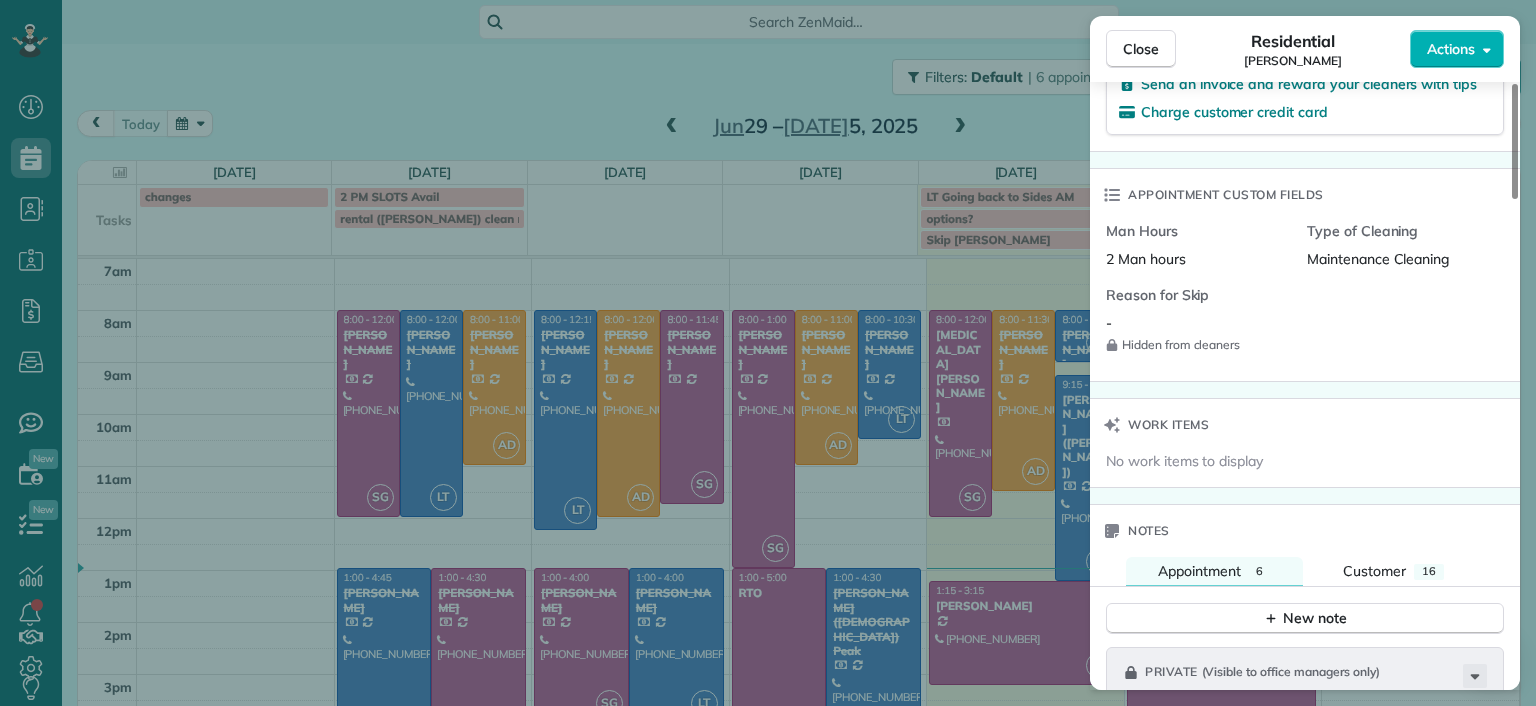 click on "Close Residential [PERSON_NAME] English Actions Status Active [PERSON_NAME] · Open profile Home [PHONE_NUMBER] Copy [EMAIL_ADDRESS][DOMAIN_NAME] Copy View Details Residential [DATE] ( [DATE] ) 1:15 PM 3:15 PM 2 hours and 0 minutes Repeats every 2 weeks Edit recurring service Previous ([DATE]) Next ([DATE]) [STREET_ADDRESS] Service was not rated yet Setup ratings Cleaners Time in and out Assign Invite Cleaners [PERSON_NAME] 1:15 PM 3:15 PM Checklist Try Now Keep this appointment up to your standards. Stay on top of every detail, keep your cleaners organised, and your client happy. Assign a checklist Watch a 5 min demo Billing Billing actions Price $102.00 Overcharge $0.00 Discount $0.00 Coupon discount - Primary tax - Secondary tax - Total appointment price $102.00 Tips collected New feature! $0.00 Unpaid Mark as paid Total including tip $102.00 Get paid online in no-time! Send an invoice and reward your cleaners with tips Charge customer credit card Appointment custom fields - 6" at bounding box center (768, 353) 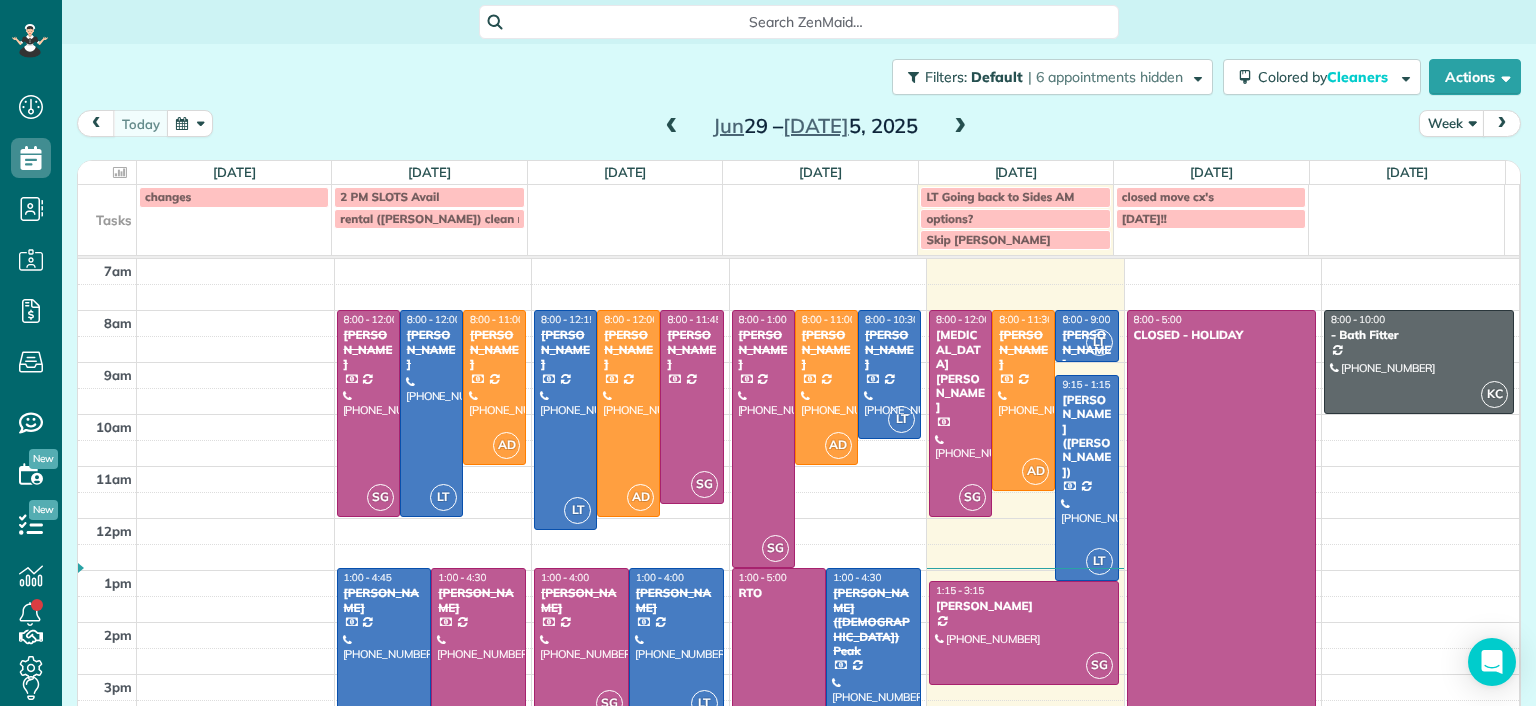click at bounding box center (672, 127) 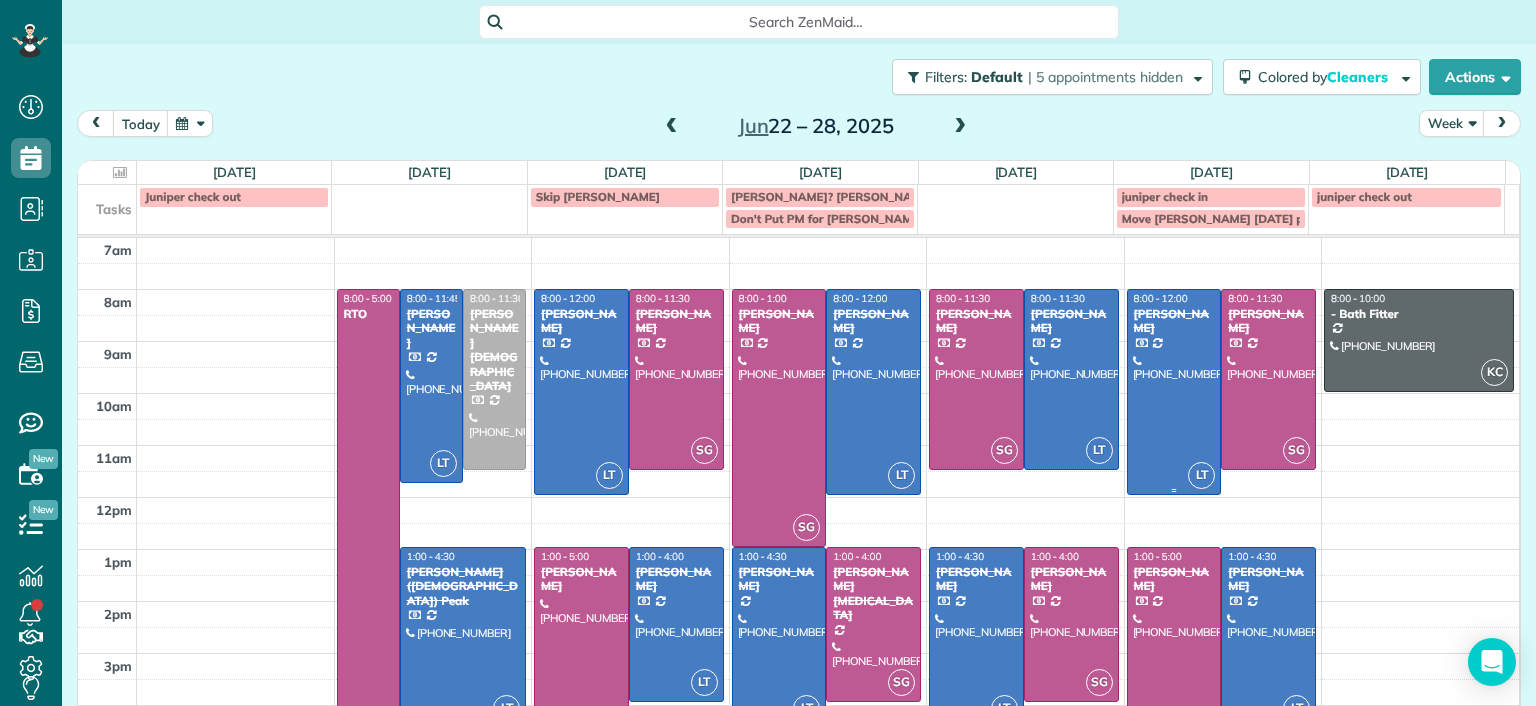 click at bounding box center (1174, 392) 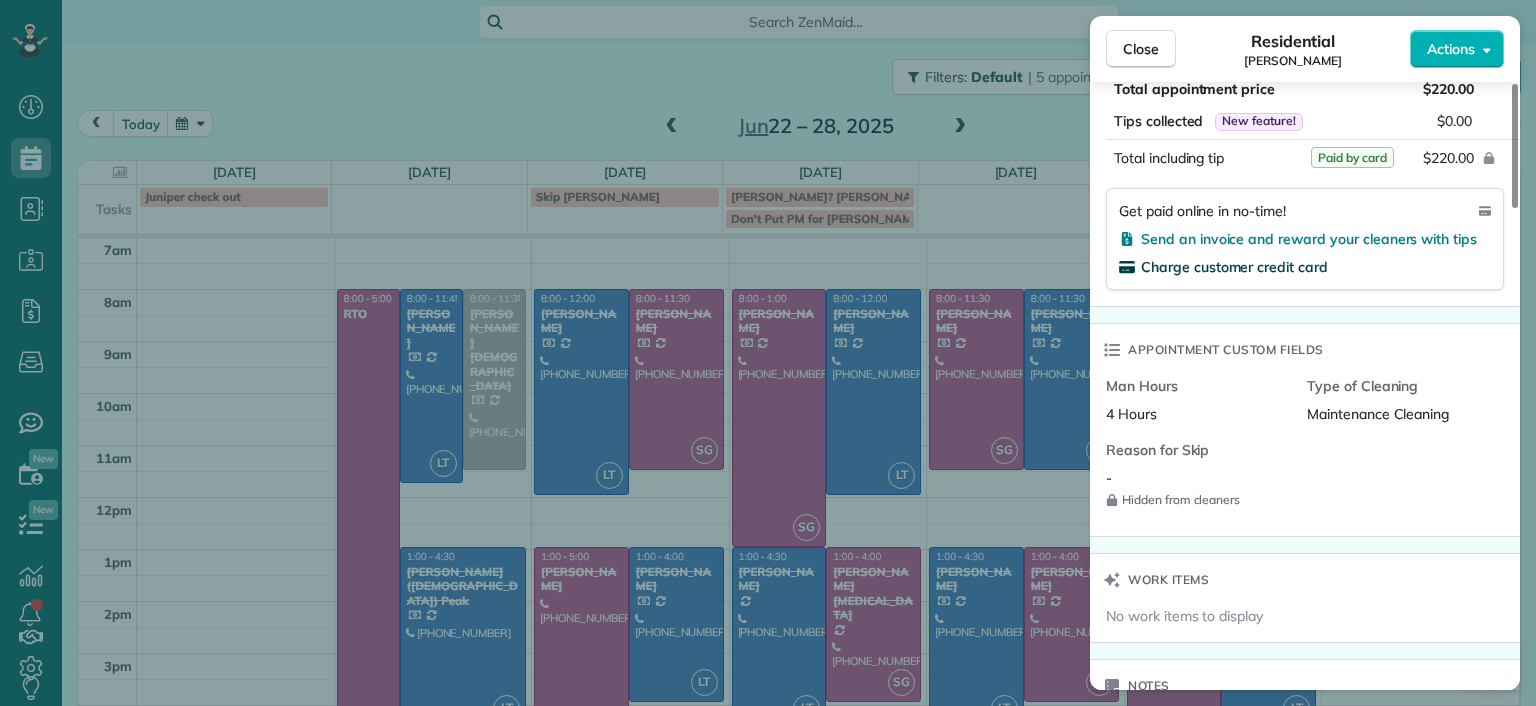 scroll, scrollTop: 1100, scrollLeft: 0, axis: vertical 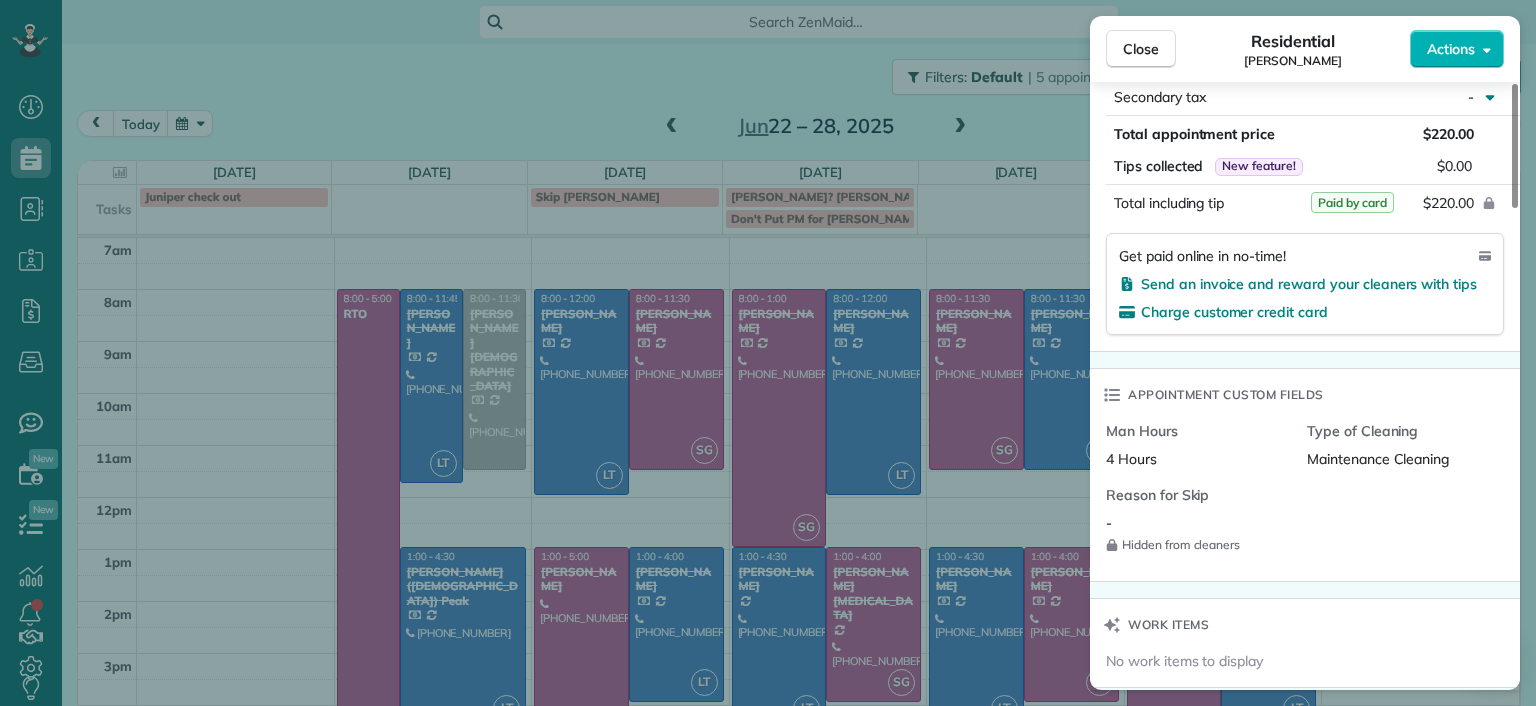 click on "Close Residential [PERSON_NAME] Actions Status Completed [PERSON_NAME] · Open profile Mobile [PHONE_NUMBER] Copy [EMAIL_ADDRESS][DOMAIN_NAME] Copy View Details Residential [DATE] ( last week ) 8:00 AM 12:00 PM 4 hours and 0 minutes Repeats every 2 weeks Edit recurring service Previous ([DATE]) Next ([DATE]) [STREET_ADDRESS] Service was not rated yet Setup ratings Cleaners Time in and out Assign Invite Cleaners [PERSON_NAME] 8:00 AM 12:00 PM Checklist Try Now Keep this appointment up to your standards. Stay on top of every detail, keep your cleaners organised, and your client happy. Assign a checklist Watch a 5 min demo Billing Billing actions Price $220.00 Overcharge $0.00 Discount $0.00 Coupon discount - Primary tax - Secondary tax - Total appointment price $220.00 Tips collected New feature! $0.00 Paid by card Total including tip $220.00 Get paid online in no-time! Send an invoice and reward your cleaners with tips Charge customer credit card Man Hours 4 Hours" at bounding box center (768, 353) 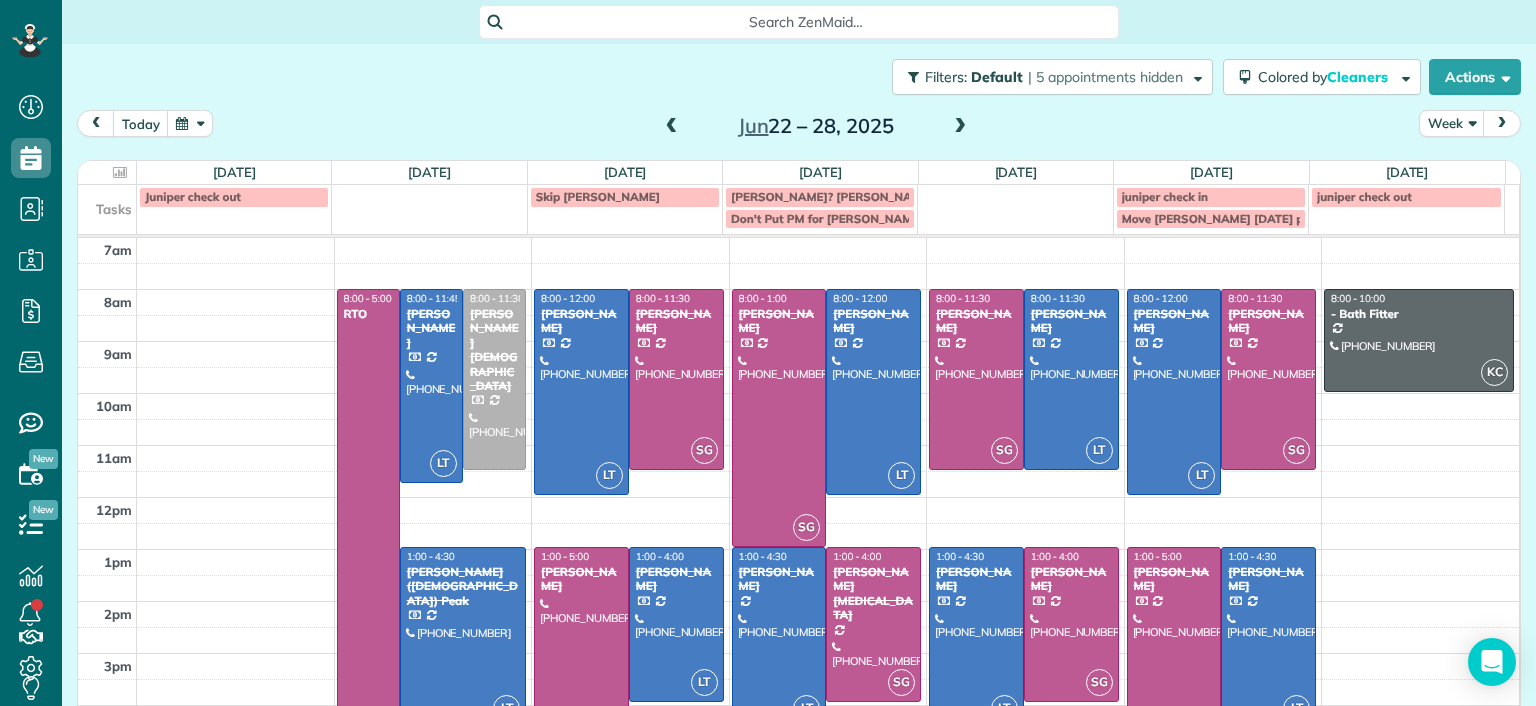 click at bounding box center [1268, 637] 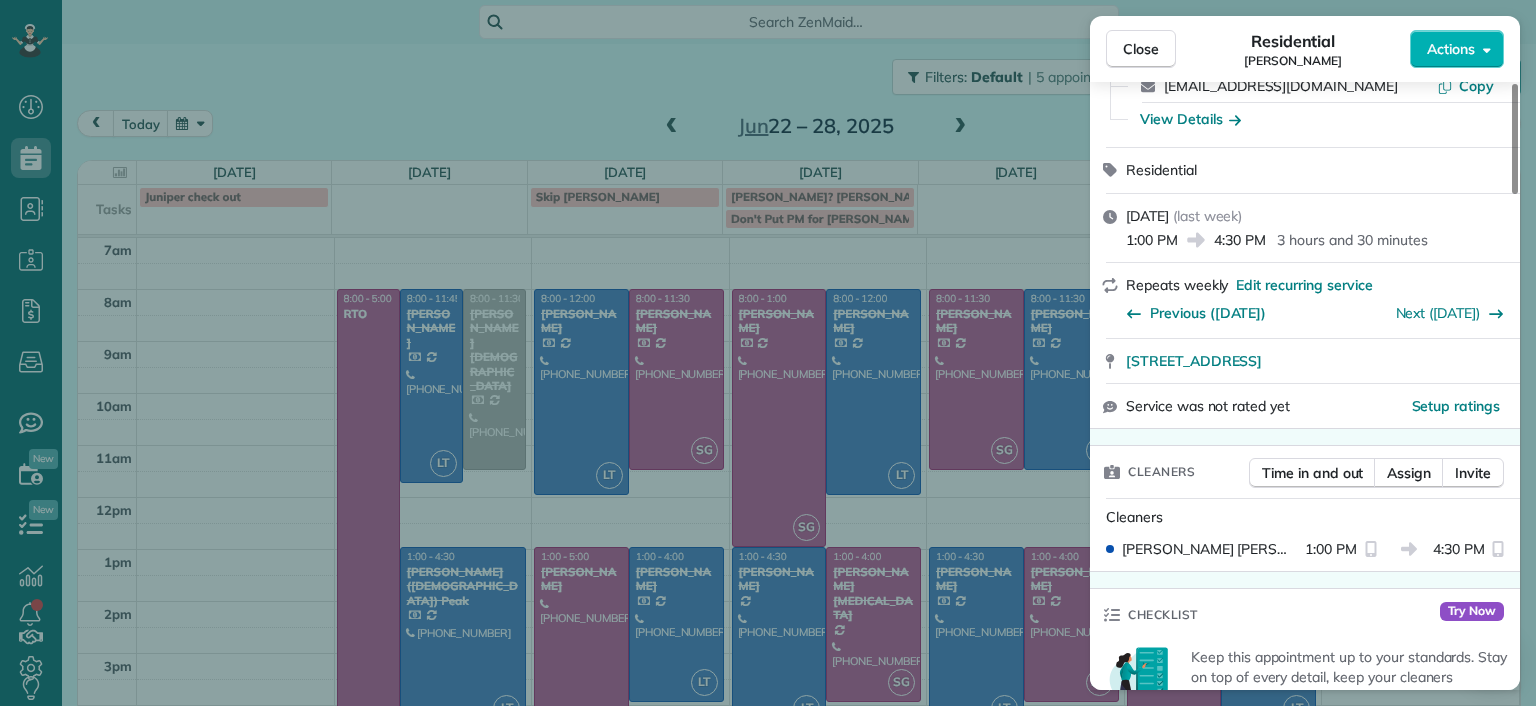 scroll, scrollTop: 300, scrollLeft: 0, axis: vertical 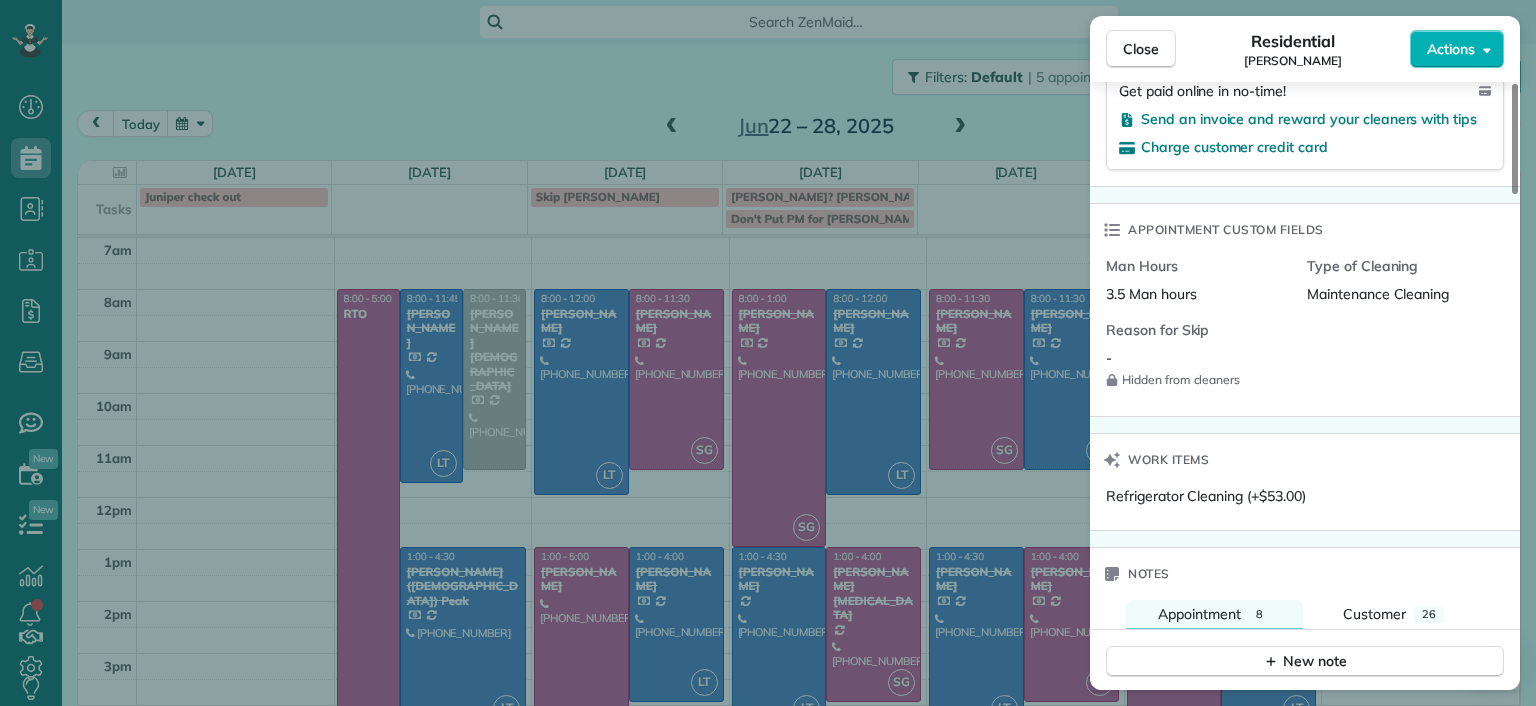 click on "Close Residential [PERSON_NAME] Actions Status Completed [PERSON_NAME] · Open profile Spouse [PHONE_NUMBER] Copy Mobile [PHONE_NUMBER] Do not call cx unless emergency  Copy [PERSON_NAME][DOMAIN_NAME][EMAIL_ADDRESS][PERSON_NAME][DOMAIN_NAME] Copy [EMAIL_ADDRESS][DOMAIN_NAME] Copy View Details Residential [DATE] ( last week ) 1:00 PM 4:30 PM 3 hours and 30 minutes Repeats weekly Edit recurring service Previous ([DATE]) Next ([DATE]) [STREET_ADDRESS] Service was not rated yet Setup ratings Cleaners Time in and out Assign Invite Cleaners [PERSON_NAME] 1:00 PM 4:30 PM Checklist Try Now Keep this appointment up to your standards. Stay on top of every detail, keep your cleaners organised, and your client happy. Assign a checklist Watch a 5 min demo Billing Billing actions Price $179.00 Overcharge $0.00 Discount $0.00 Coupon discount - Primary tax - Secondary tax - Total appointment price $179.00 Tips collected New feature! $0.00 Paid by card Total including tip $179.00 Get paid online in no-time! Charge customer credit card -   8 26" at bounding box center (768, 353) 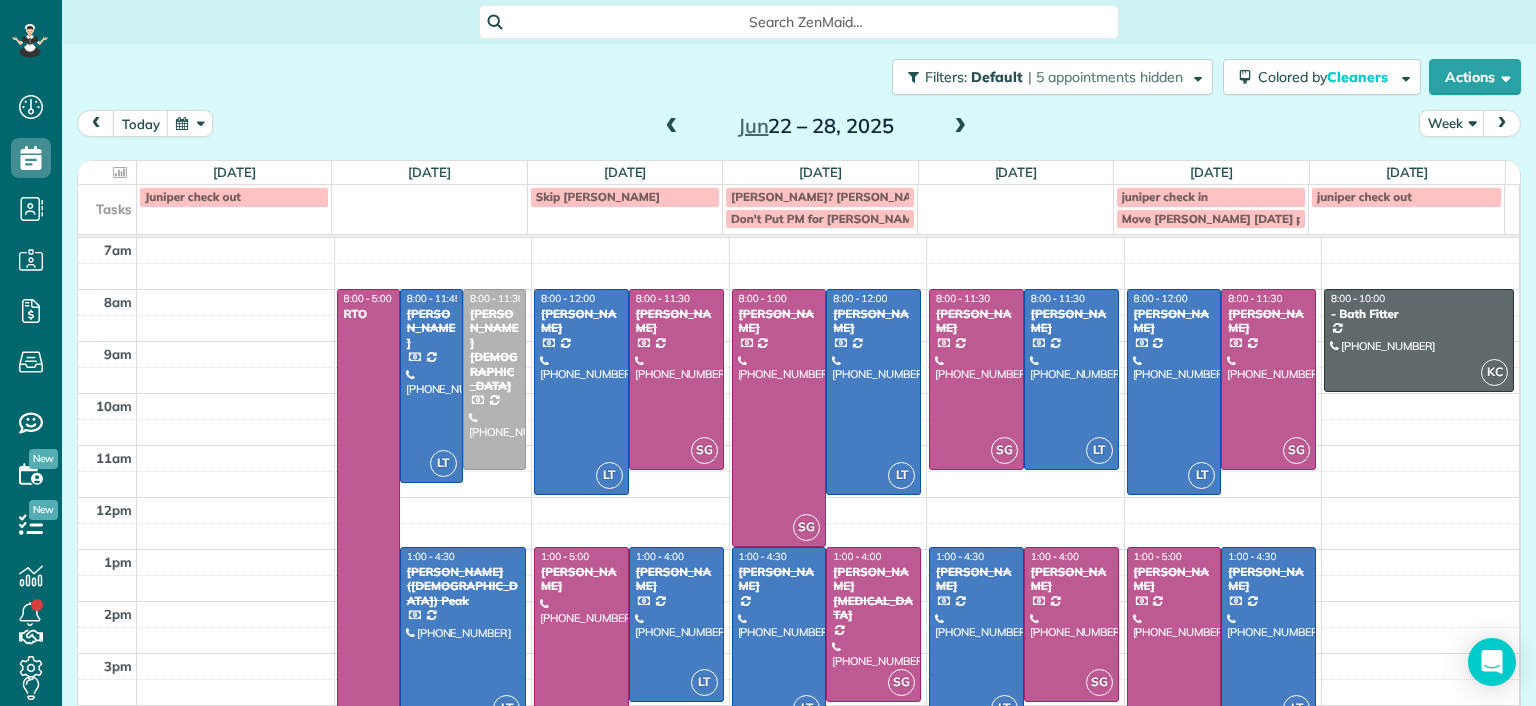 click at bounding box center [960, 127] 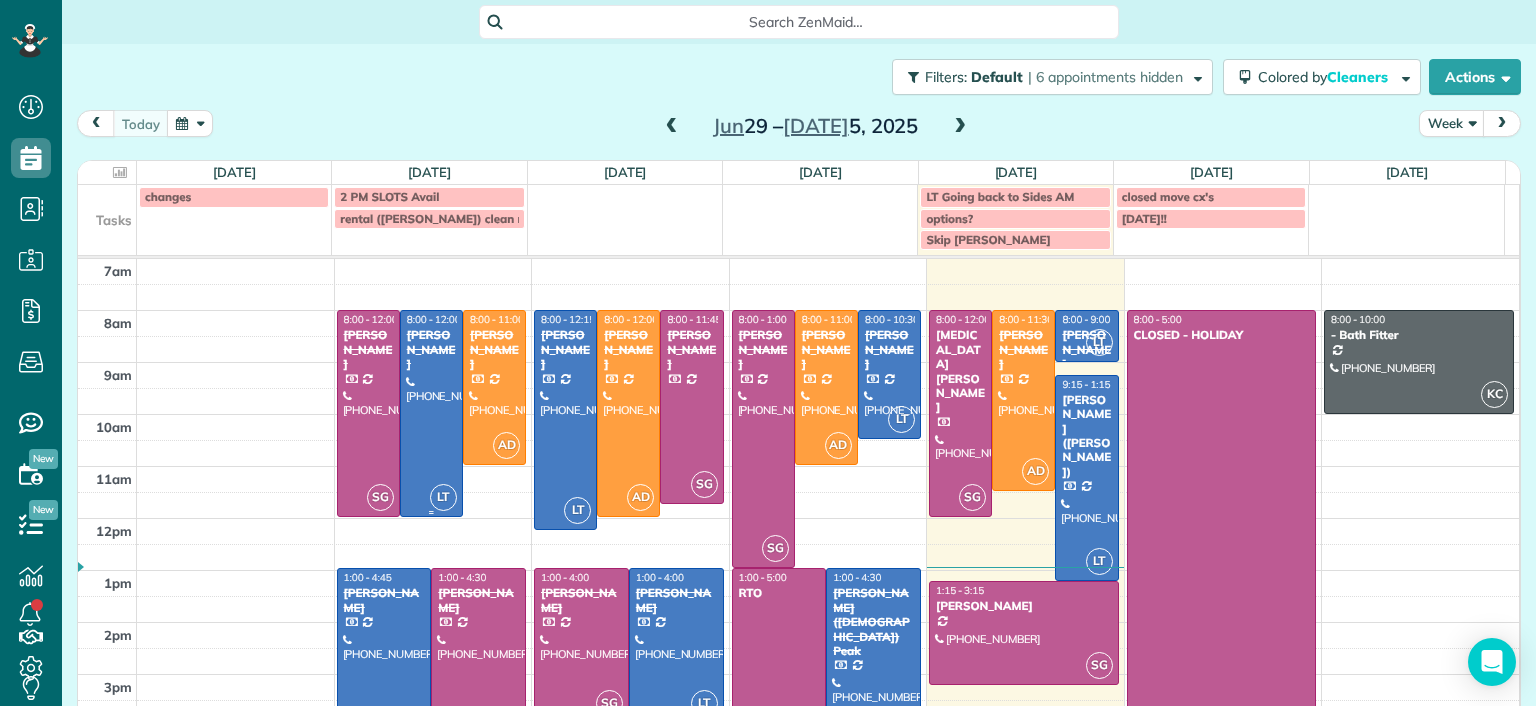 click at bounding box center [431, 413] 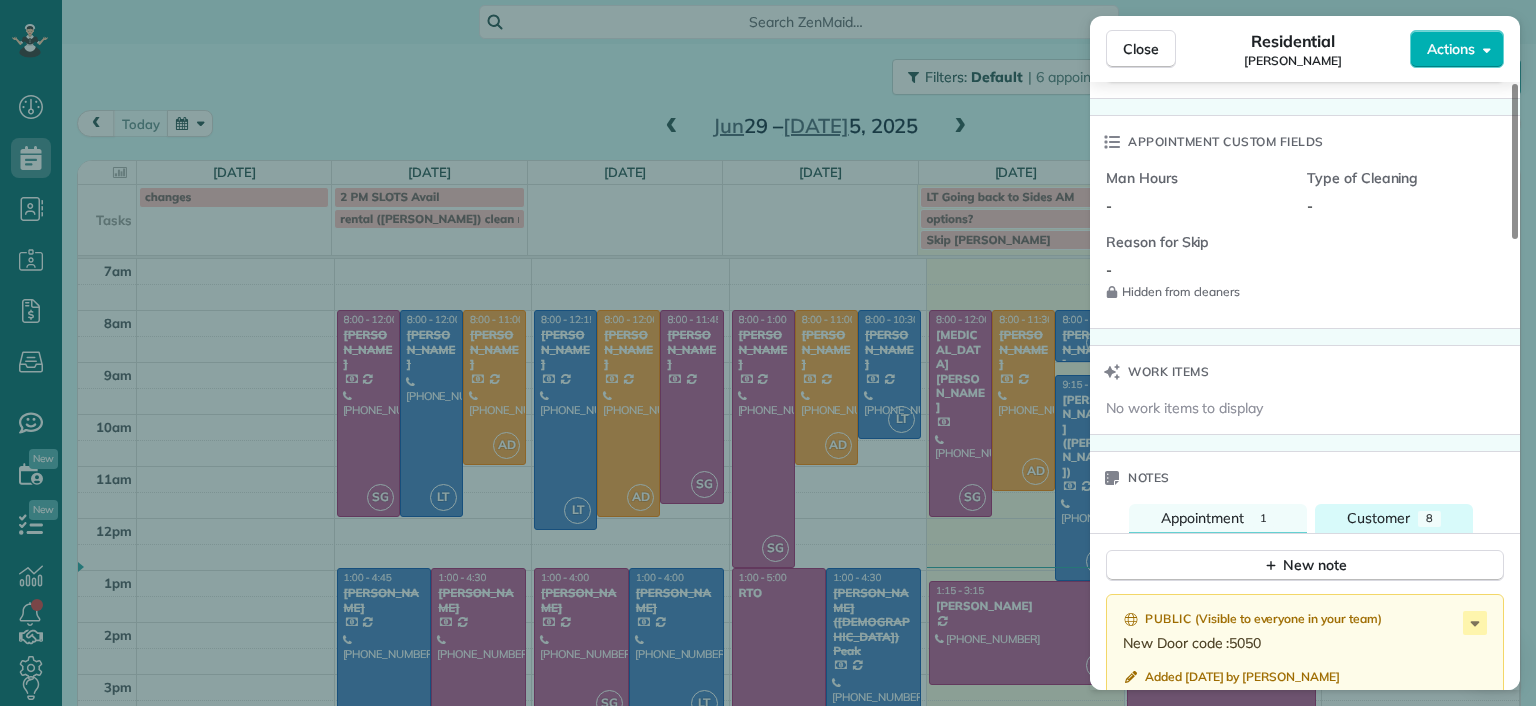 scroll, scrollTop: 1100, scrollLeft: 0, axis: vertical 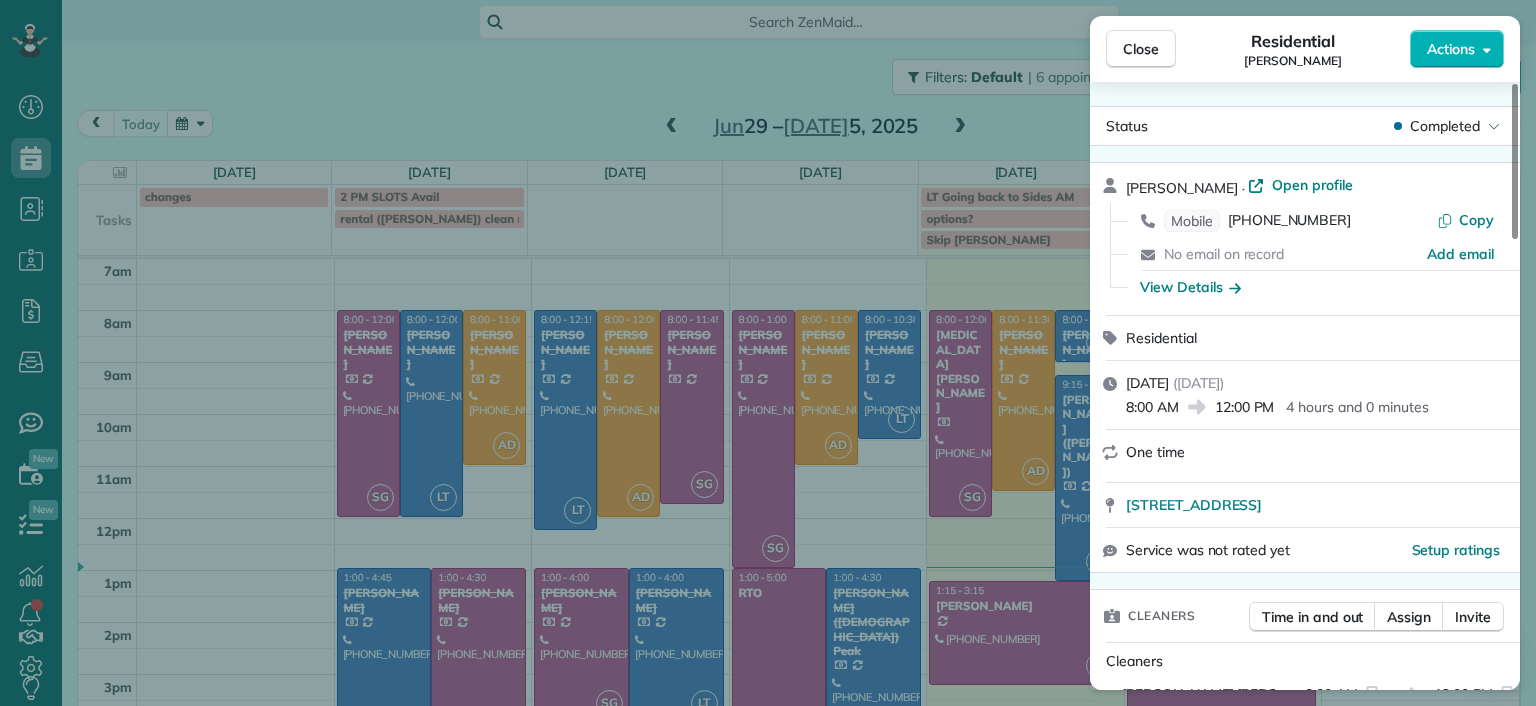 click on "Close Residential [PERSON_NAME] Actions Status Completed [PERSON_NAME] · Open profile Mobile [PHONE_NUMBER] Copy No email on record Add email View Details Residential [DATE] ( [DATE] ) 8:00 AM 12:00 PM 4 hours and 0 minutes One time [STREET_ADDRESS] Service was not rated yet Setup ratings Cleaners Time in and out Assign Invite Cleaners [PERSON_NAME] 8:00 AM 12:00 PM Checklist Try Now Keep this appointment up to your standards. Stay on top of every detail, keep your cleaners organised, and your client happy. Assign a checklist Watch a 5 min demo Billing Billing actions Price $0.00 Overcharge $0.00 Discount $0.00 Coupon discount - Primary tax - Secondary tax - Total appointment price $0.00 Tips collected New feature! $0.00 [PERSON_NAME] as paid Total including tip $0.00 Get paid online in no-time! Send an invoice and reward your cleaners with tips Charge customer credit card Appointment custom fields Man Hours - Type of Cleaning  - Reason for Skip - Work items Notes" at bounding box center [768, 353] 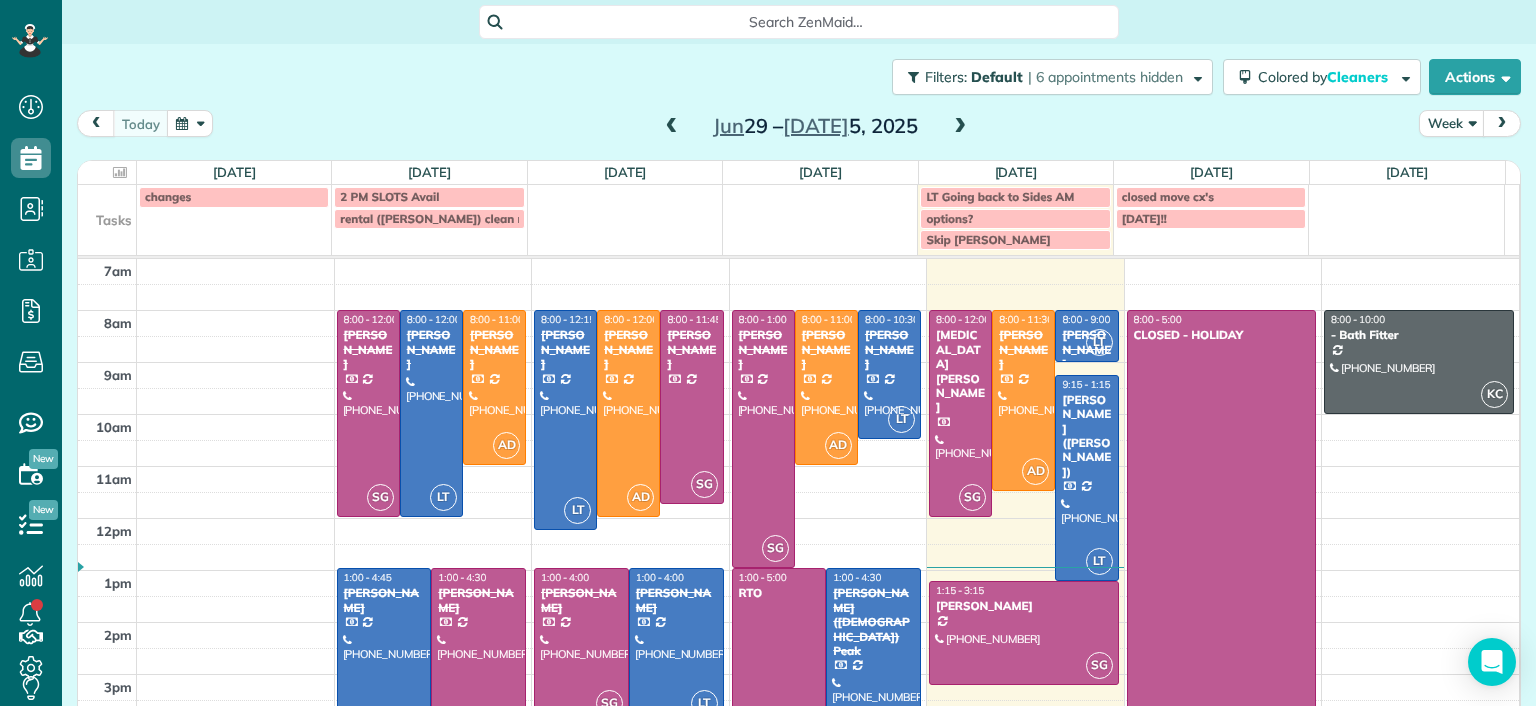 click at bounding box center [384, 665] 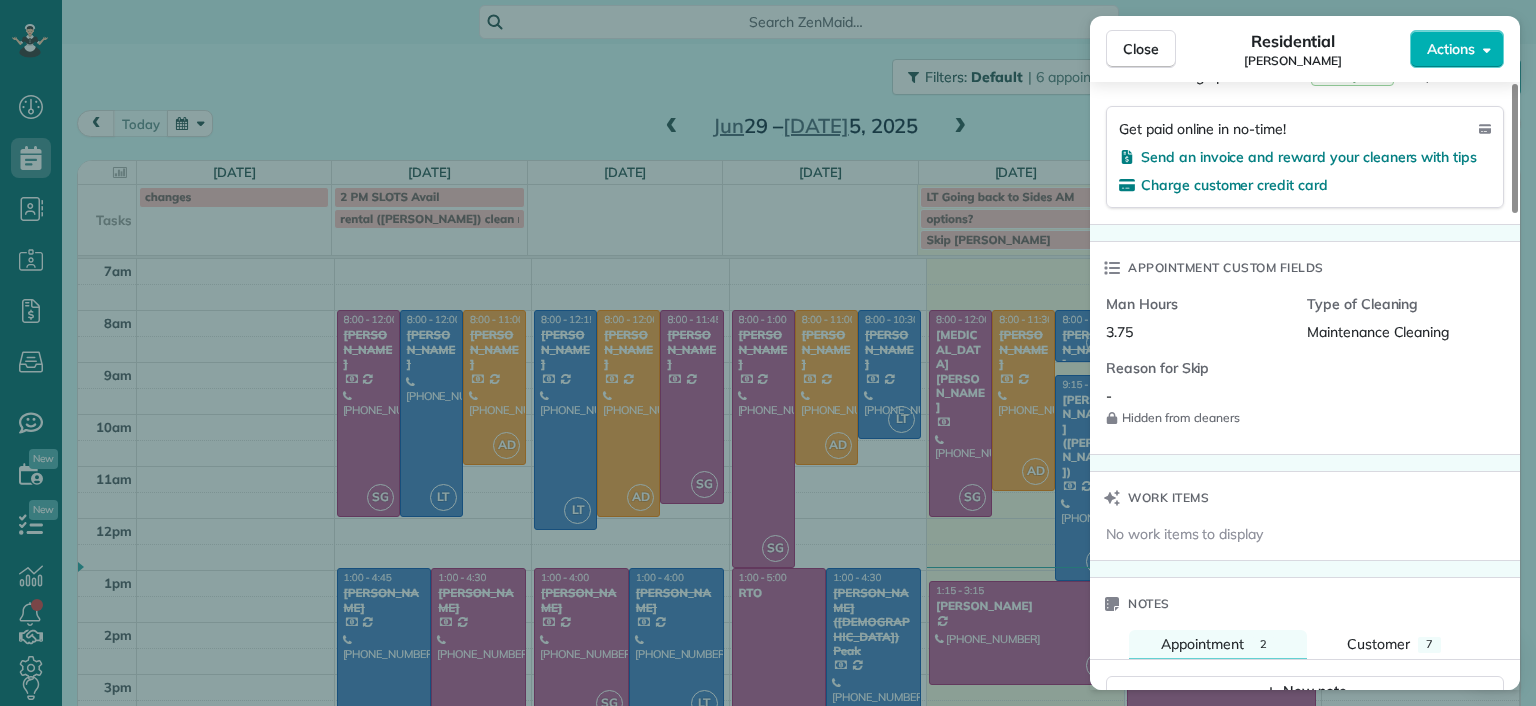 scroll, scrollTop: 1300, scrollLeft: 0, axis: vertical 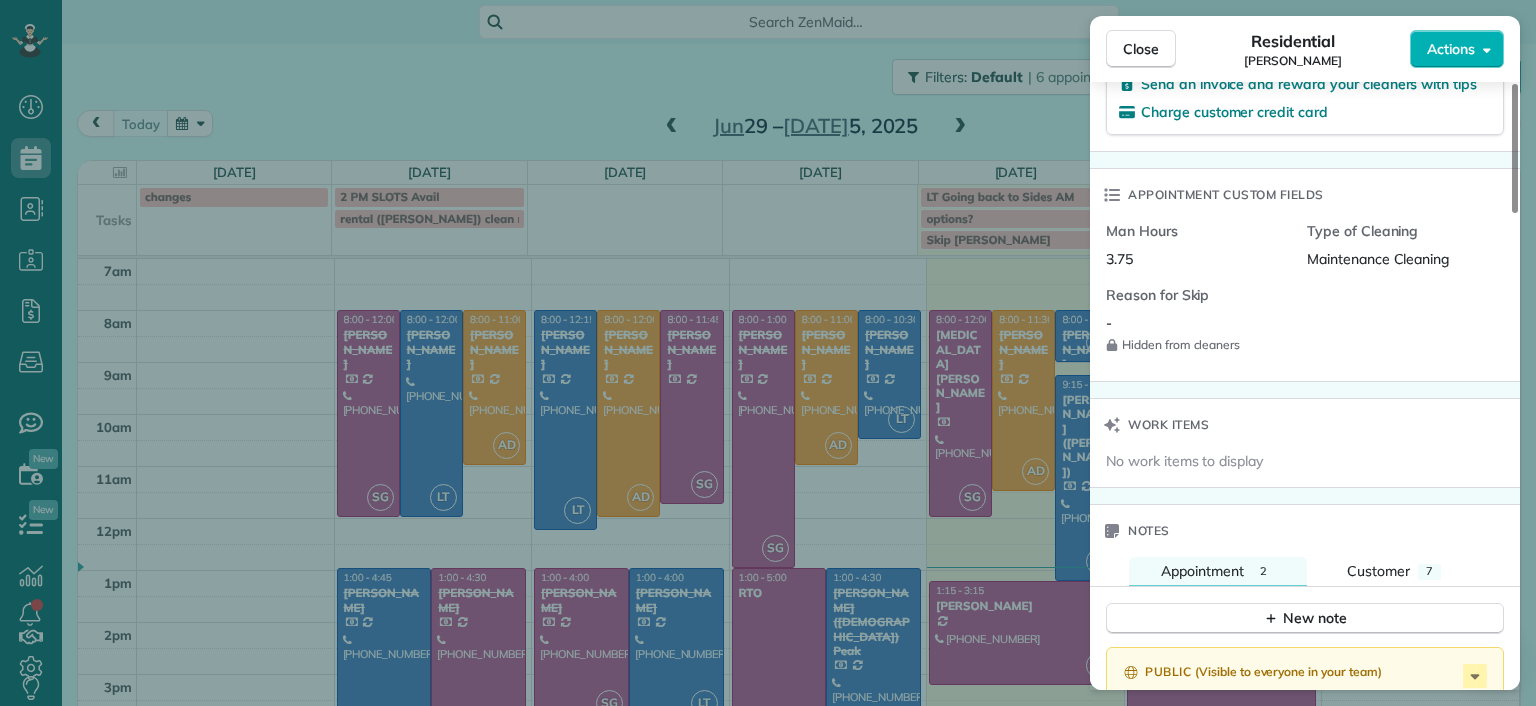 click on "Close Residential [PERSON_NAME] Actions Status Completed [PERSON_NAME] · Open profile Mobile [PHONE_NUMBER] Copy [EMAIL_ADDRESS][DOMAIN_NAME] Copy View Details Residential [DATE] ( [DATE] ) 1:00 PM 4:45 PM 3 hours and 45 minutes Repeats every 2 weeks Edit recurring service Previous ([DATE]) Next ([DATE]) [STREET_ADDRESS] Service was not rated yet Setup ratings Cleaners Time in and out Assign Invite Cleaners [PERSON_NAME] 1:00 PM 4:45 PM Checklist Try Now Keep this appointment up to your standards. Stay on top of every detail, keep your cleaners organised, and your client happy. Assign a checklist Watch a 5 min demo Billing Billing actions Price $200.00 Overcharge $0.00 Discount $0.00 Coupon discount - Primary tax - Secondary tax - Total appointment price $200.00 Tips collected New feature! $0.00 Paid by card Total including tip $200.00 Get paid online in no-time! Send an invoice and reward your cleaners with tips Charge customer credit card Appointment custom fields -" at bounding box center (768, 353) 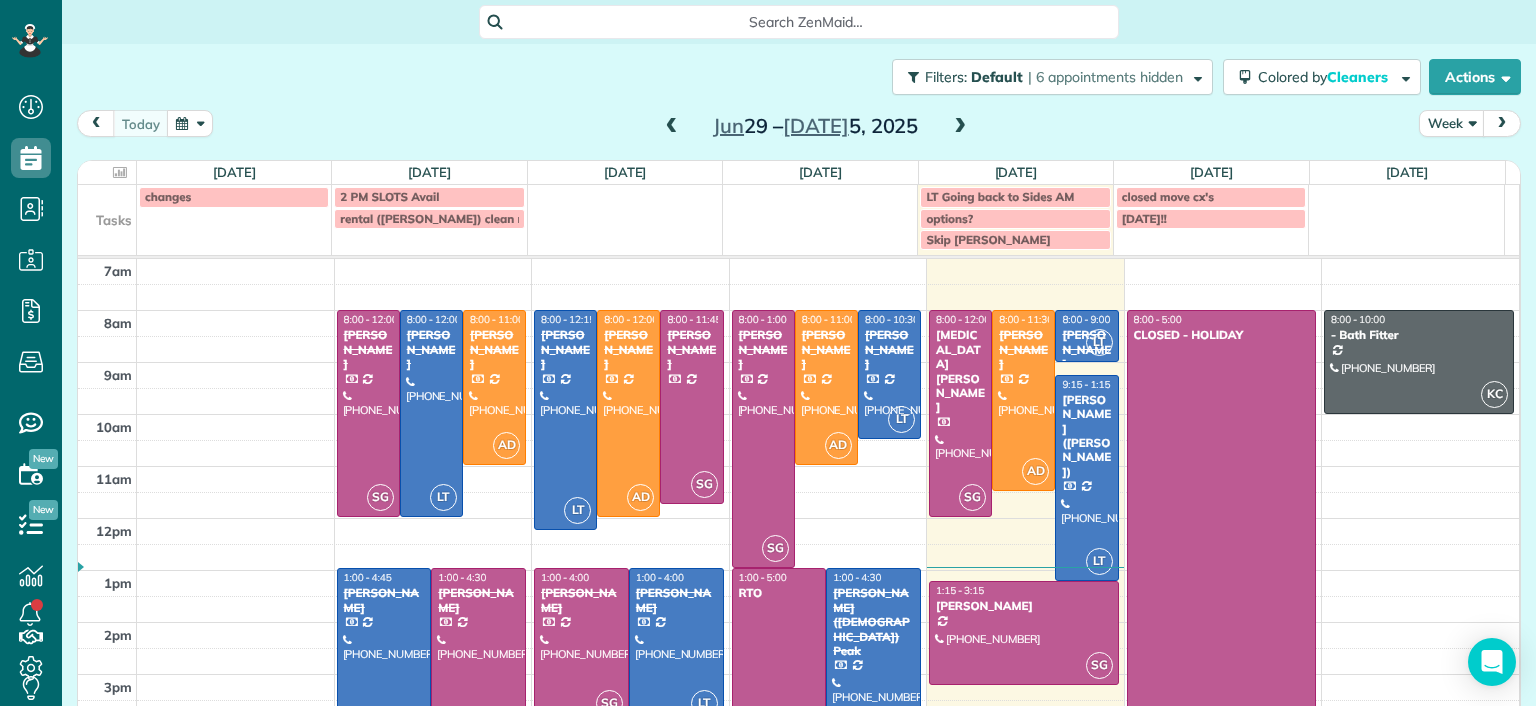 click on "[PERSON_NAME]" at bounding box center (565, 349) 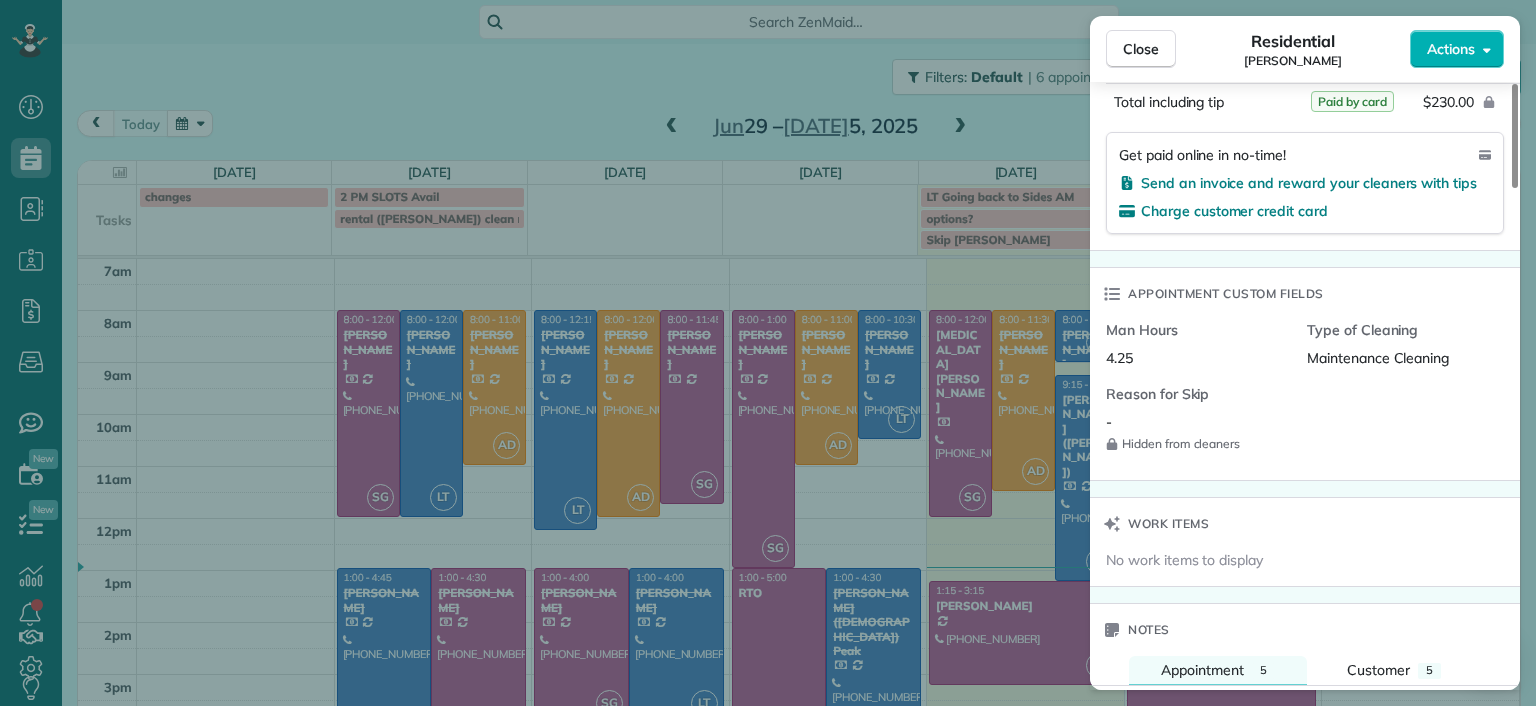 scroll, scrollTop: 1200, scrollLeft: 0, axis: vertical 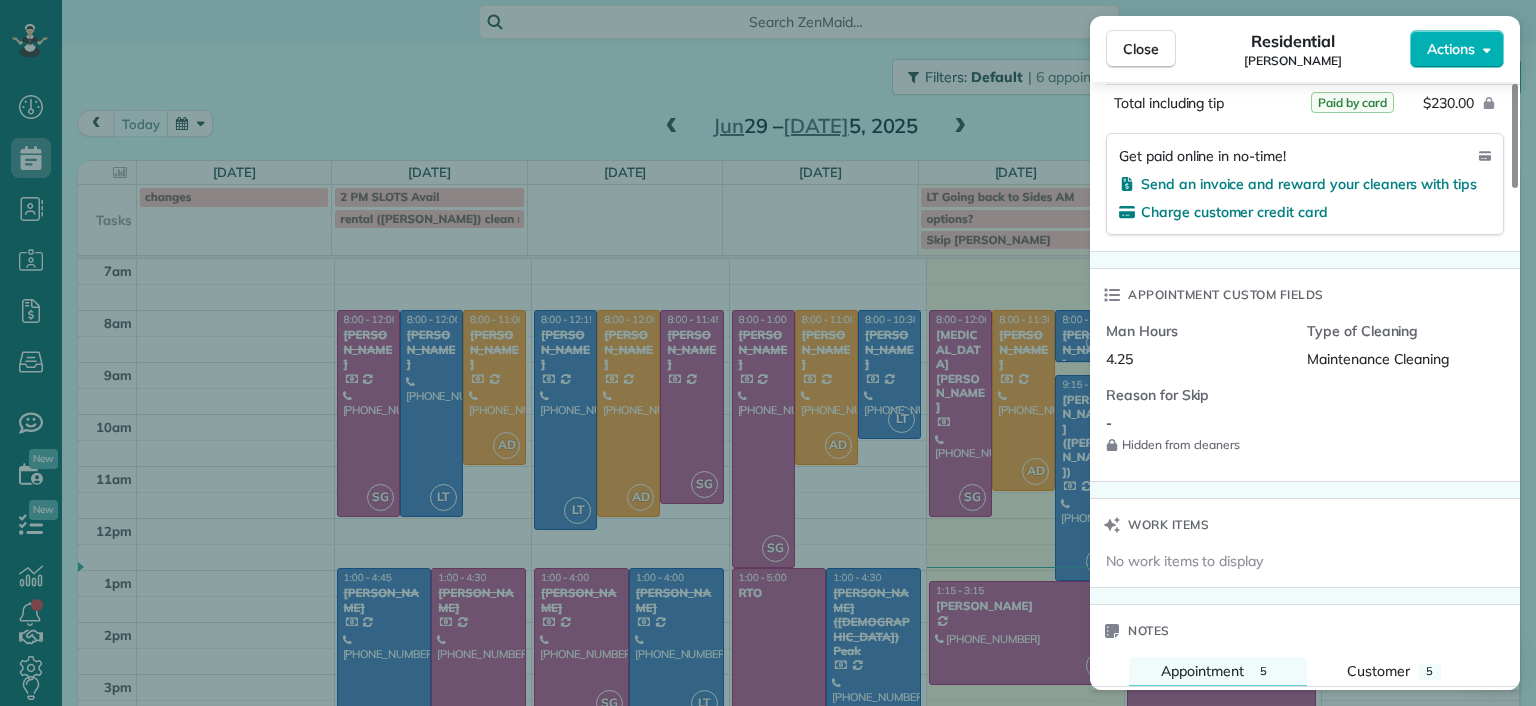 click on "Close Residential [PERSON_NAME] Actions Status Completed [PERSON_NAME] · Open profile Mobile [PHONE_NUMBER] Copy [EMAIL_ADDRESS][DOMAIN_NAME] Copy View Details Residential [DATE] ( [DATE] ) 8:00 AM 12:15 PM 4 hours and 15 minutes Repeats every 2 weeks Edit recurring service Previous ([DATE]) Next ([DATE]) [STREET_ADDRESS] Service was not rated yet Setup ratings Cleaners Time in and out Assign Invite Cleaners [PERSON_NAME] 8:00 AM 12:15 PM Checklist Try Now Keep this appointment up to your standards. Stay on top of every detail, keep your cleaners organised, and your client happy. Assign a checklist Watch a 5 min demo Billing Billing actions Price $230.00 Overcharge $0.00 Discount $0.00 Coupon discount - Primary tax - Secondary tax - Total appointment price $230.00 Tips collected New feature! $0.00 Paid by card Total including tip $230.00 Get paid online in no-time! Send an invoice and reward your cleaners with tips Charge customer credit card Appointment custom fields 4.25" at bounding box center [768, 353] 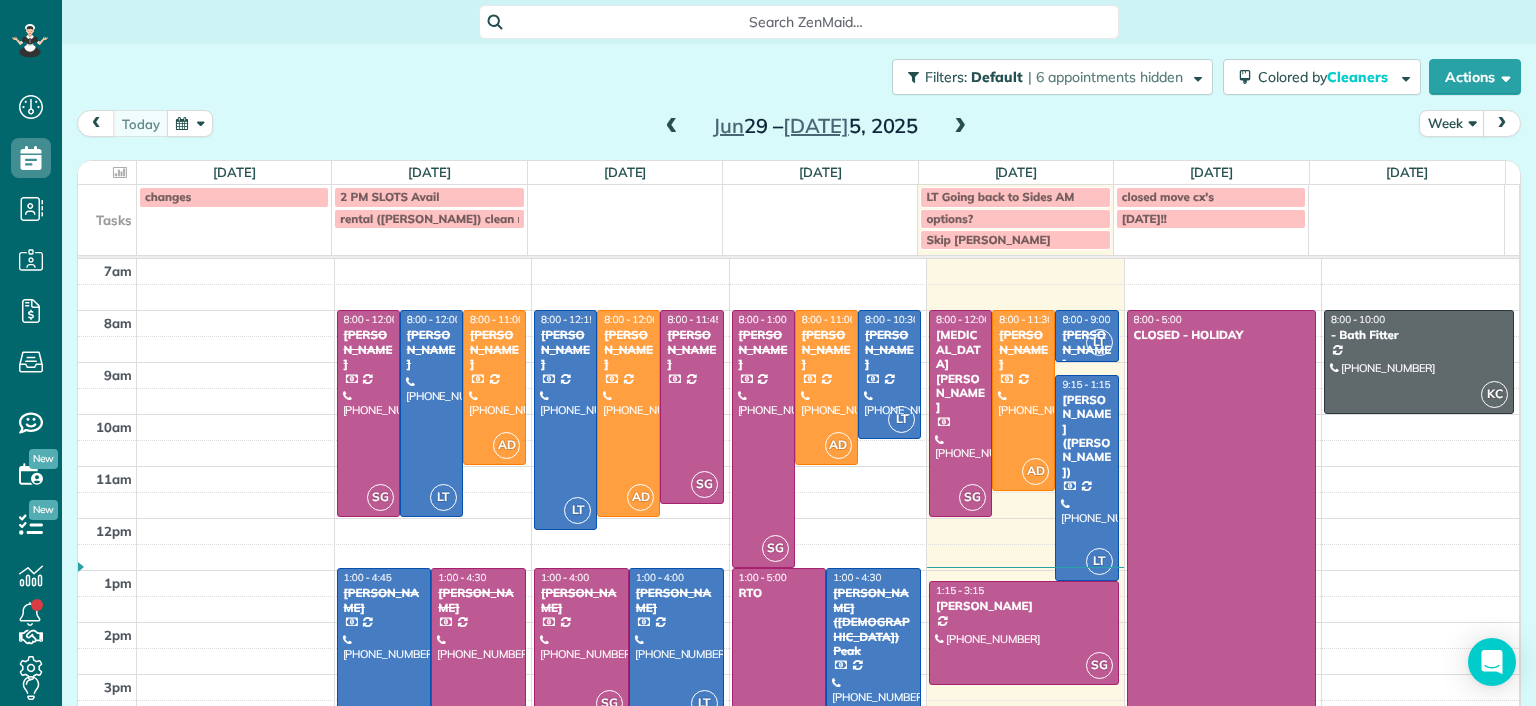 click at bounding box center [676, 645] 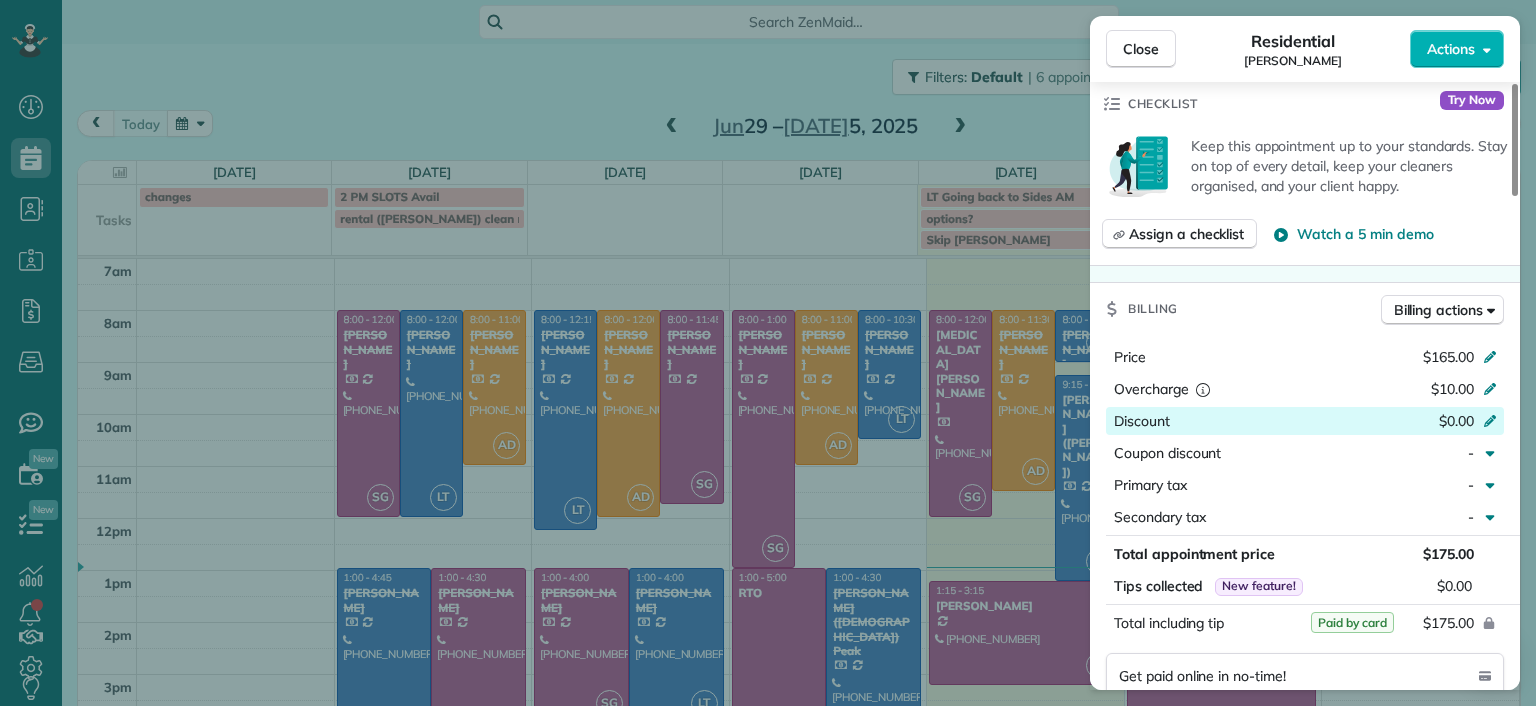 scroll, scrollTop: 1100, scrollLeft: 0, axis: vertical 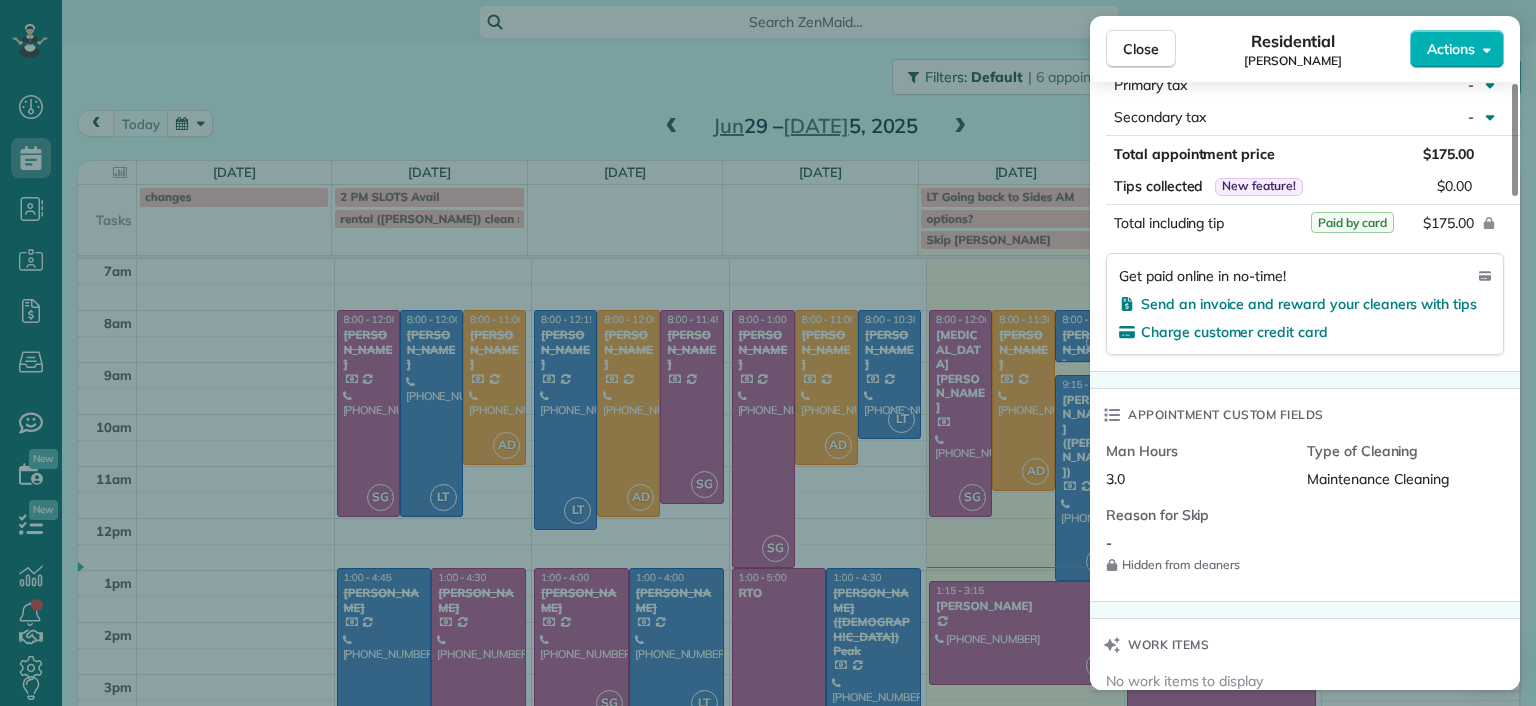click on "Close Residential [PERSON_NAME] Actions Status Completed [PERSON_NAME] · Open profile Mobile [PHONE_NUMBER] Prefers Text Message  Copy [EMAIL_ADDRESS][DOMAIN_NAME] Copy View Details Residential [DATE] ( [DATE] ) 1:00 PM 4:00 PM 3 hours and 0 minutes Repeats weekly Edit recurring service Previous ([DATE]) Next ([DATE]) [STREET_ADDRESS][US_STATE] Service was not rated yet Setup ratings Cleaners Time in and out Assign Invite Cleaners [PERSON_NAME] 1:00 PM 4:00 PM Checklist Try Now Keep this appointment up to your standards. Stay on top of every detail, keep your cleaners organised, and your client happy. Assign a checklist Watch a 5 min demo Billing Billing actions Price $165.00 Overcharge $10.00 Discount $0.00 Coupon discount - Primary tax - Secondary tax - Total appointment price $175.00 Tips collected New feature! $0.00 Paid by card Total including tip $175.00 Get paid online in no-time! Send an invoice and reward your cleaners with tips Charge customer credit card Man Hours 3.0" at bounding box center (768, 353) 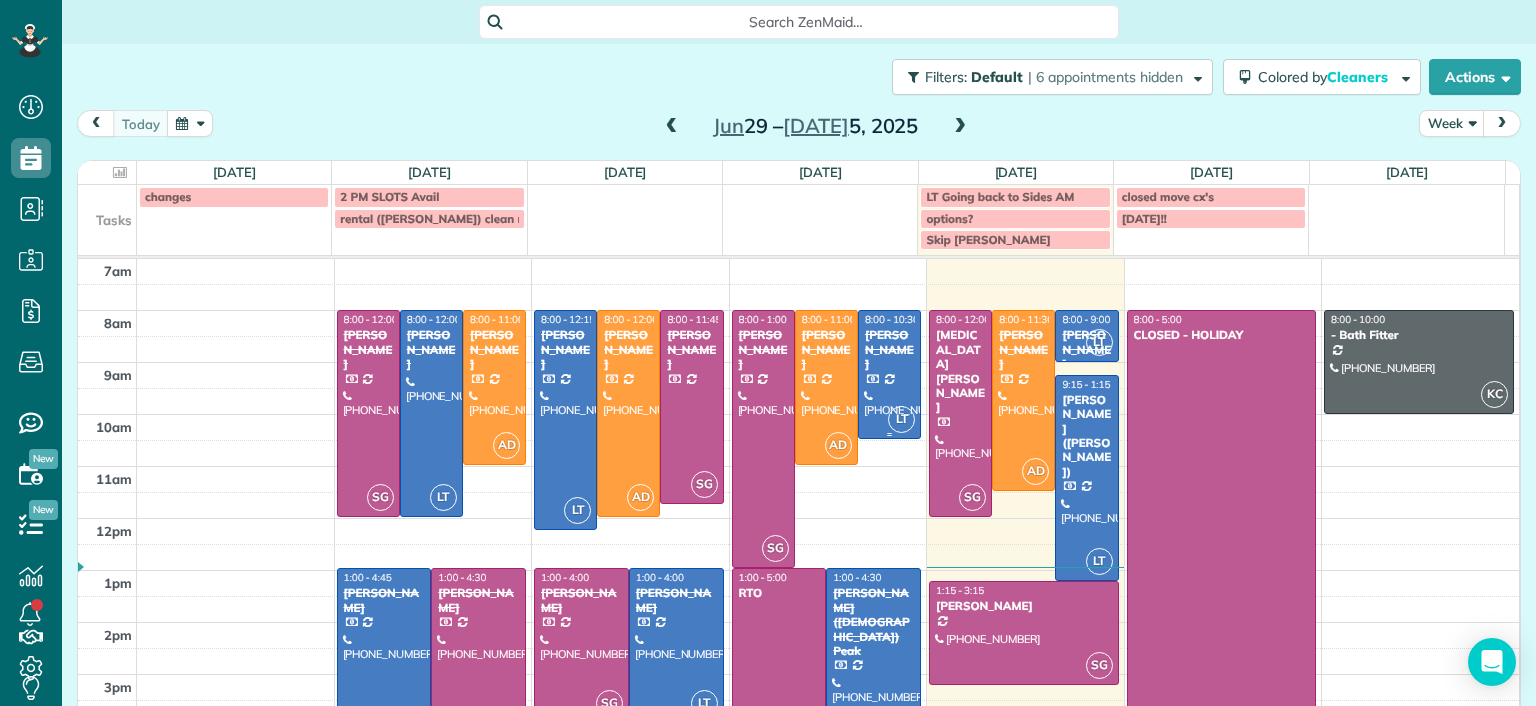 click at bounding box center (889, 374) 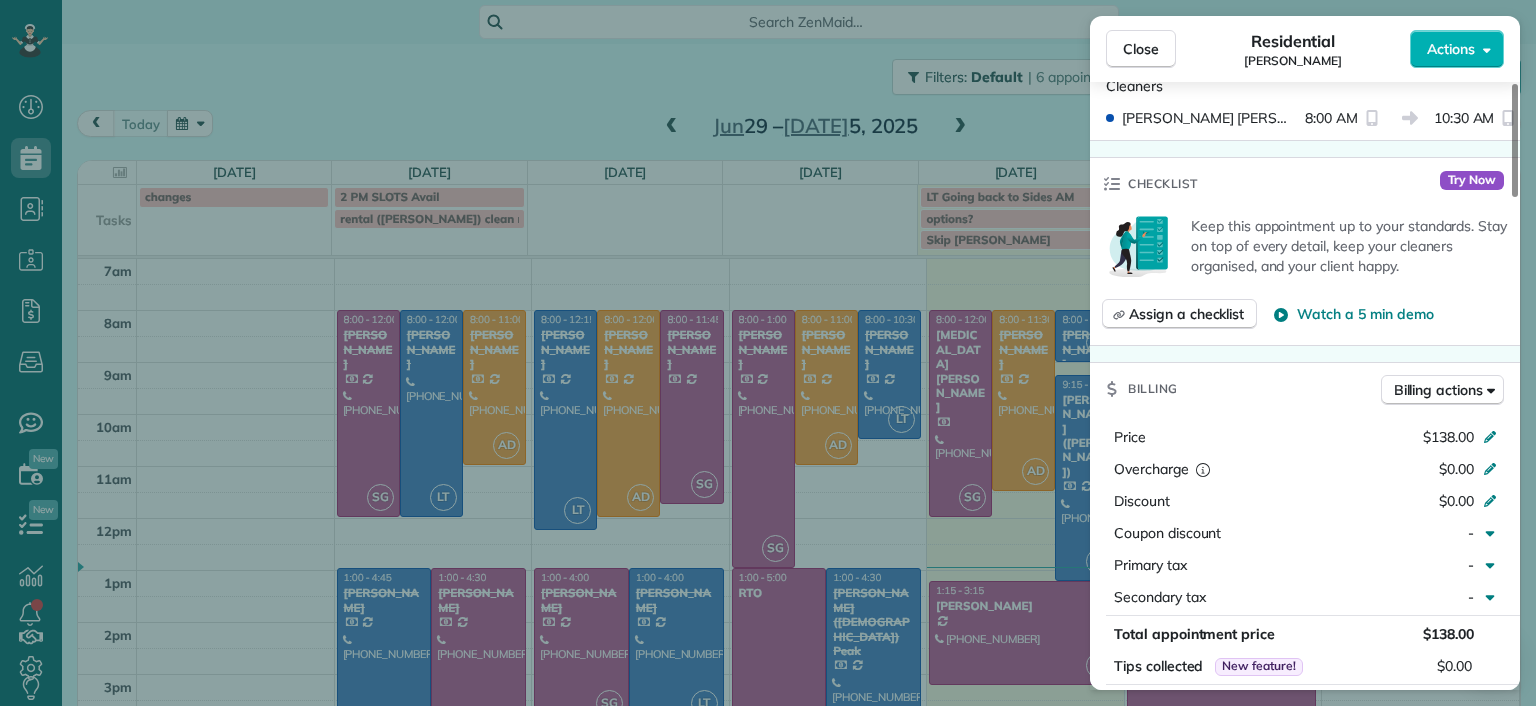 scroll, scrollTop: 900, scrollLeft: 0, axis: vertical 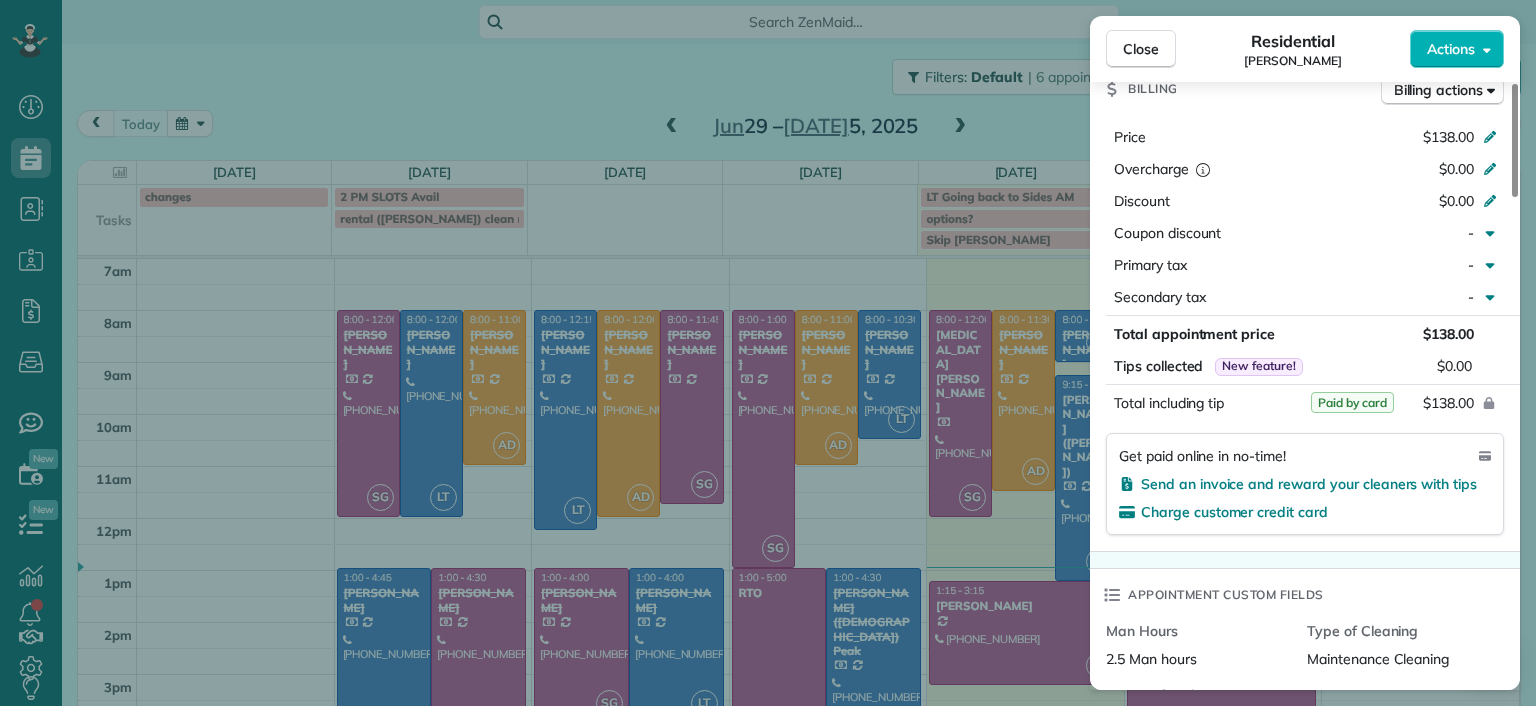click on "Close Residential [PERSON_NAME] Actions Status Completed [PERSON_NAME] · Open profile Mobile [PHONE_NUMBER] Copy [EMAIL_ADDRESS][DOMAIN_NAME] Copy View Details Residential [DATE] ( [DATE] ) 8:00 AM 10:30 AM 2 hours and 30 minutes Repeats every 2 weeks Edit recurring service Previous ([DATE]) Next ([DATE]) [STREET_ADDRESS][PERSON_NAME] Service was not rated yet Setup ratings Cleaners Time in and out Assign Invite Cleaners [PERSON_NAME] 8:00 AM 10:30 AM Checklist Try Now Keep this appointment up to your standards. Stay on top of every detail, keep your cleaners organised, and your client happy. Assign a checklist Watch a 5 min demo Billing Billing actions Price $138.00 Overcharge $0.00 Discount $0.00 Coupon discount - Primary tax - Secondary tax - Total appointment price $138.00 Tips collected New feature! $0.00 Paid by card Total including tip $138.00 Get paid online in no-time! Send an invoice and reward your cleaners with tips Charge customer credit card Man Hours - Notes 1" at bounding box center [768, 353] 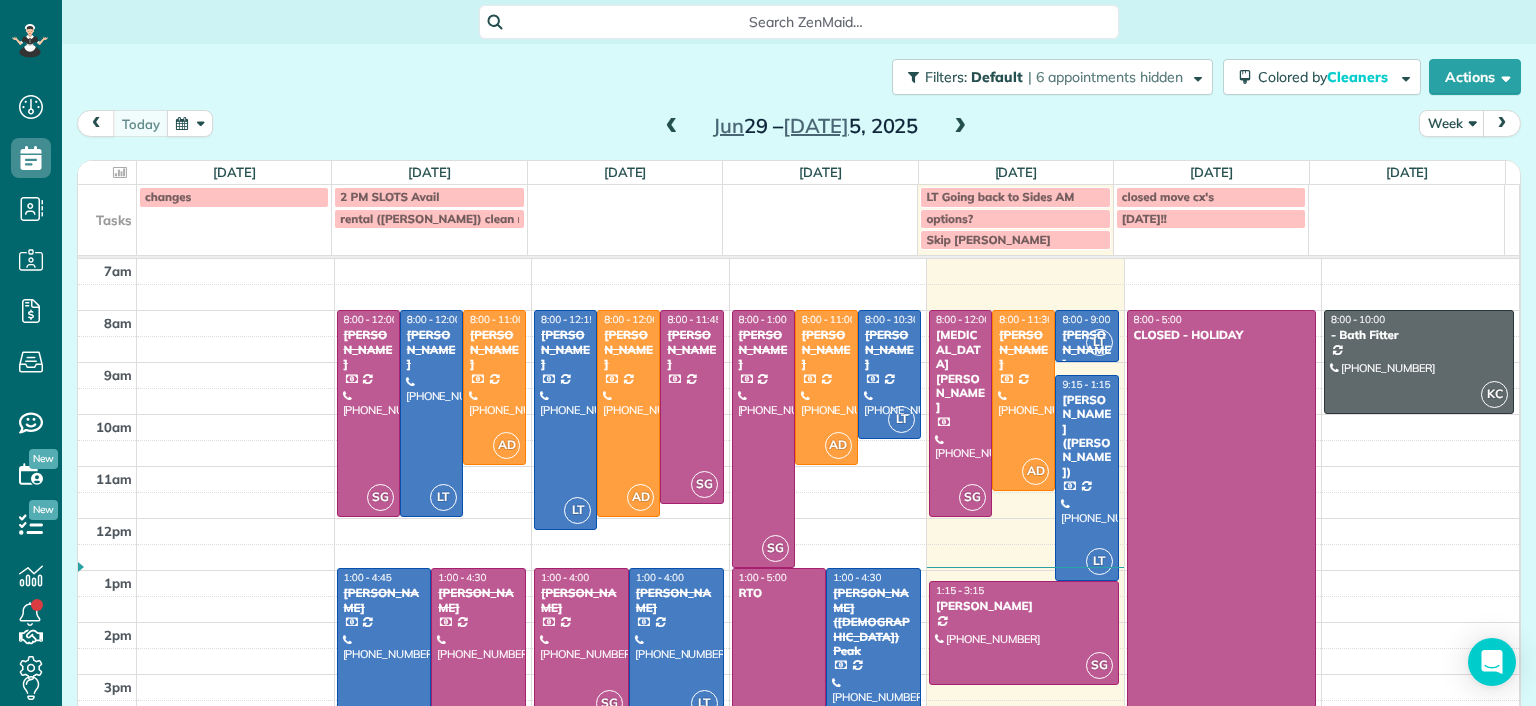 click at bounding box center (873, 658) 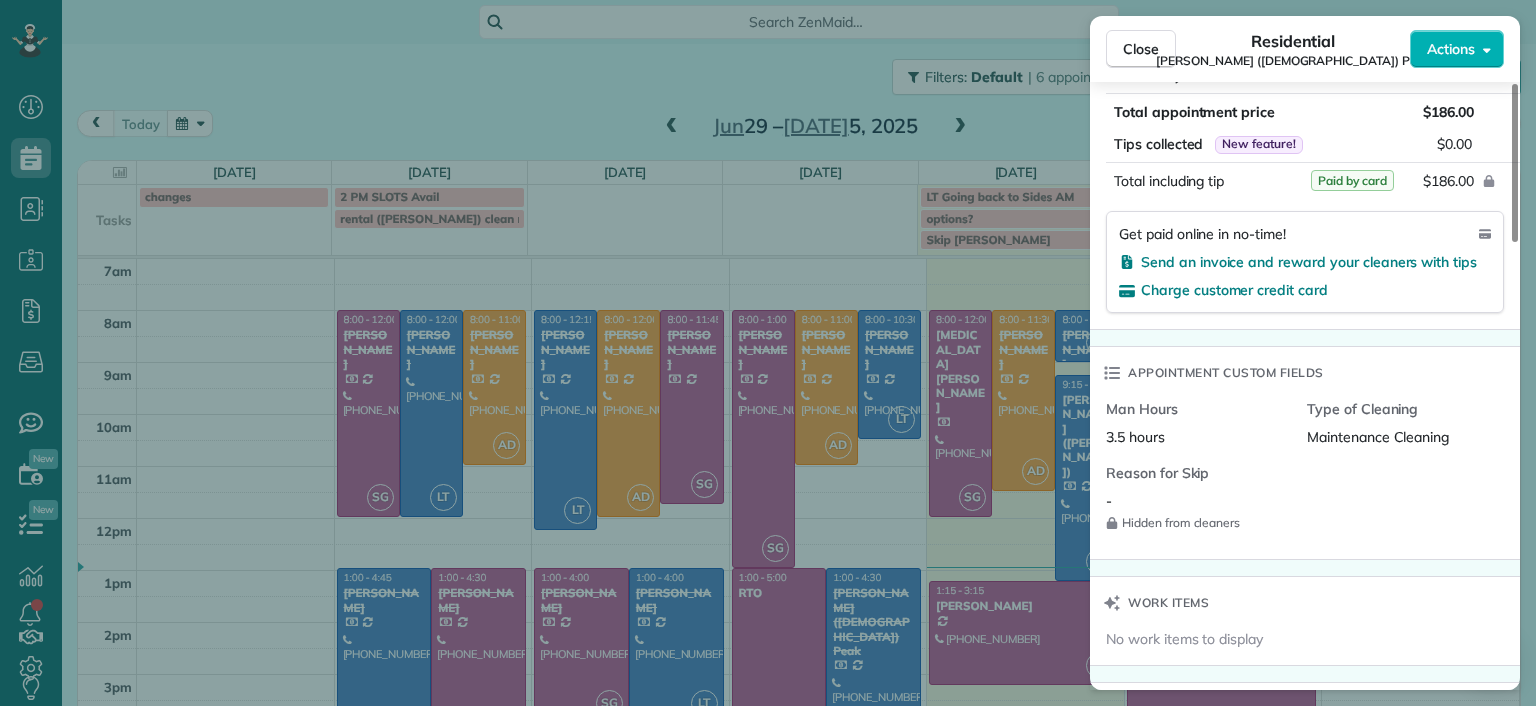 scroll, scrollTop: 1200, scrollLeft: 0, axis: vertical 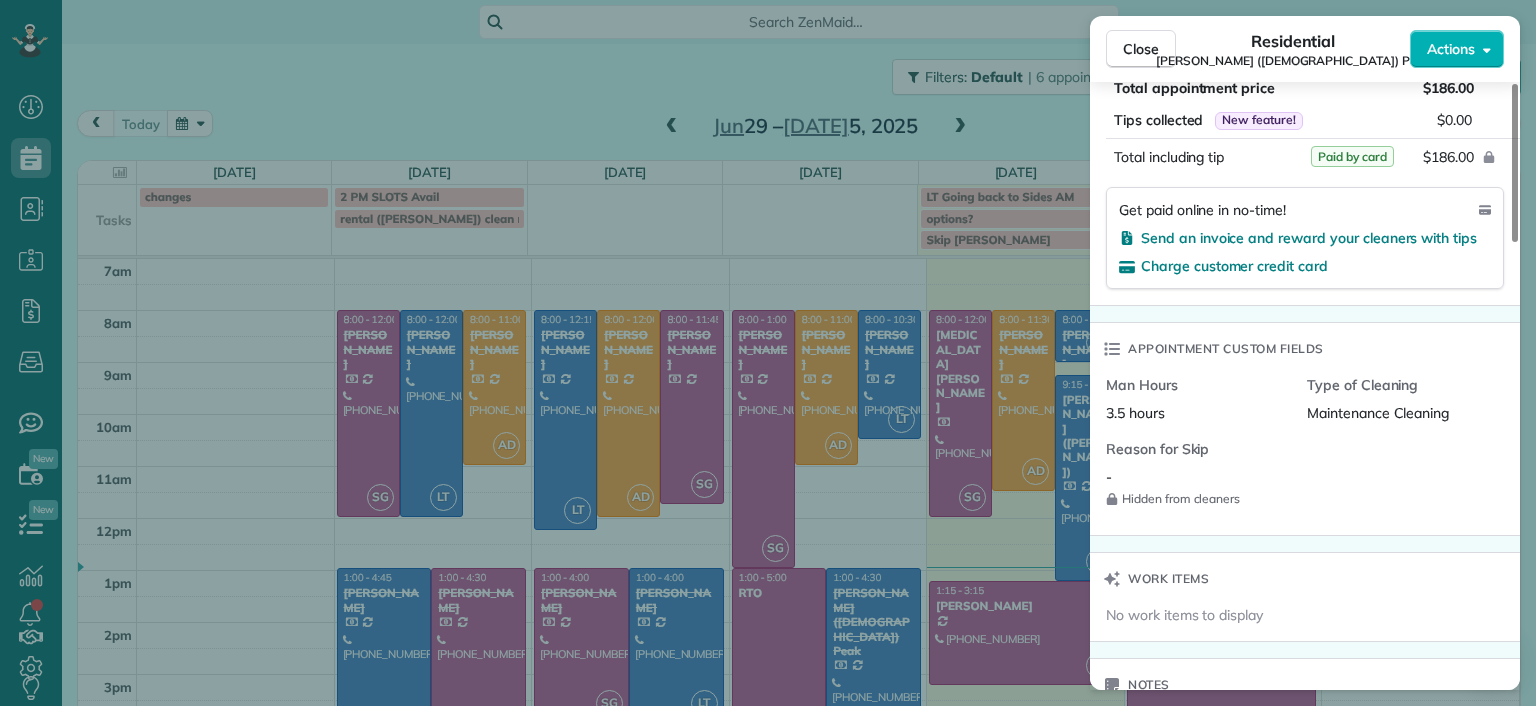 click on "Close Residential [PERSON_NAME] ([DEMOGRAPHIC_DATA]) Peak Actions Status Completed [PERSON_NAME] ([DEMOGRAPHIC_DATA]) Peak · Open profile Mobile [PHONE_NUMBER] Copy [EMAIL_ADDRESS][DOMAIN_NAME] Copy [EMAIL_ADDRESS][DOMAIN_NAME] Copy View Details Residential [DATE] ( [DATE] ) 1:00 PM 4:30 PM 3 hours and 30 minutes Repeats every 2 weeks Edit recurring service Previous ([DATE]) Next ([DATE]) [STREET_ADDRESS] Service was not rated yet Setup ratings Cleaners Time in and out Assign Invite Cleaners [PERSON_NAME] 1:00 PM 4:30 PM Checklist Try Now Keep this appointment up to your standards. Stay on top of every detail, keep your cleaners organised, and your client happy. Assign a checklist Watch a 5 min demo Billing Billing actions Price $186.00 Overcharge $0.00 Discount $0.00 Coupon discount - Primary tax - Secondary tax - Total appointment price $186.00 Tips collected New feature! $0.00 Paid by card Total including tip $186.00 Get paid online in no-time! Send an invoice and reward your cleaners with tips Charge customer credit card -" at bounding box center [768, 353] 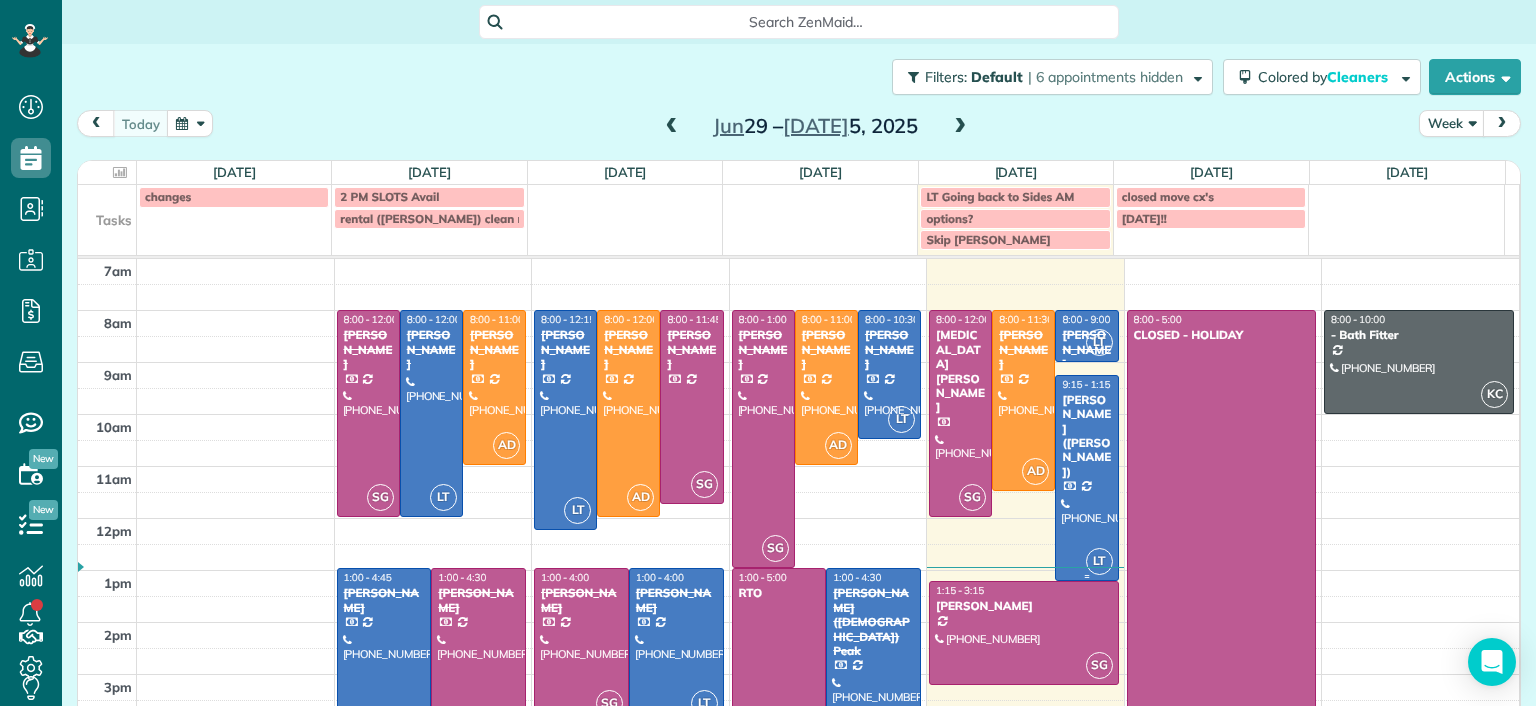 click at bounding box center [1086, 478] 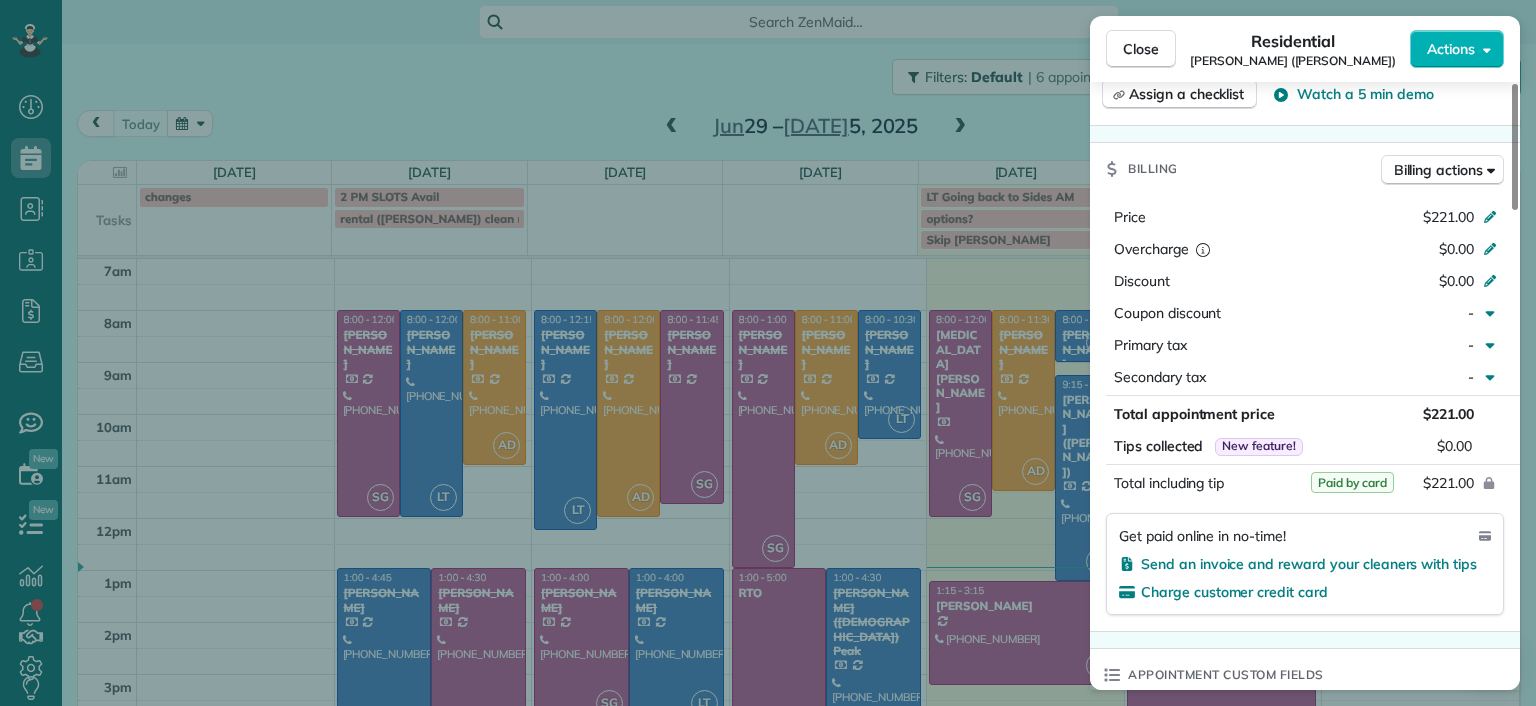 scroll, scrollTop: 1000, scrollLeft: 0, axis: vertical 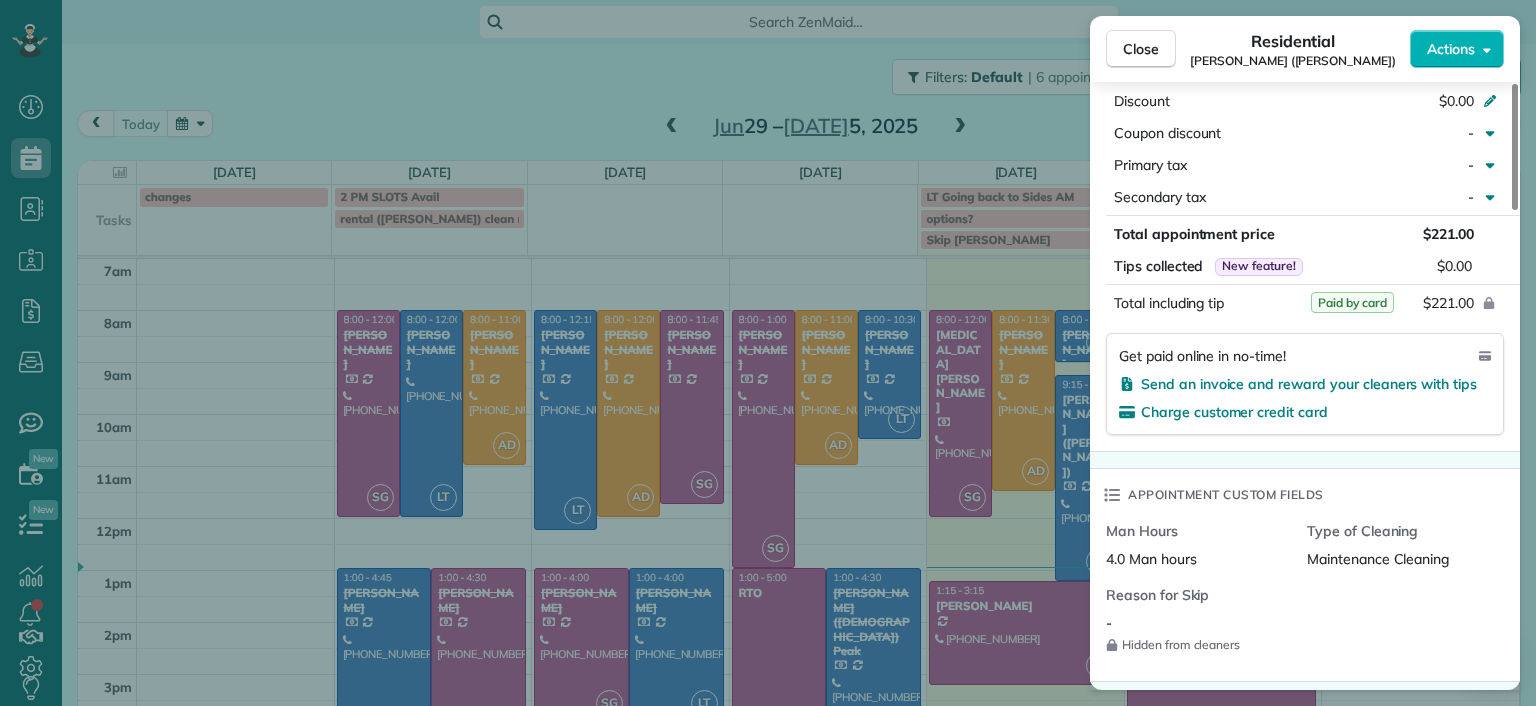 click on "Close Residential [PERSON_NAME] ([PERSON_NAME]) Actions Status Active [PERSON_NAME] ([PERSON_NAME]) · Open profile Mobile [PHONE_NUMBER] Copy [EMAIL_ADDRESS][DOMAIN_NAME] Copy View Details Residential [DATE] ( [DATE] ) 9:15 AM 1:15 PM 4 hours and 0 minutes Repeats every 4 weeks Edit recurring service Previous ([DATE]) Next ([DATE]) [STREET_ADDRESS] Service was not rated yet Setup ratings Cleaners Time in and out Assign Invite Cleaners [PERSON_NAME] 9:15 AM 1:15 PM Checklist Try Now Keep this appointment up to your standards. Stay on top of every detail, keep your cleaners organised, and your client happy. Assign a checklist Watch a 5 min demo Billing Billing actions Price $221.00 Overcharge $0.00 Discount $0.00 Coupon discount - Primary tax - Secondary tax - Total appointment price $221.00 Tips collected New feature! $0.00 Paid by card Total including tip $221.00 Get paid online in no-time! Send an invoice and reward your cleaners with tips Charge customer credit card Man Hours - 3 16" at bounding box center [768, 353] 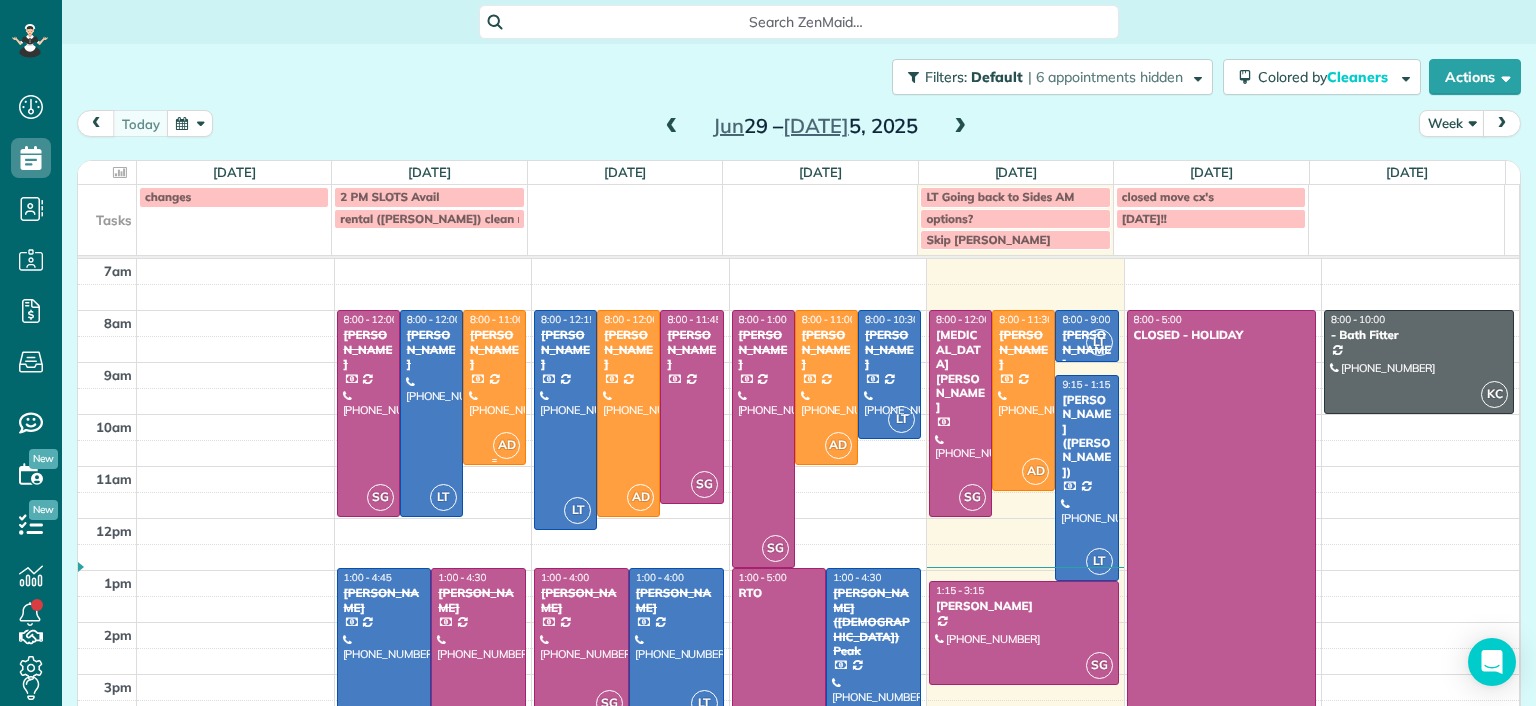 click on "[PERSON_NAME]" at bounding box center [494, 349] 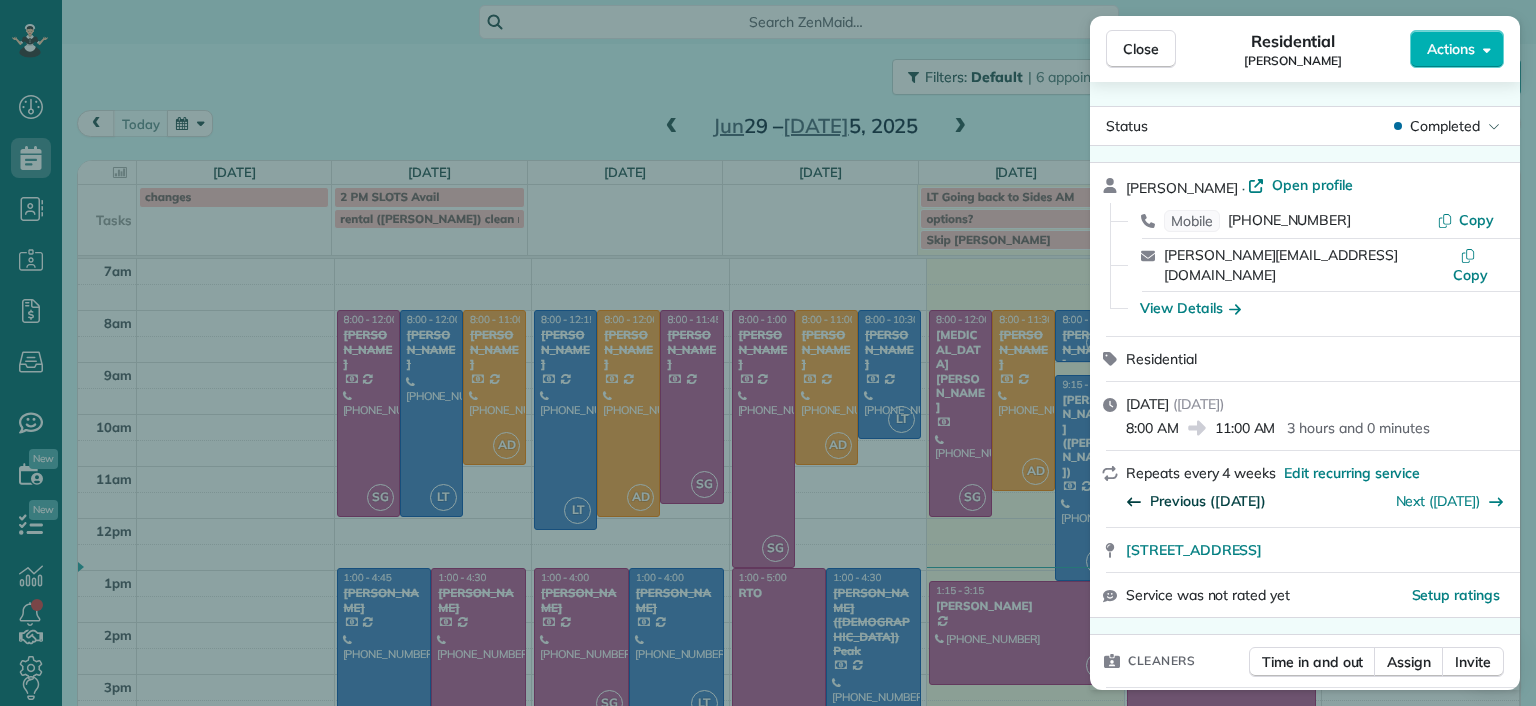 scroll, scrollTop: 69, scrollLeft: 0, axis: vertical 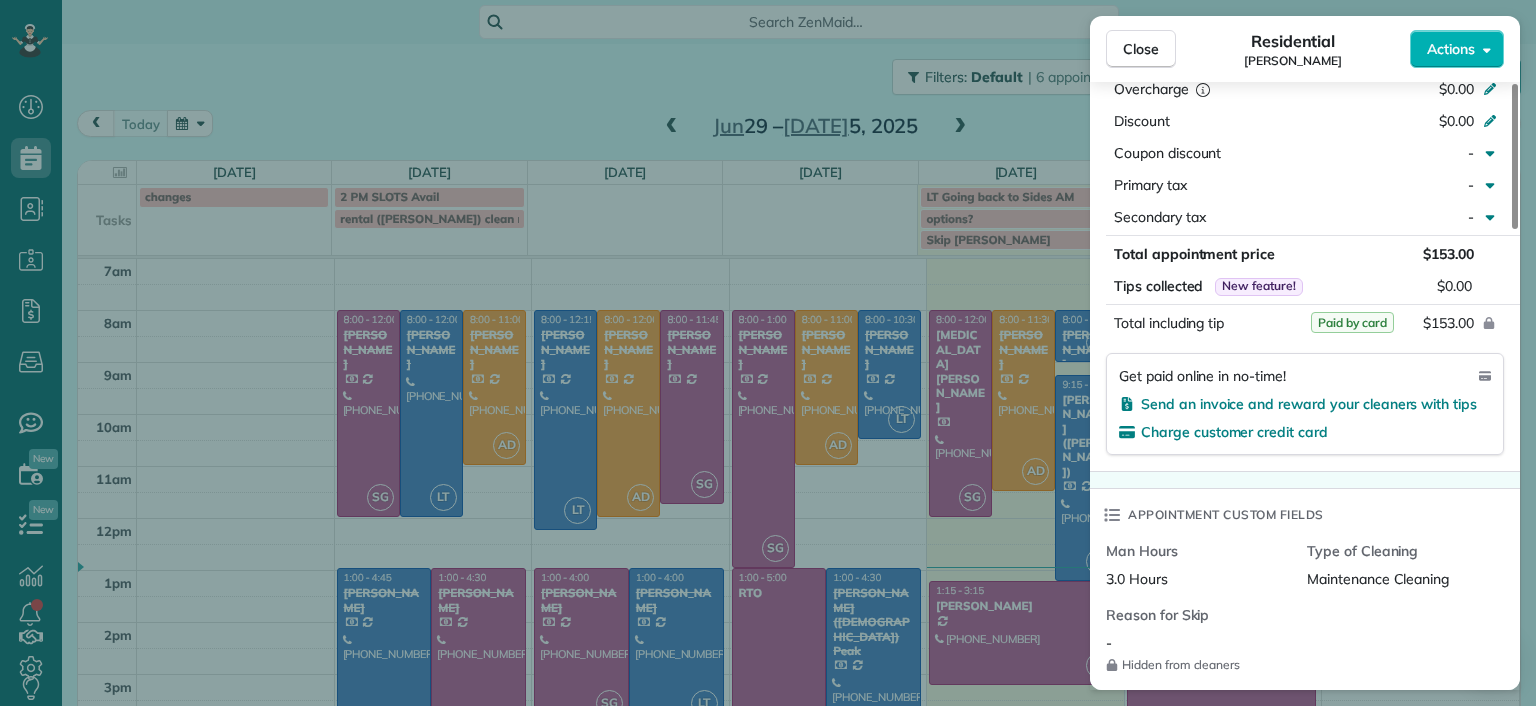 click on "Close Residential [PERSON_NAME] Actions Status Completed [PERSON_NAME] · Open profile Mobile [PHONE_NUMBER] Copy [PERSON_NAME][EMAIL_ADDRESS][DOMAIN_NAME] Copy View Details Residential [DATE] ( [DATE] ) 8:00 AM 11:00 AM 3 hours and 0 minutes Repeats every 4 weeks Edit recurring service Previous ([DATE]) Next ([DATE]) [STREET_ADDRESS] Service was not rated yet Setup ratings Cleaners Time in and out Assign Invite Cleaners [PERSON_NAME] 8:00 AM 11:00 AM Checklist Try Now Keep this appointment up to your standards. Stay on top of every detail, keep your cleaners organised, and your client happy. Assign a checklist Watch a 5 min demo Billing Billing actions Price $153.00 Overcharge $0.00 Discount $0.00 Coupon discount - Primary tax - Secondary tax - Total appointment price $153.00 Tips collected New feature! $0.00 Paid by card Total including tip $153.00 Get paid online in no-time! Send an invoice and reward your cleaners with tips Charge customer credit card Man Hours 3.0 Hours -" at bounding box center (768, 353) 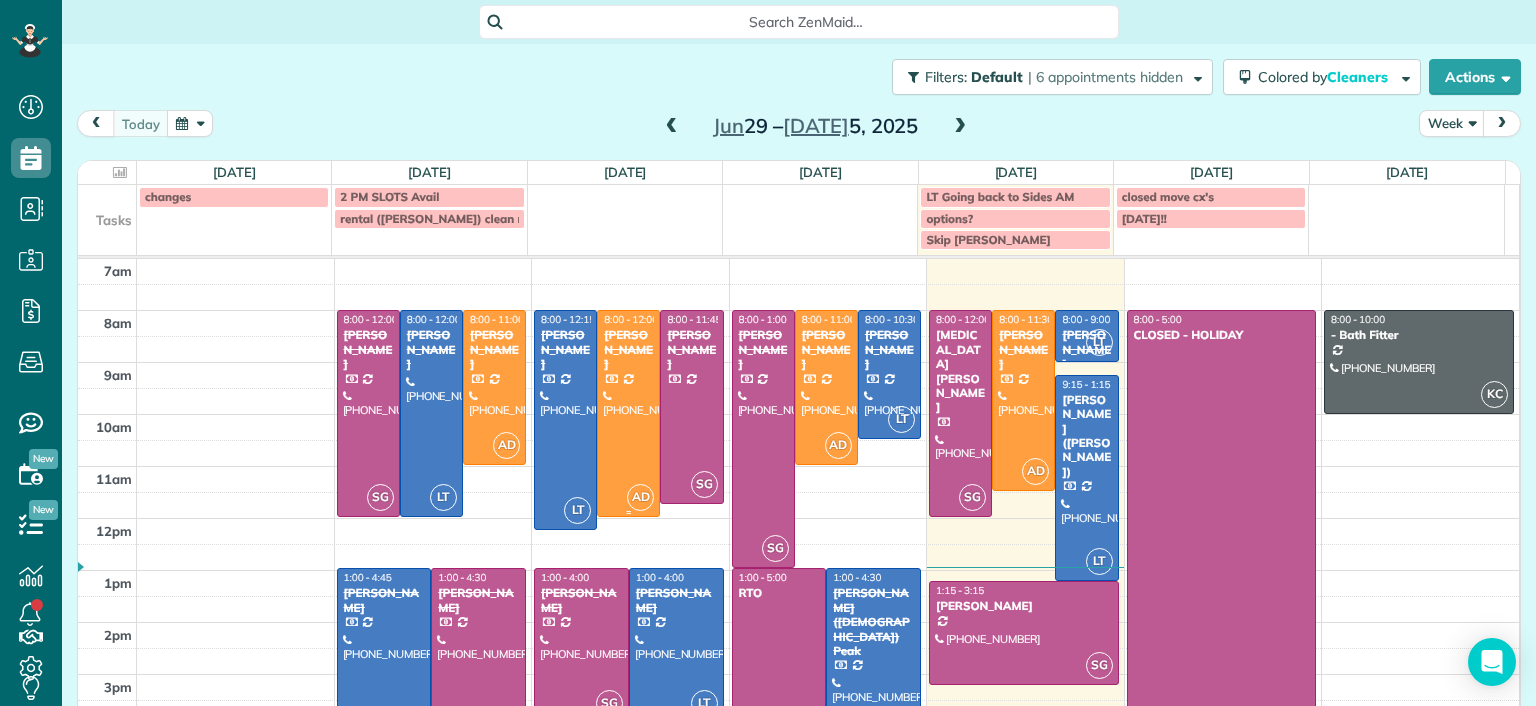 click at bounding box center [628, 413] 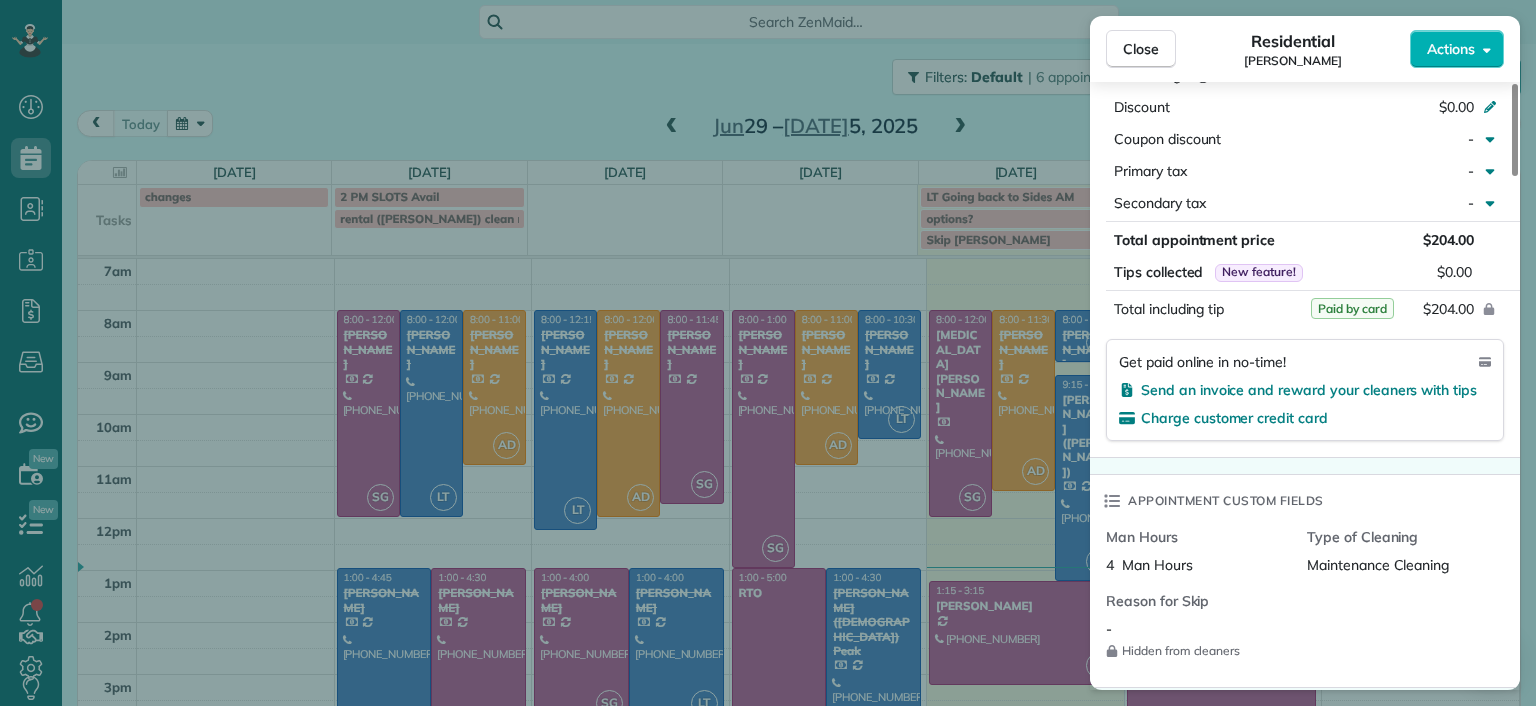 scroll, scrollTop: 1100, scrollLeft: 0, axis: vertical 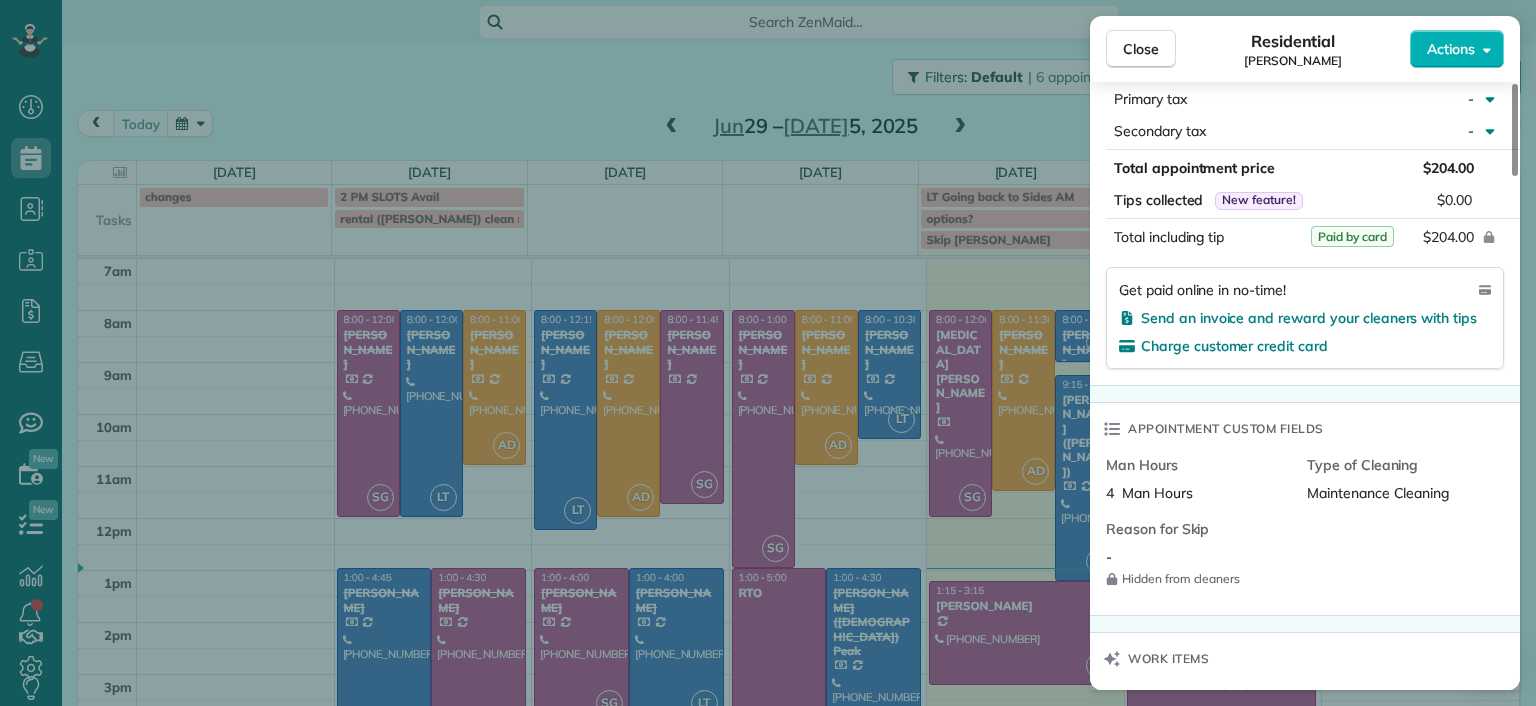 click on "Close Residential [PERSON_NAME] Actions Status Completed [PERSON_NAME] · Open profile Mobile [PHONE_NUMBER] Copy [EMAIL_ADDRESS][DOMAIN_NAME] Copy [EMAIL_ADDRESS][DOMAIN_NAME] Copy View Details Residential [DATE] ( [DATE] ) 8:00 AM 12:00 PM 4 hours and 0 minutes Repeats every 4 weeks Edit recurring service Previous ([DATE]) Next ([DATE]) [STREET_ADDRESS] Service was not rated yet Setup ratings Cleaners Time in and out Assign Invite Cleaners [PERSON_NAME] 8:00 AM 12:00 PM Checklist Try Now Keep this appointment up to your standards. Stay on top of every detail, keep your cleaners organised, and your client happy. Assign a checklist Watch a 5 min demo Billing Billing actions Price $204.00 Overcharge $0.00 Discount $0.00 Coupon discount - Primary tax - Secondary tax - Total appointment price $204.00 Tips collected New feature! $0.00 Paid by card Total including tip $204.00 Get paid online in no-time! Send an invoice and reward your cleaners with tips Charge customer credit card" at bounding box center (768, 353) 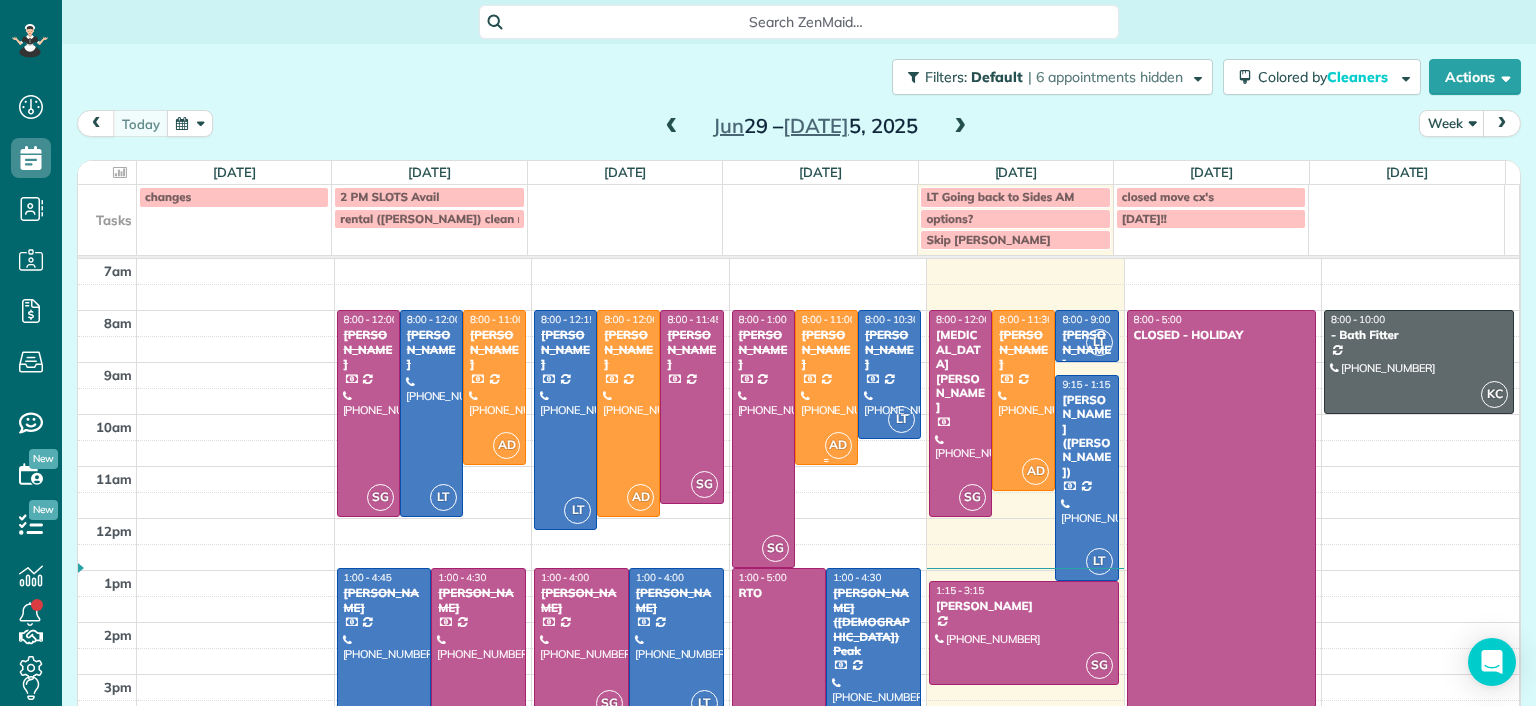click at bounding box center [826, 387] 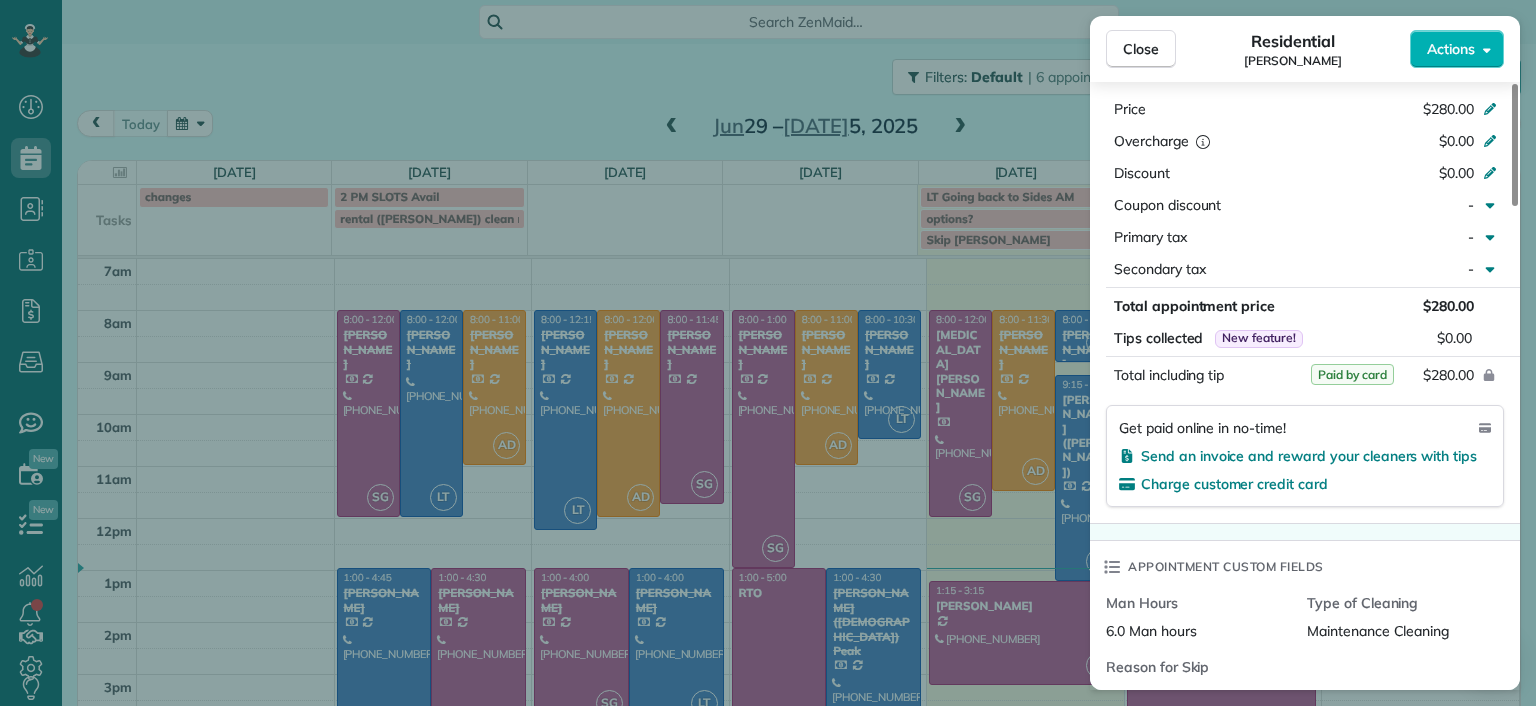 scroll, scrollTop: 1000, scrollLeft: 0, axis: vertical 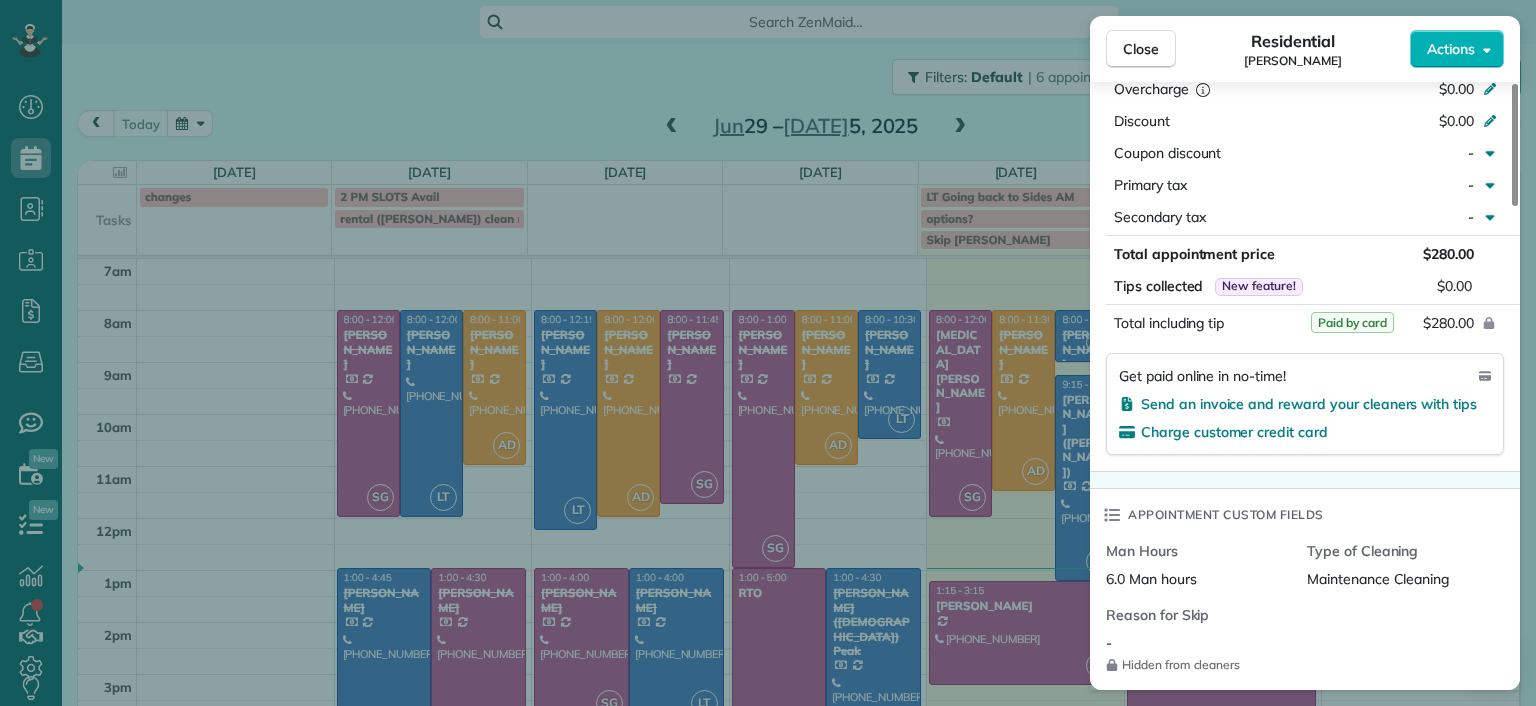 click on "Close Residential [PERSON_NAME] Actions Status Completed [PERSON_NAME] · Open profile Mobile [PHONE_NUMBER] Copy [PERSON_NAME][EMAIL_ADDRESS][DOMAIN_NAME] Copy View Details Residential [DATE] ( [DATE] ) 8:00 AM 11:00 AM 3 hours and 0 minutes Repeats every 2 weeks Edit recurring service Previous ([DATE]) Next ([DATE]) [STREET_ADDRESS] Service was not rated yet Setup ratings Cleaners Time in and out Assign Invite Cleaners [PERSON_NAME] 8:00 AM 11:00 AM Checklist Try Now Keep this appointment up to your standards. Stay on top of every detail, keep your cleaners organised, and your client happy. Assign a checklist Watch a 5 min demo Billing Billing actions Price $280.00 Overcharge $0.00 Discount $0.00 Coupon discount - Primary tax - Secondary tax - Total appointment price $280.00 Tips collected New feature! $0.00 Paid by card Total including tip $280.00 Get paid online in no-time! Send an invoice and reward your cleaners with tips Charge customer credit card Appointment custom fields -" at bounding box center [768, 353] 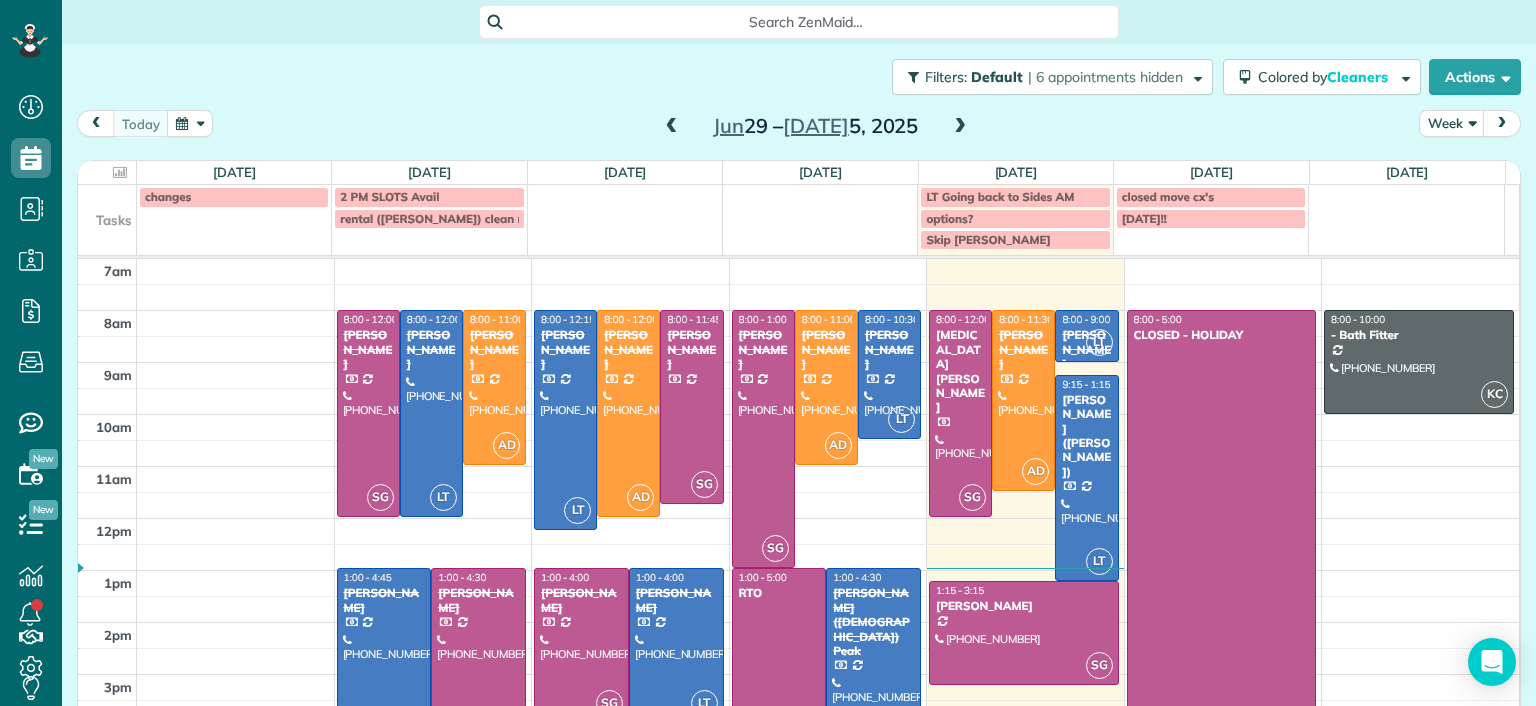 click at bounding box center [1023, 400] 